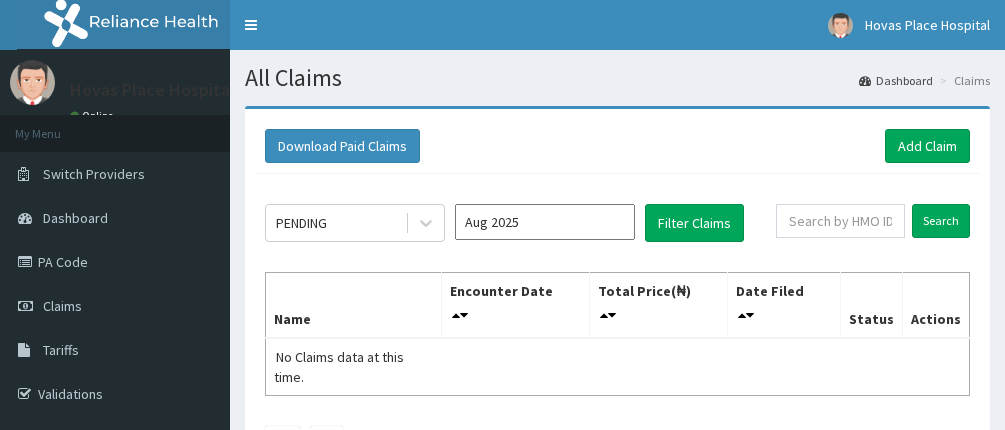 scroll, scrollTop: 0, scrollLeft: 0, axis: both 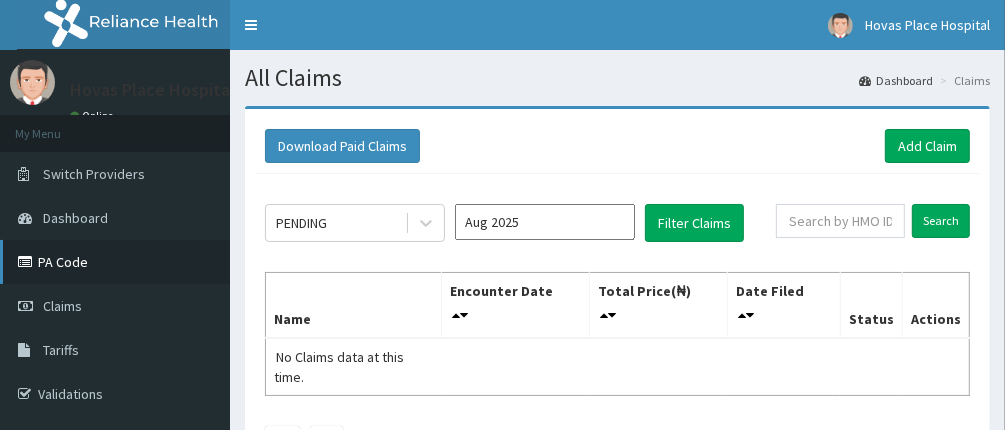 click on "PA Code" at bounding box center (115, 262) 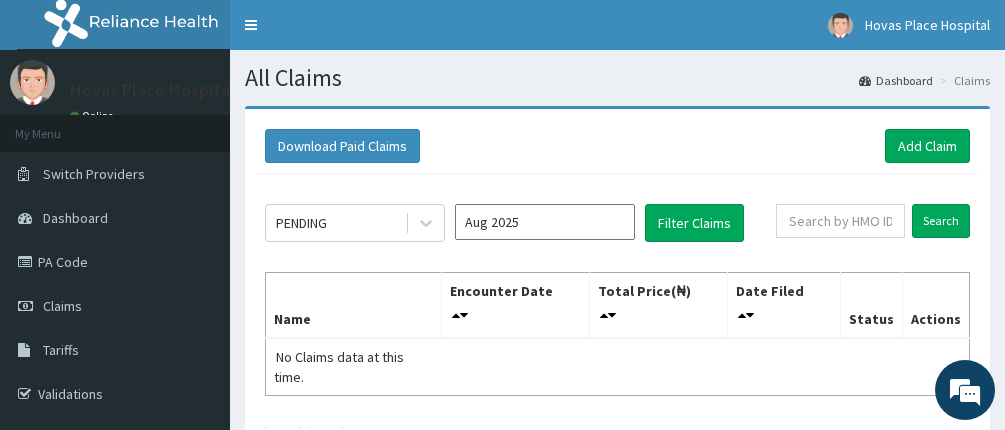 scroll, scrollTop: 0, scrollLeft: 0, axis: both 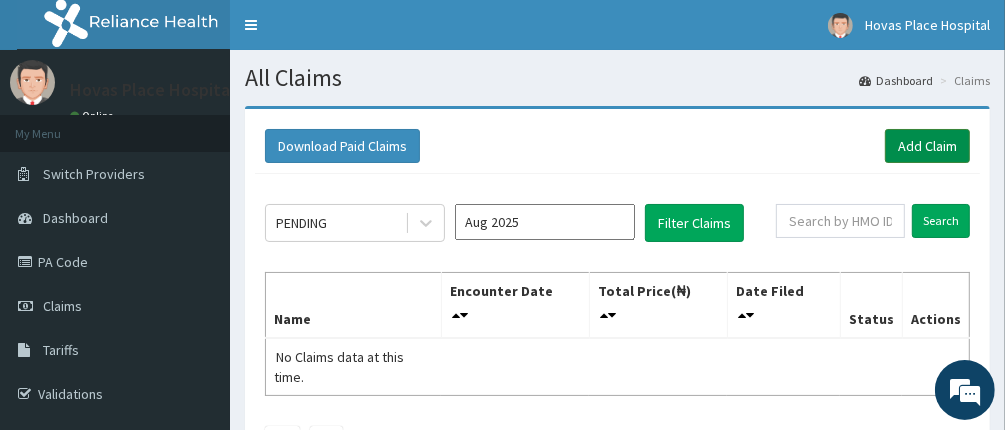 click on "Add Claim" at bounding box center (927, 146) 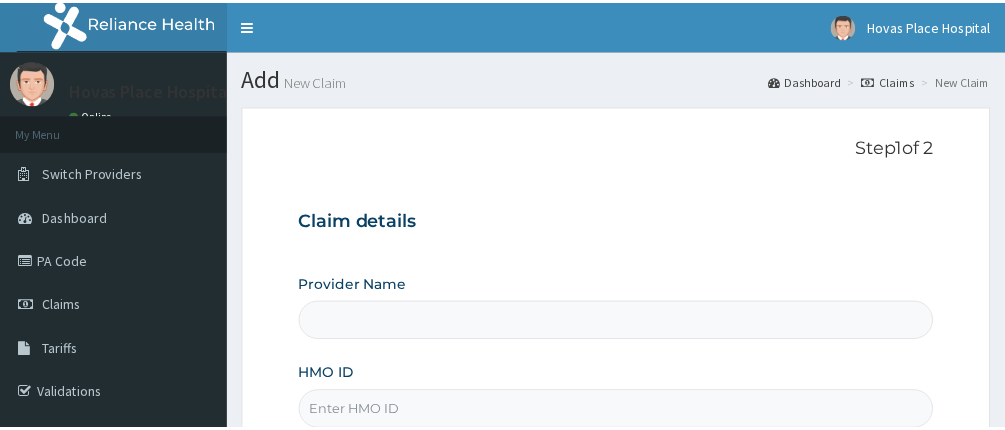 scroll, scrollTop: 0, scrollLeft: 0, axis: both 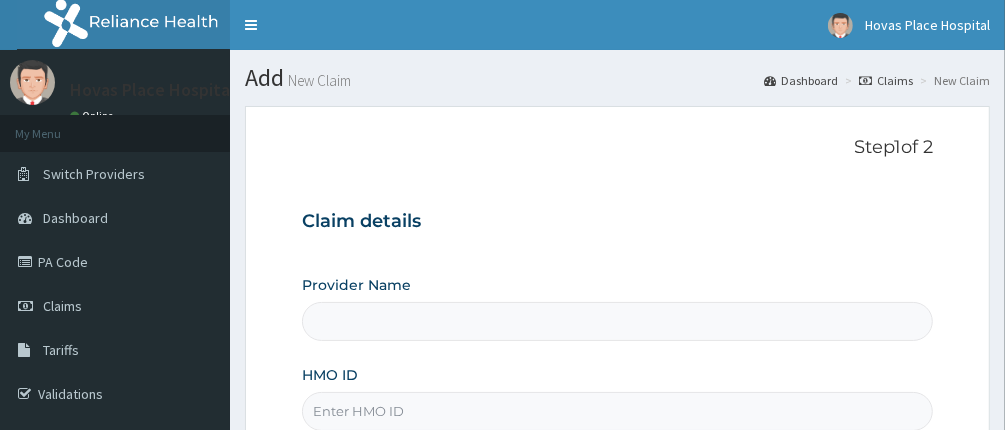 type on "Hovas Place Hospital" 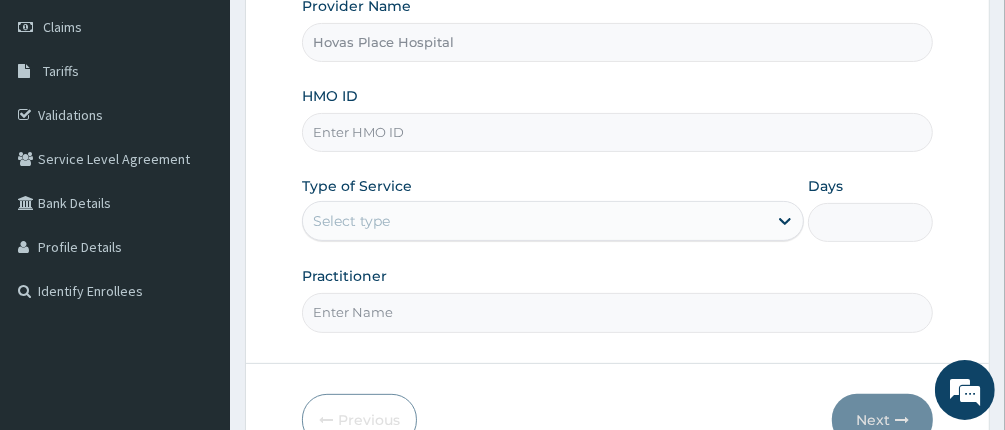scroll, scrollTop: 300, scrollLeft: 0, axis: vertical 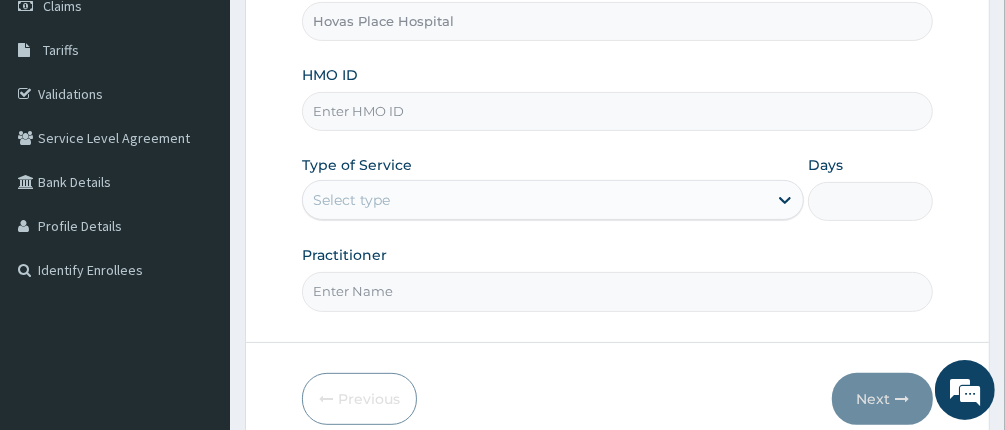 click on "Select type" at bounding box center [535, 200] 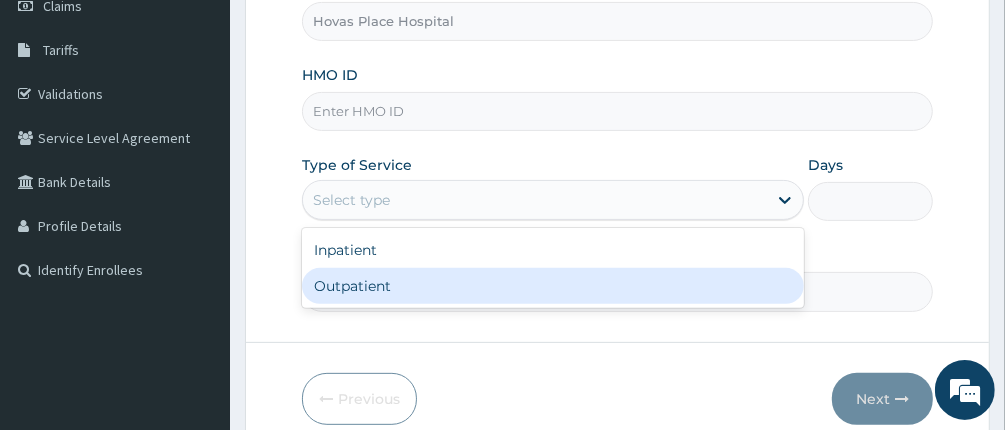click on "Outpatient" at bounding box center (553, 286) 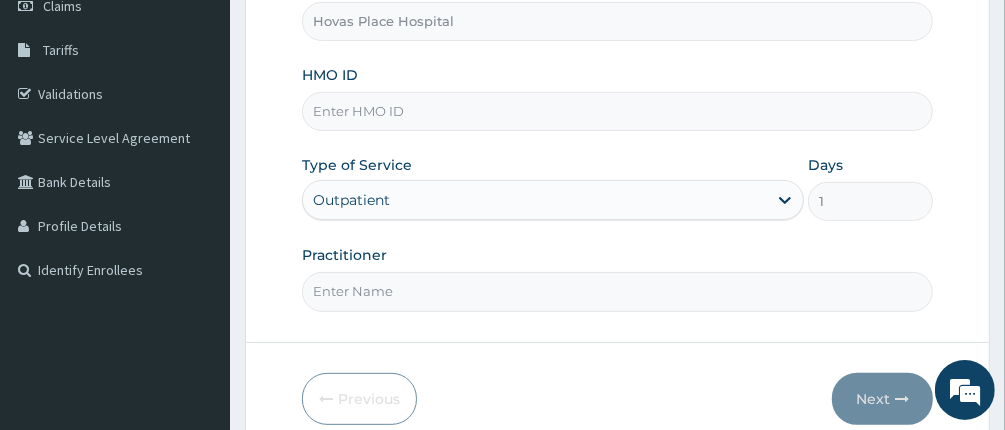 click on "HMO ID" at bounding box center (618, 111) 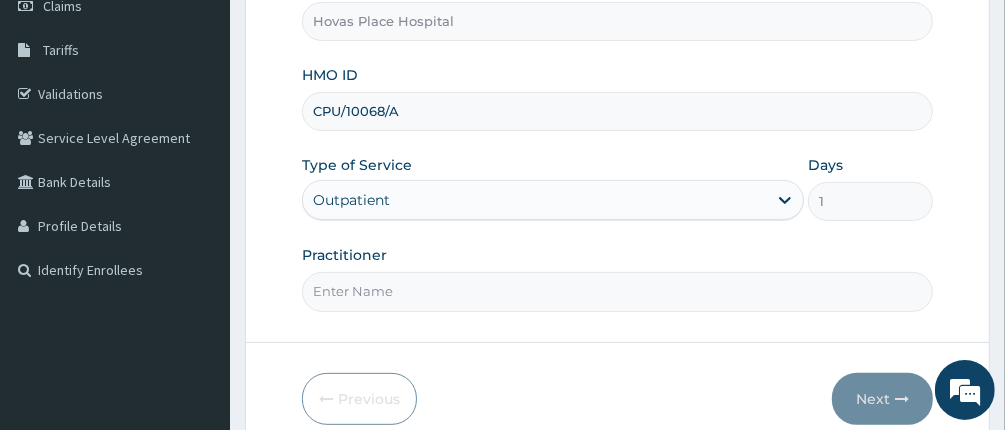 click on "Practitioner" at bounding box center [618, 278] 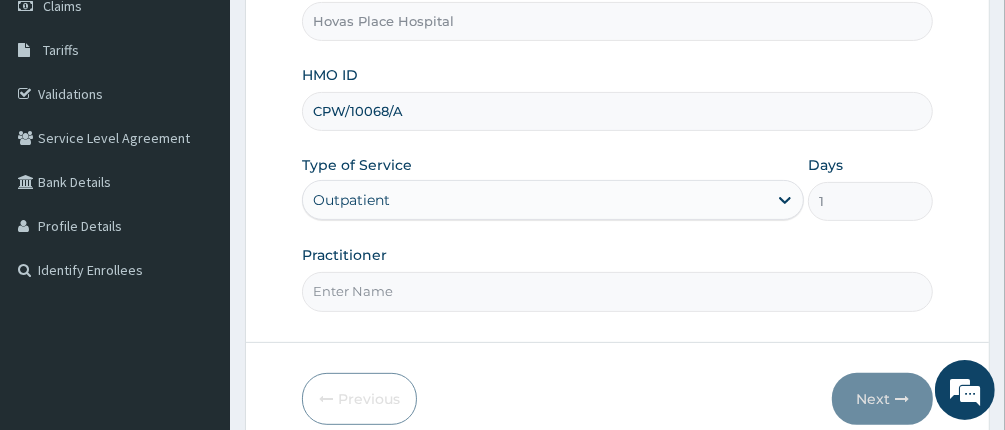 type on "CPW/10068/A" 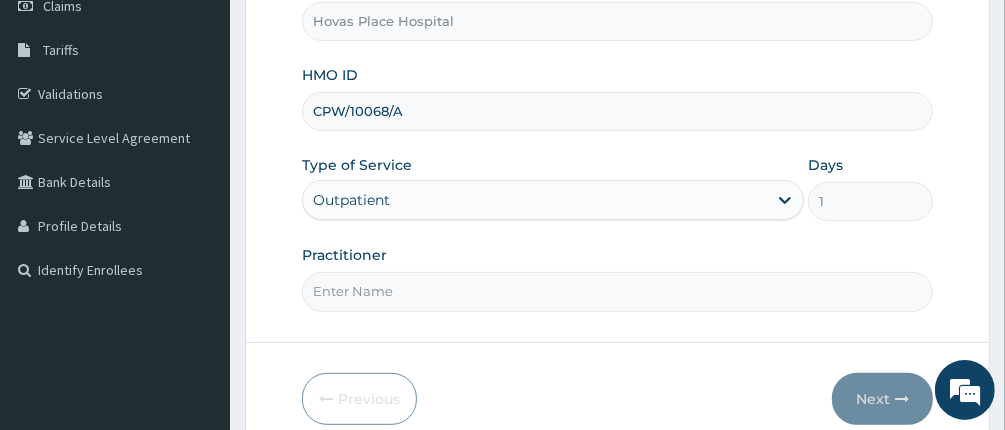 type on "DR UCHE OKENYI" 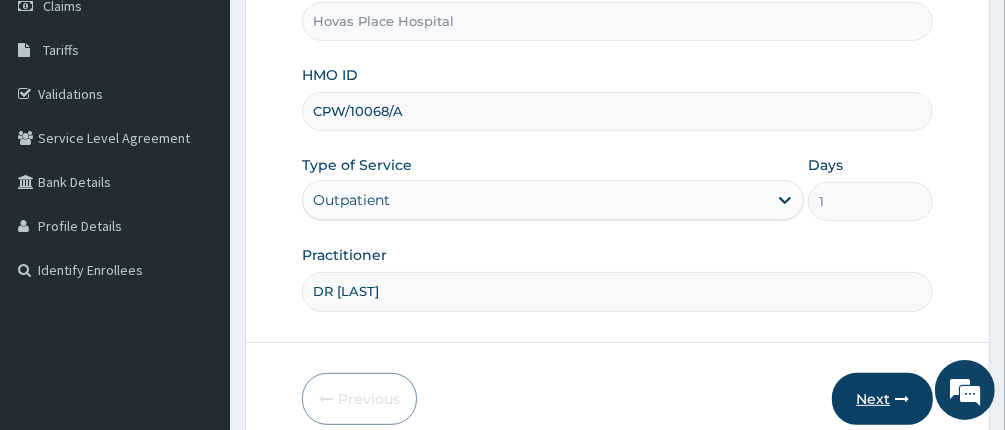 click on "Next" at bounding box center (882, 399) 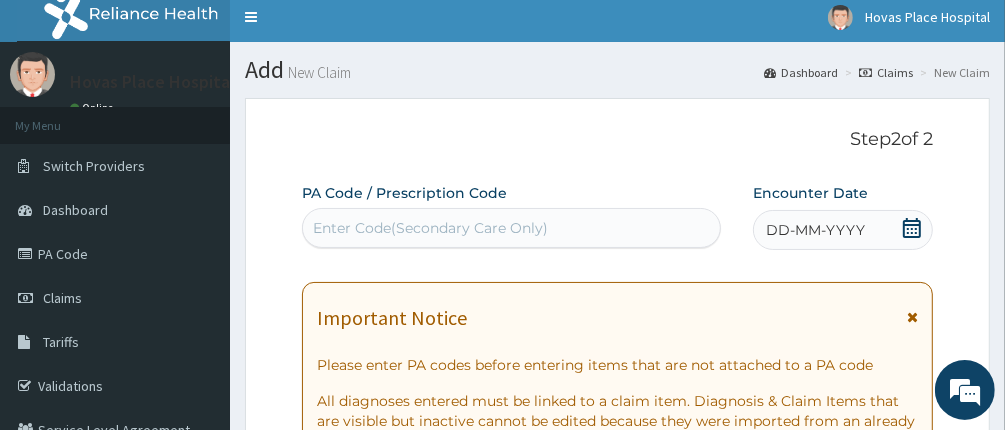 scroll, scrollTop: 0, scrollLeft: 0, axis: both 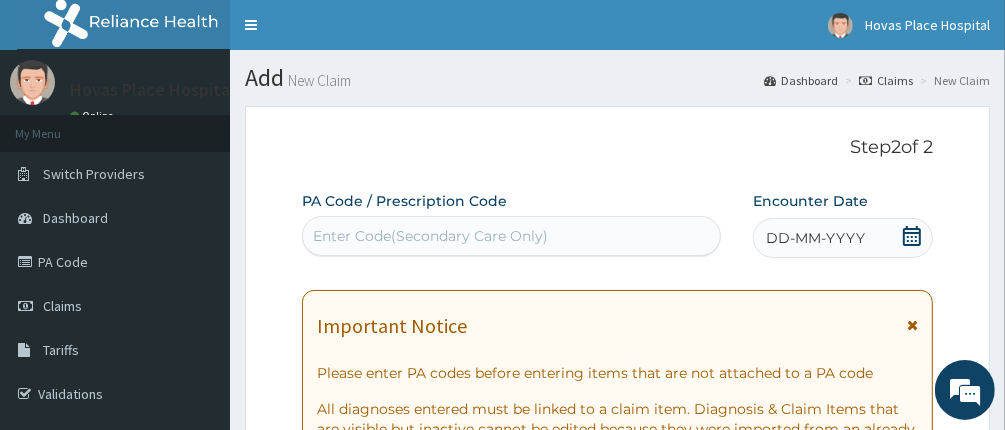 click on "DD-MM-YYYY" at bounding box center [815, 238] 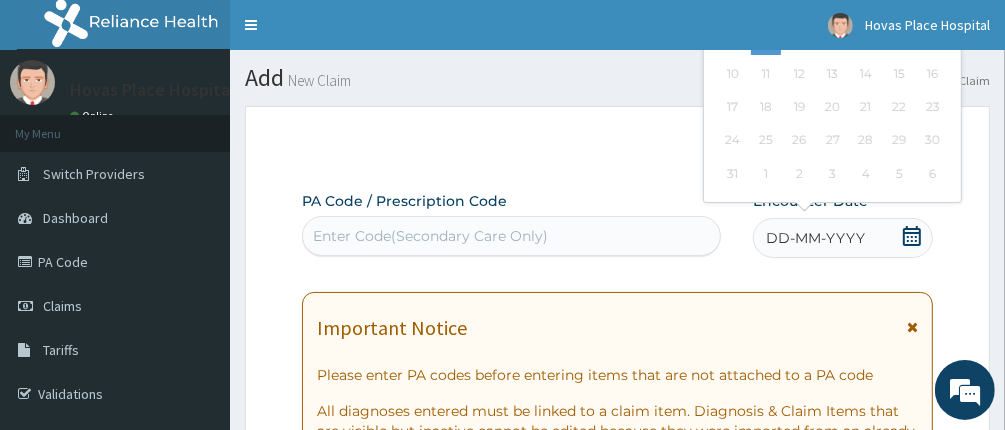 scroll, scrollTop: 200, scrollLeft: 0, axis: vertical 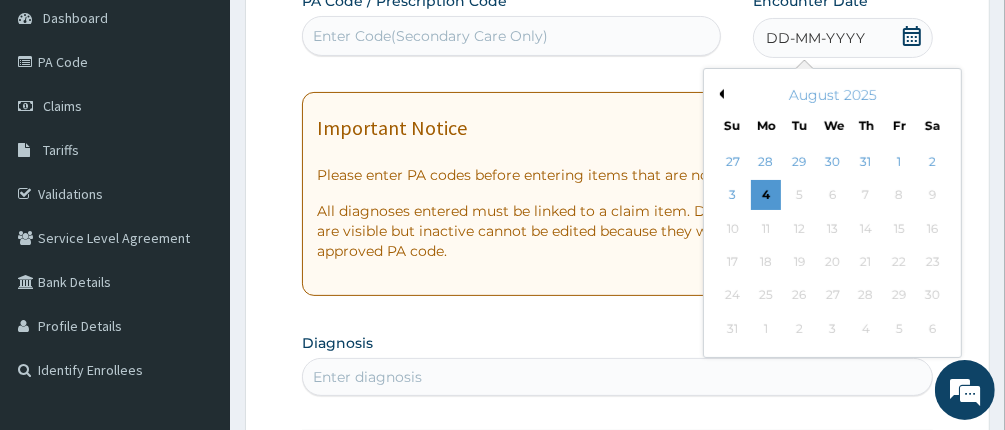 click on "Previous Month" at bounding box center [719, 94] 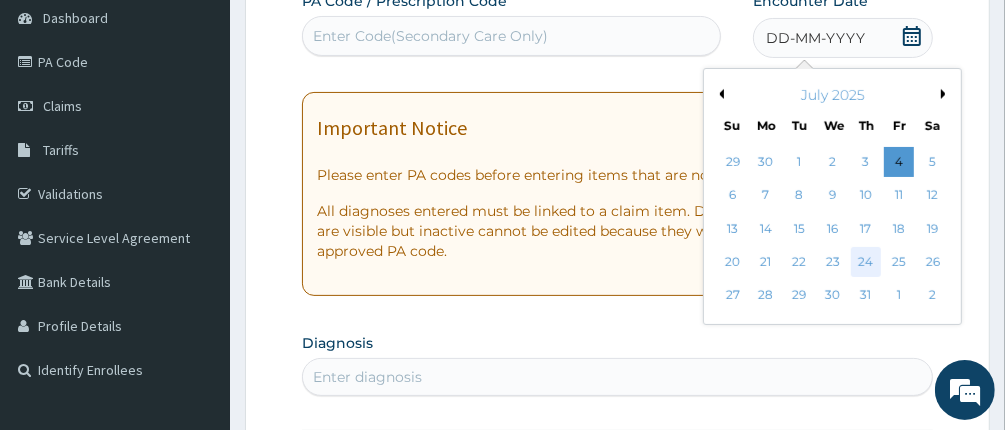 click on "24" at bounding box center [866, 262] 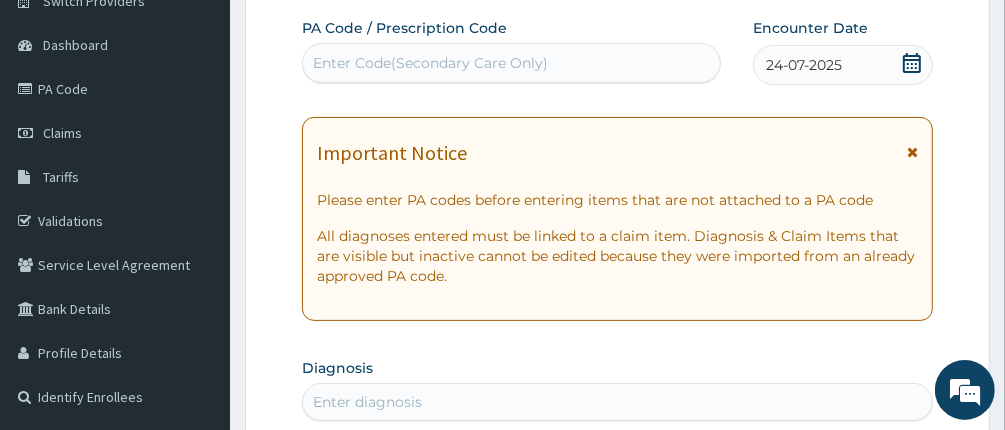 scroll, scrollTop: 300, scrollLeft: 0, axis: vertical 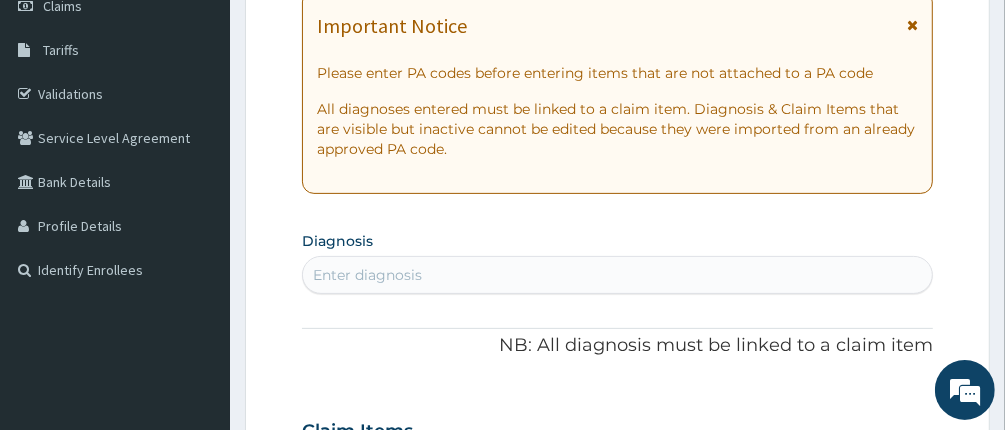 click on "Enter diagnosis" at bounding box center [618, 275] 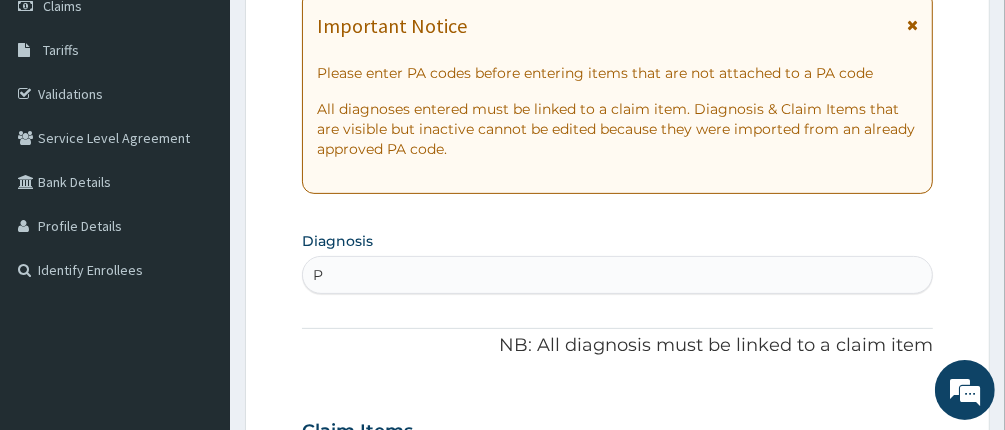 type on "P" 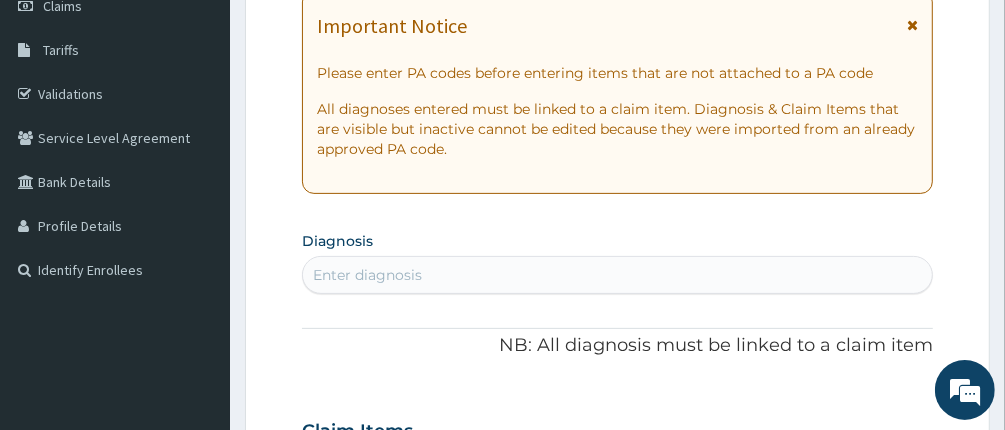 click on "Enter diagnosis" at bounding box center [618, 275] 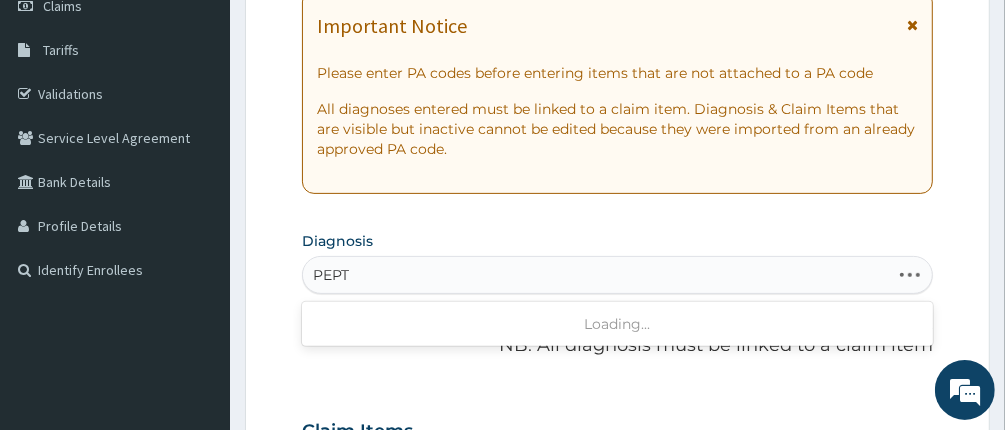 type on "PEPTI" 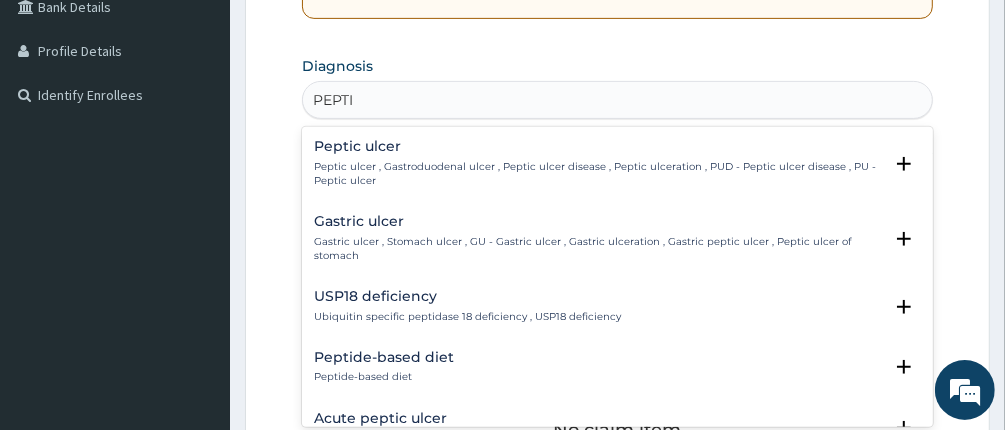 scroll, scrollTop: 500, scrollLeft: 0, axis: vertical 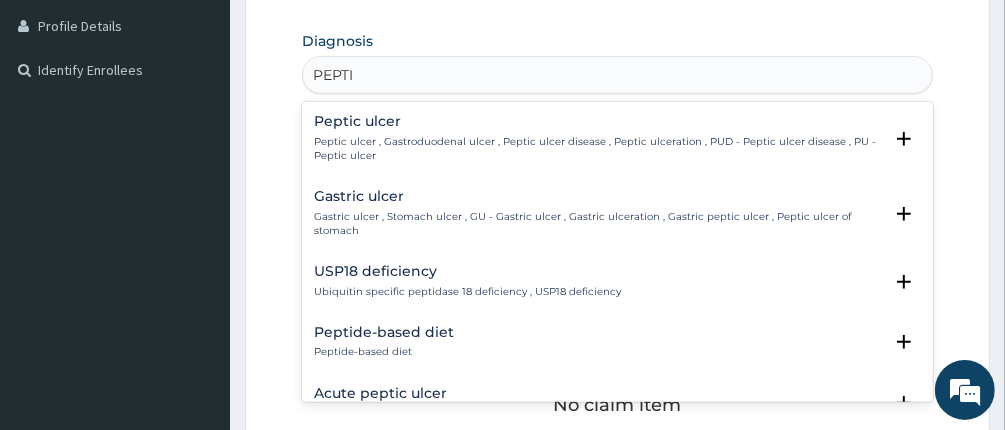 click on "Peptic ulcer , Gastroduodenal ulcer , Peptic ulcer disease , Peptic ulceration , PUD - Peptic ulcer disease , PU - Peptic ulcer" at bounding box center (598, 149) 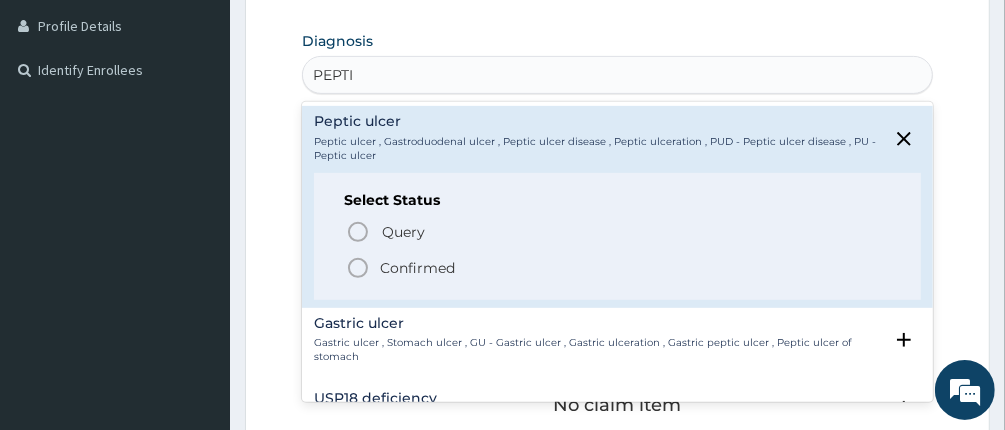 click 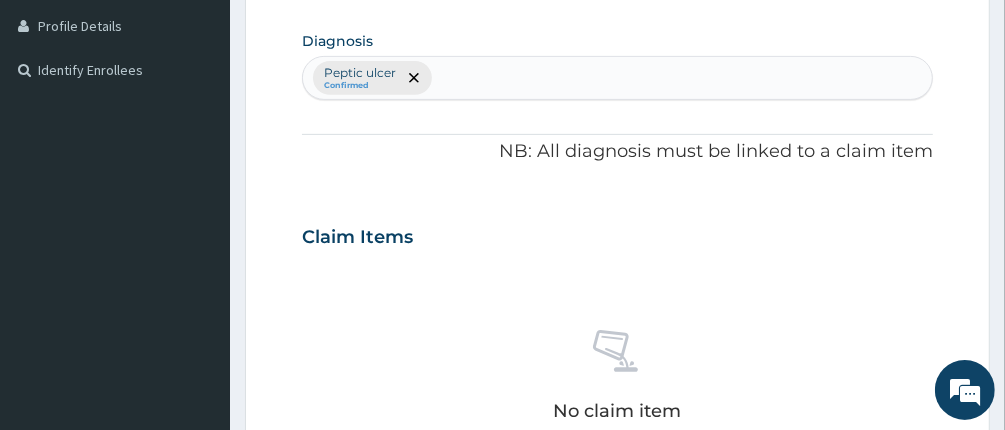 type on "C" 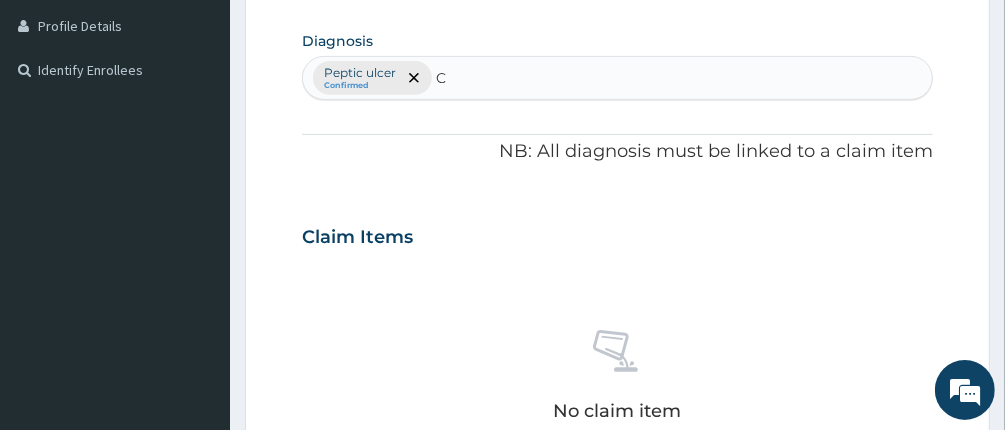 type 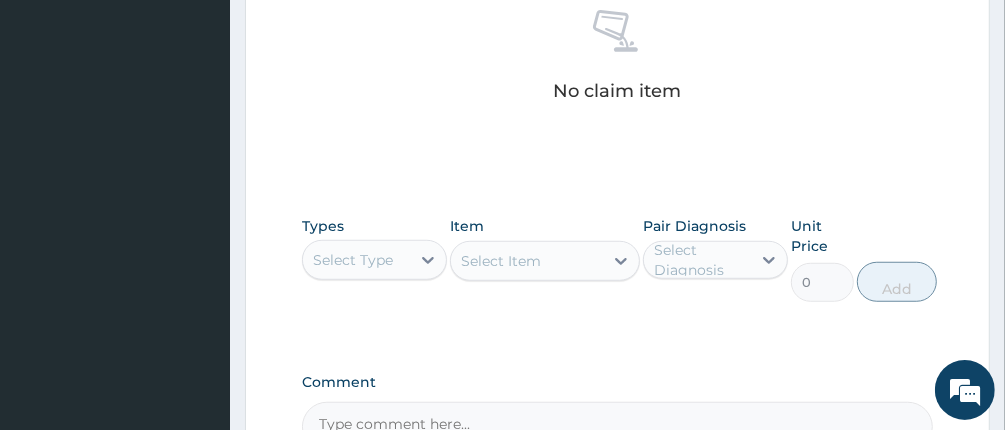 scroll, scrollTop: 1000, scrollLeft: 0, axis: vertical 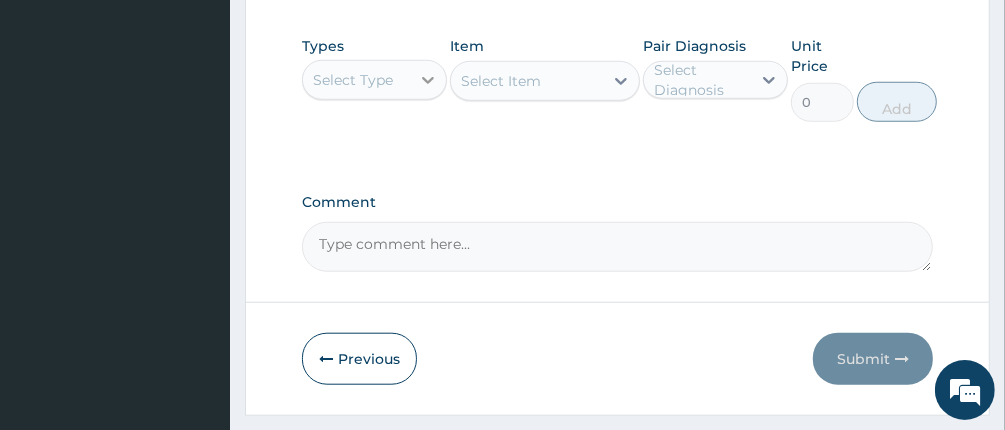 click at bounding box center (428, 80) 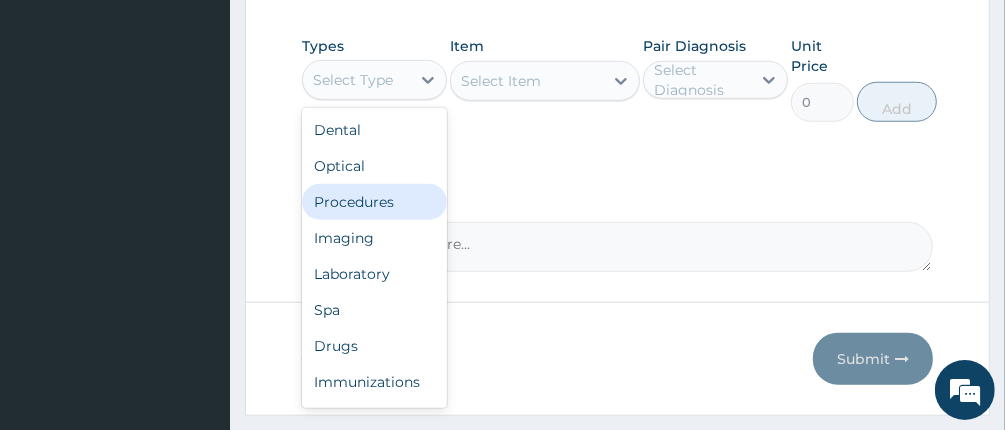 click on "Procedures" at bounding box center (374, 202) 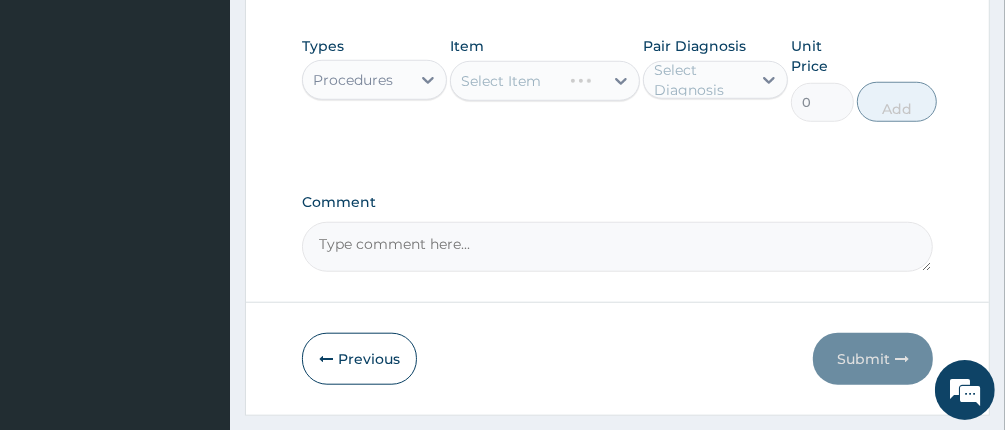 click on "Select Diagnosis" at bounding box center (701, 80) 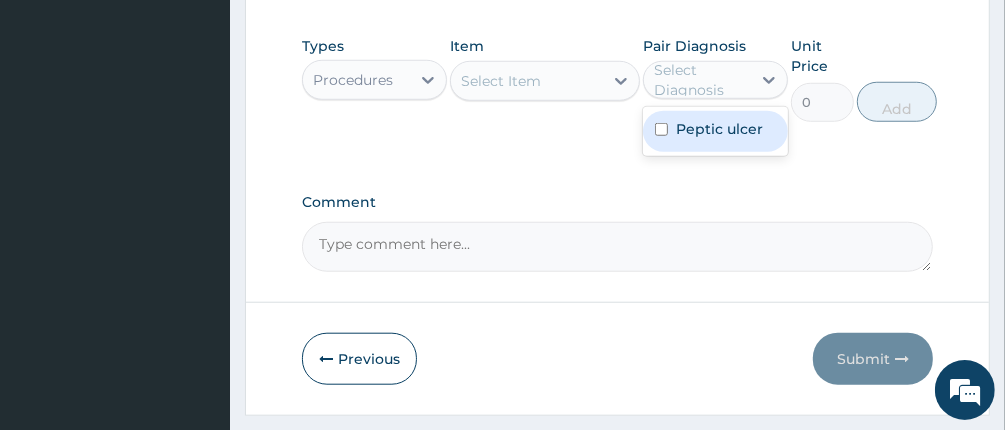 click on "Peptic ulcer" at bounding box center (715, 131) 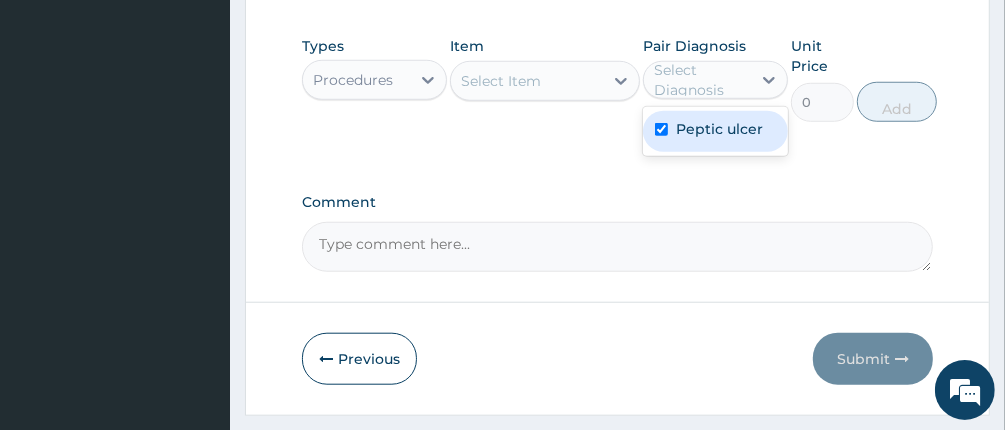 checkbox on "true" 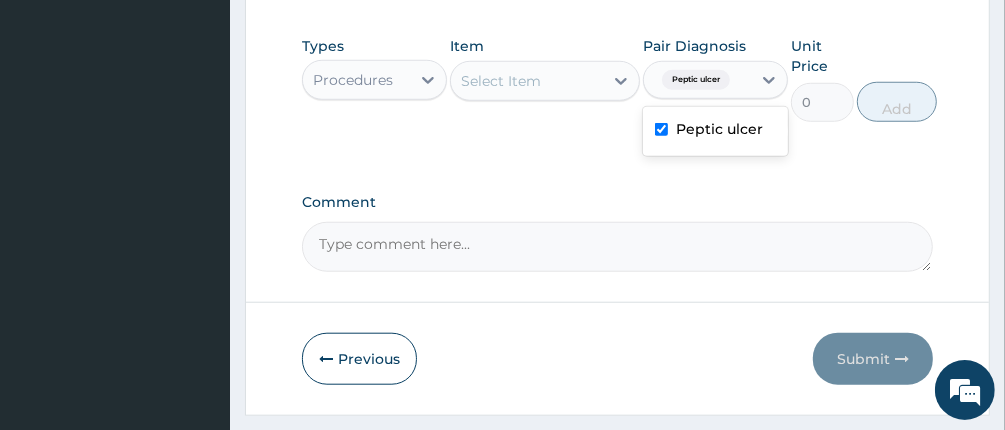 click on "Select Item" at bounding box center [526, 81] 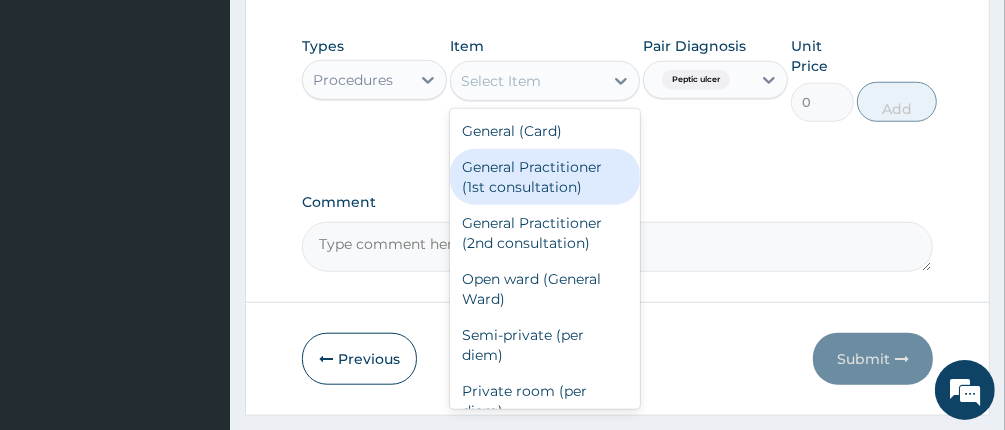 click on "General Practitioner (1st consultation)" at bounding box center (544, 177) 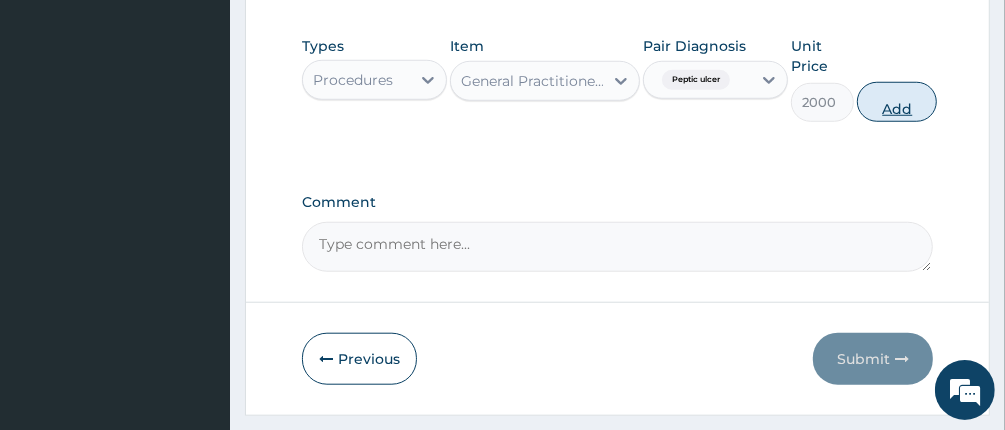 click on "Add" at bounding box center (897, 102) 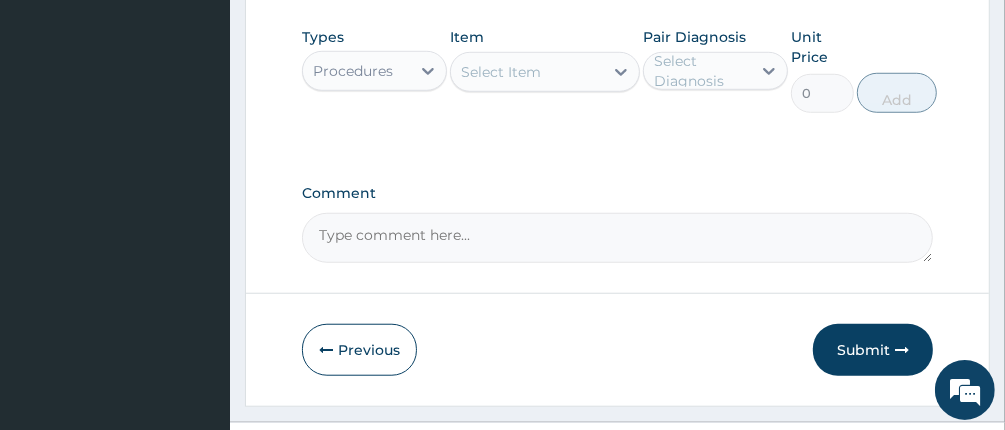 scroll, scrollTop: 967, scrollLeft: 0, axis: vertical 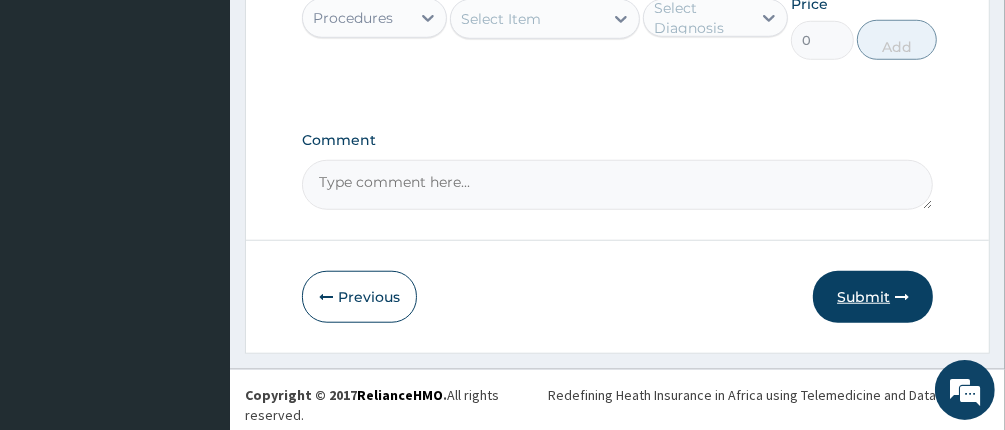 click on "Submit" at bounding box center [873, 297] 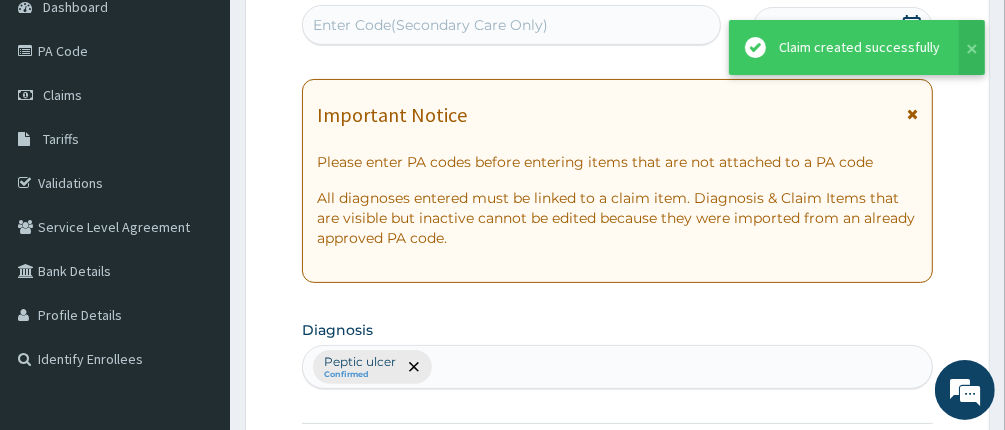 scroll, scrollTop: 967, scrollLeft: 0, axis: vertical 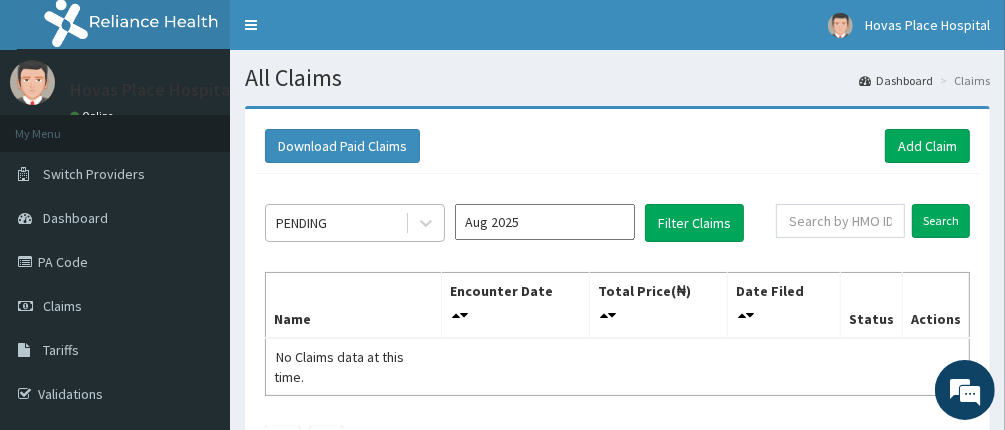click on "PENDING" at bounding box center [301, 223] 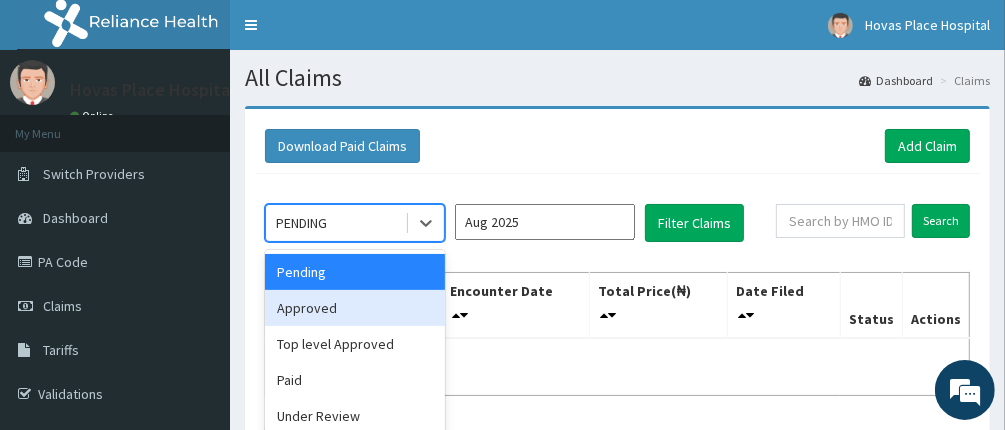 click on "Approved" at bounding box center (355, 308) 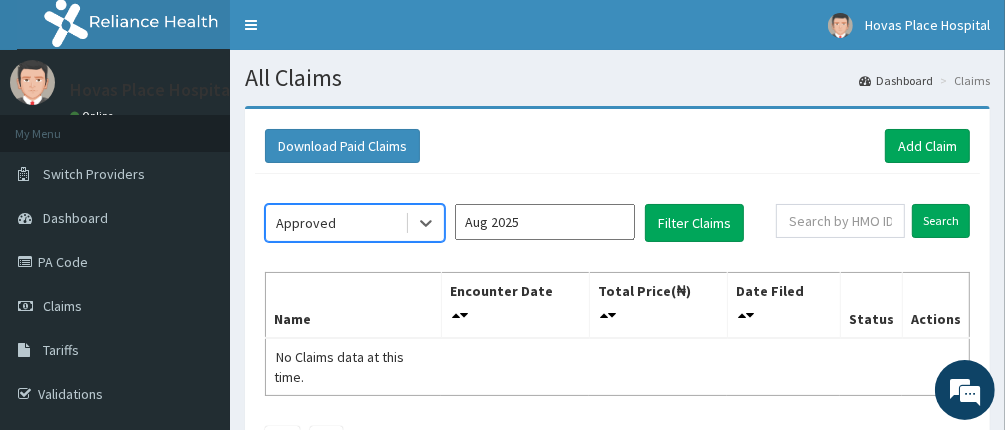scroll, scrollTop: 0, scrollLeft: 0, axis: both 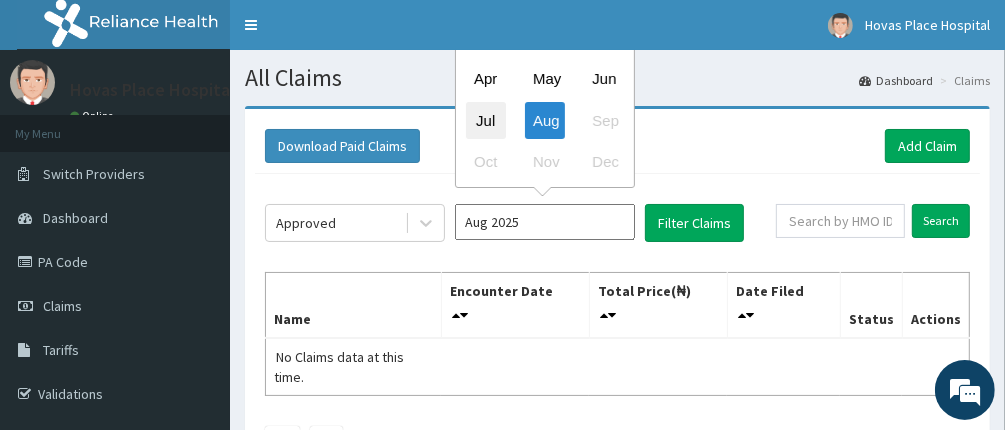 click on "Jul" at bounding box center [486, 120] 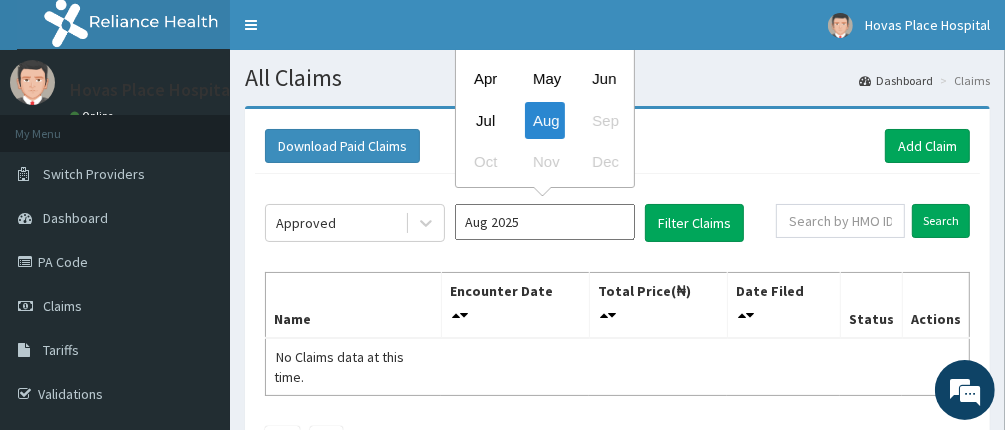 type on "Jul 2025" 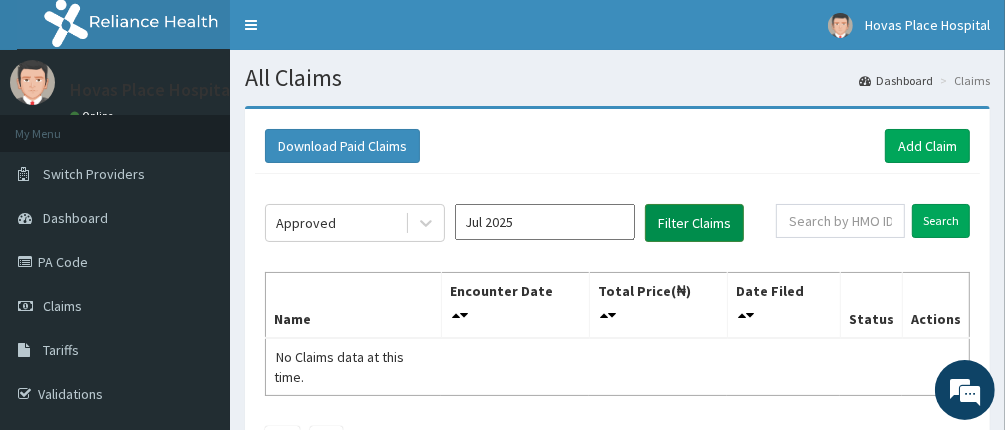 click on "Filter Claims" at bounding box center (694, 223) 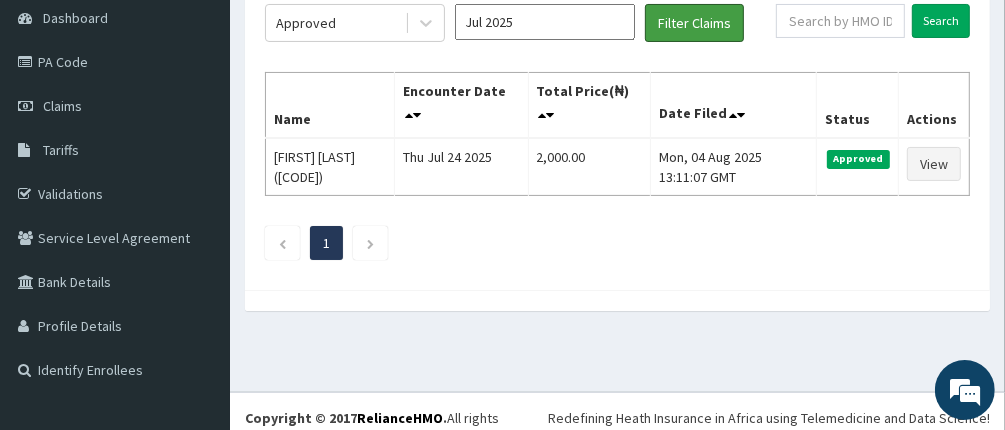 scroll, scrollTop: 0, scrollLeft: 0, axis: both 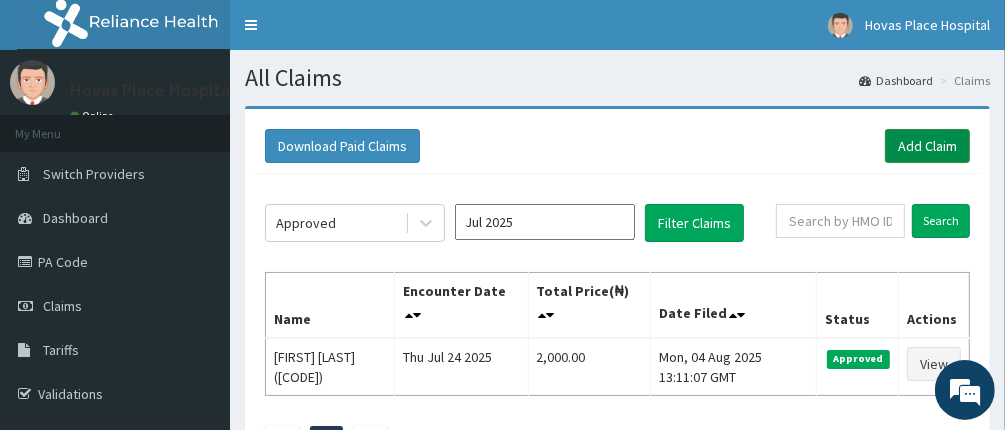 click on "Add Claim" at bounding box center [927, 146] 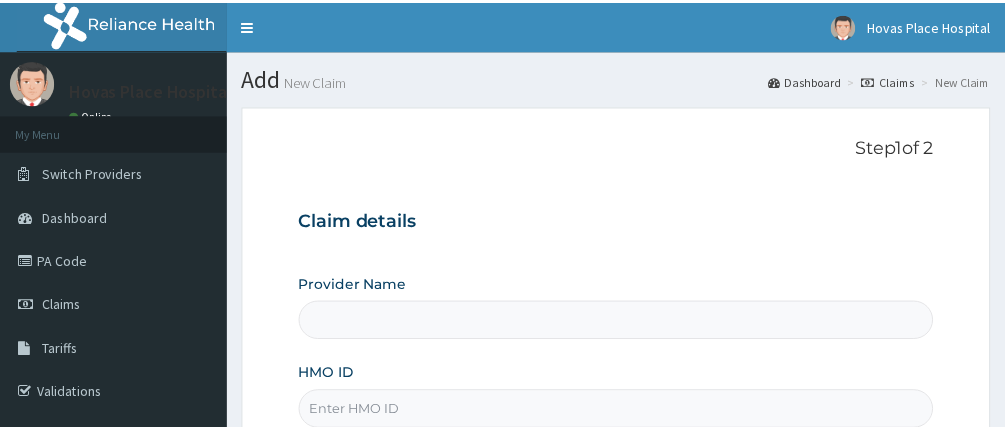 scroll, scrollTop: 0, scrollLeft: 0, axis: both 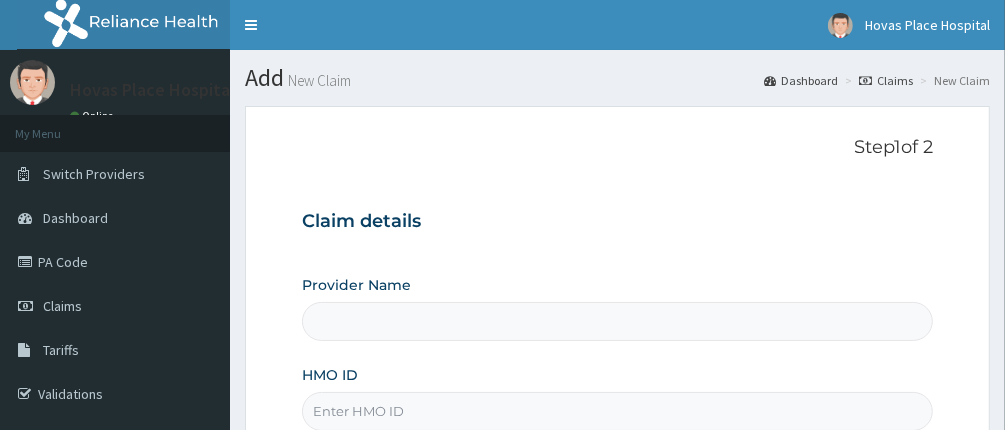 type on "Hovas Place Hospital" 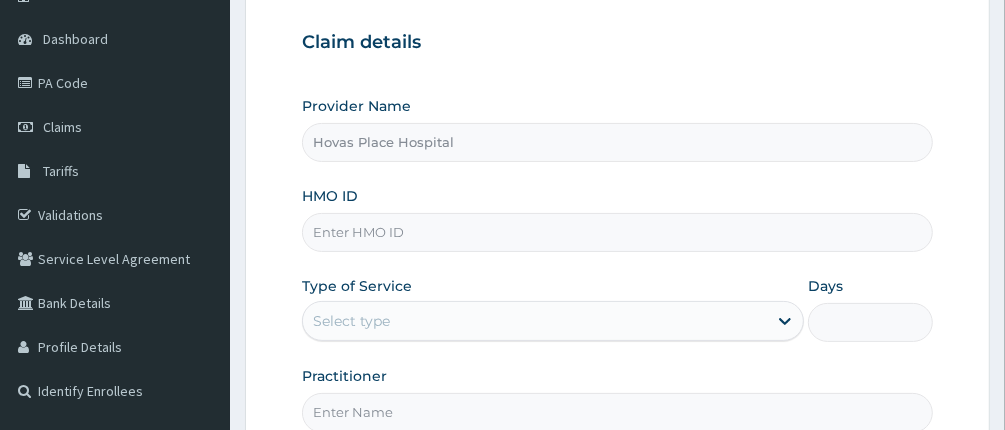 scroll, scrollTop: 200, scrollLeft: 0, axis: vertical 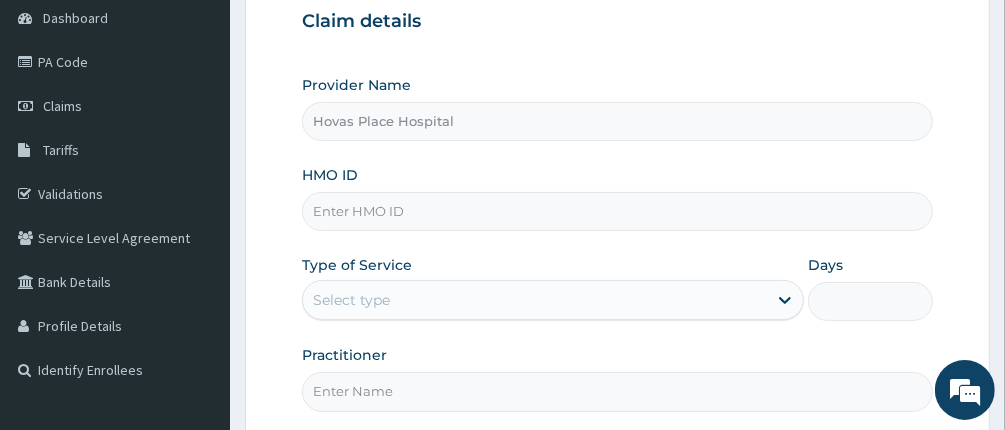 click on "HMO ID" at bounding box center (618, 211) 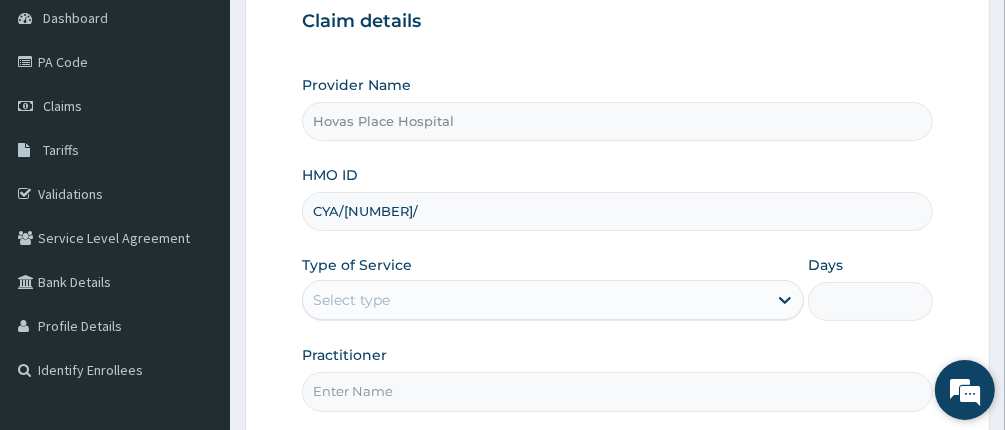 scroll, scrollTop: 0, scrollLeft: 0, axis: both 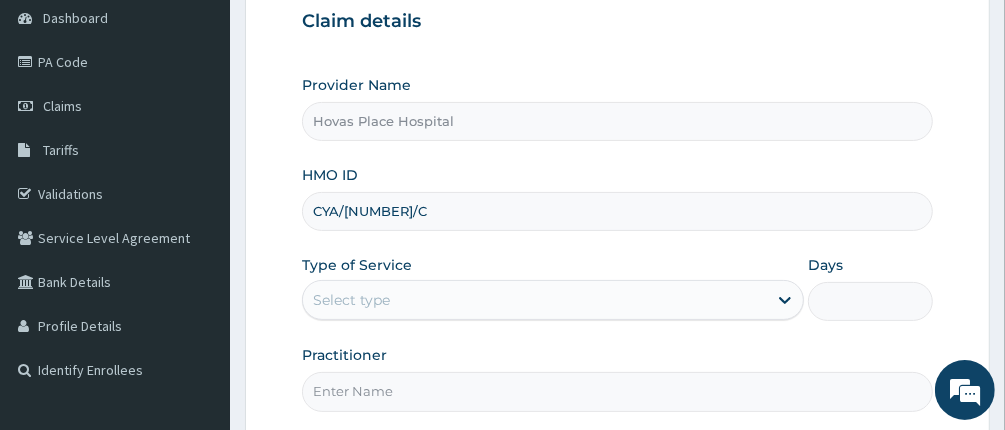type on "CYA/10159/C" 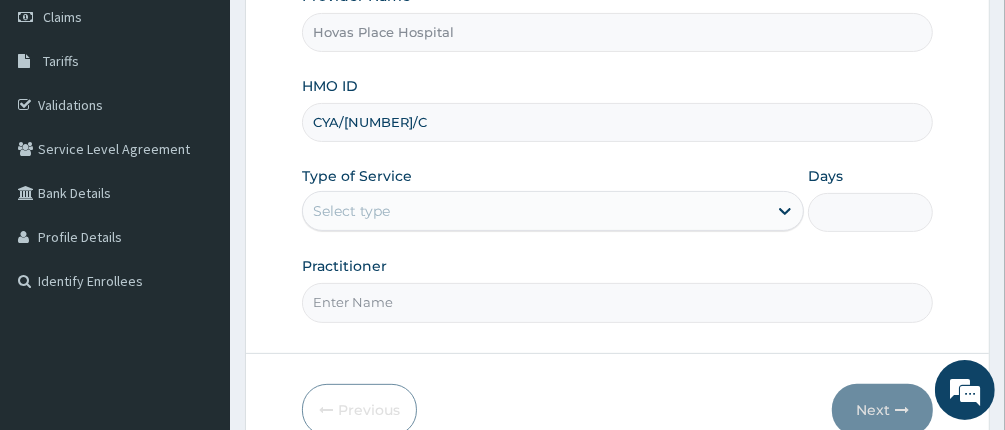 scroll, scrollTop: 300, scrollLeft: 0, axis: vertical 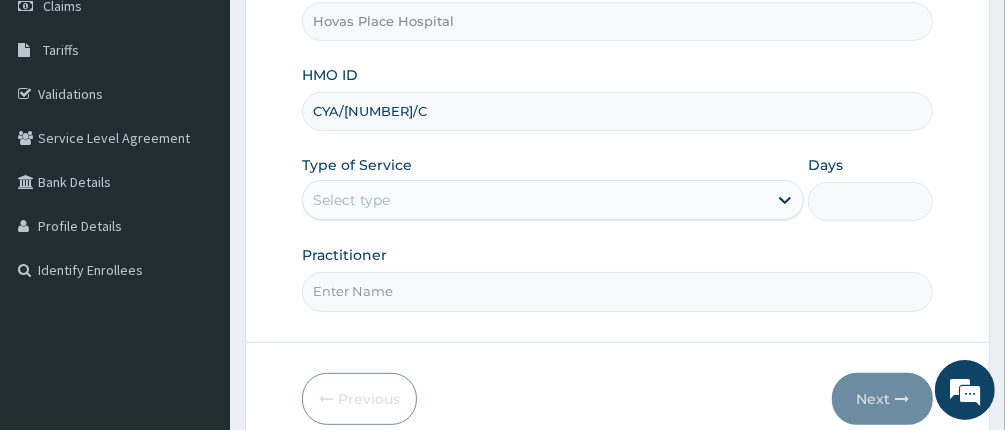 click on "Select type" at bounding box center (535, 200) 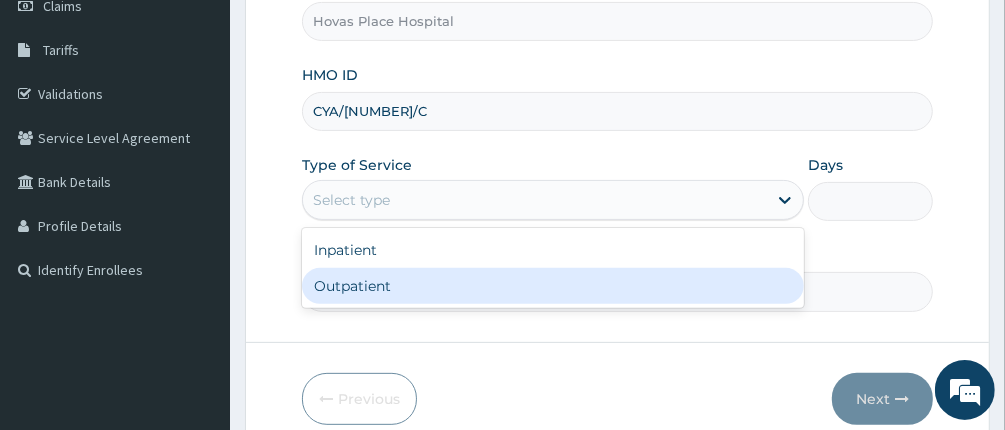 click on "Outpatient" at bounding box center [553, 286] 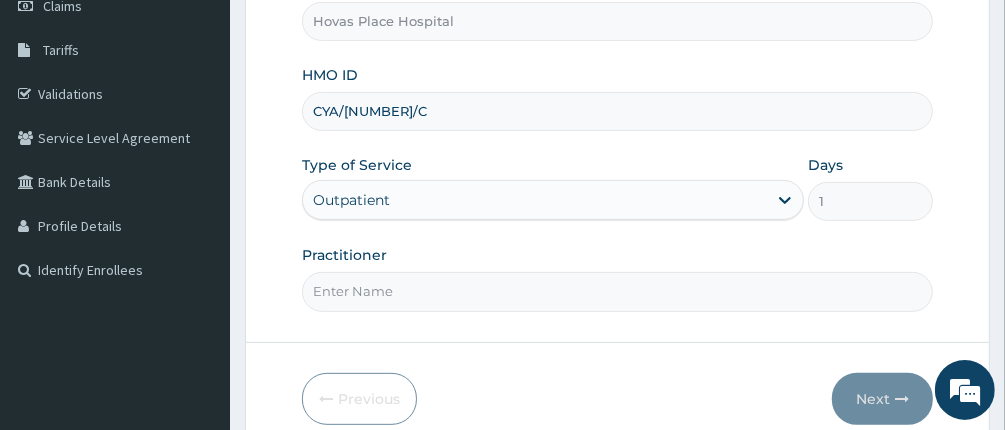 click on "Practitioner" at bounding box center [618, 291] 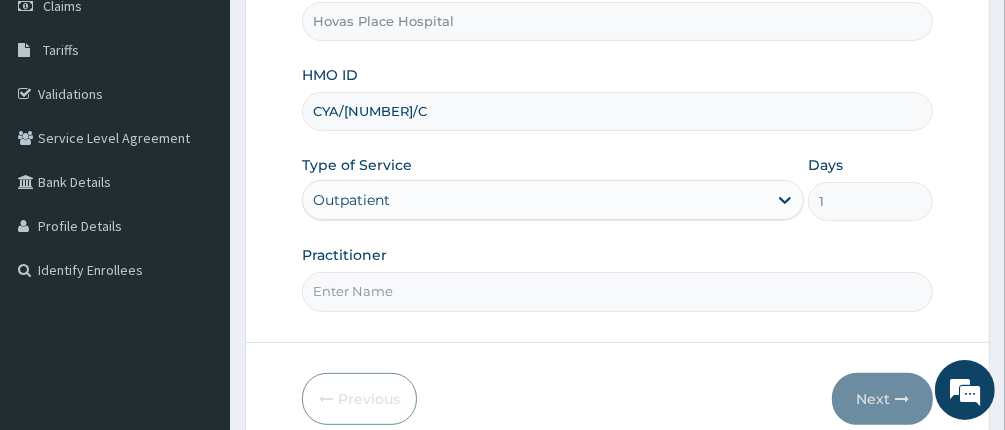 type on "DR UCHE OKENYI" 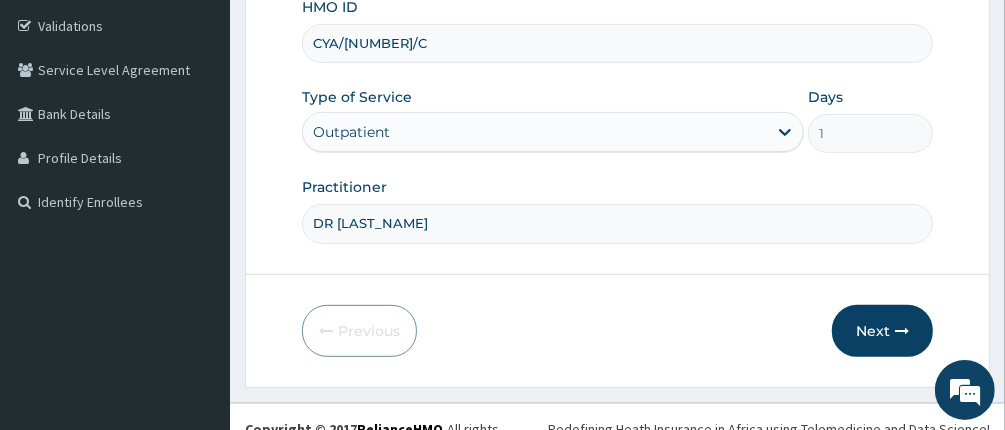 scroll, scrollTop: 388, scrollLeft: 0, axis: vertical 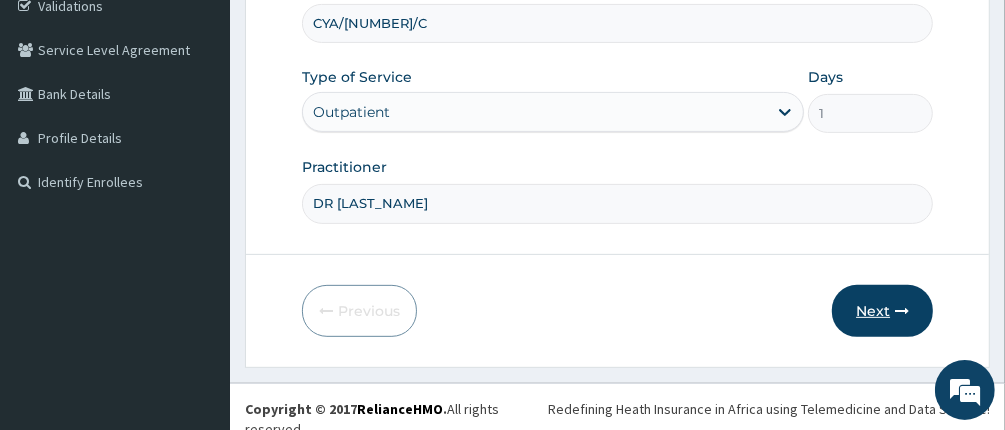 click on "Next" at bounding box center (882, 311) 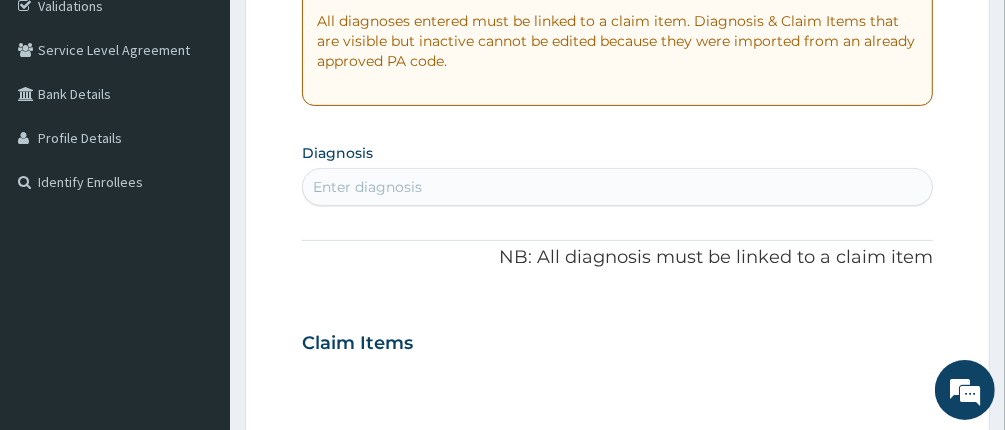 scroll, scrollTop: 0, scrollLeft: 0, axis: both 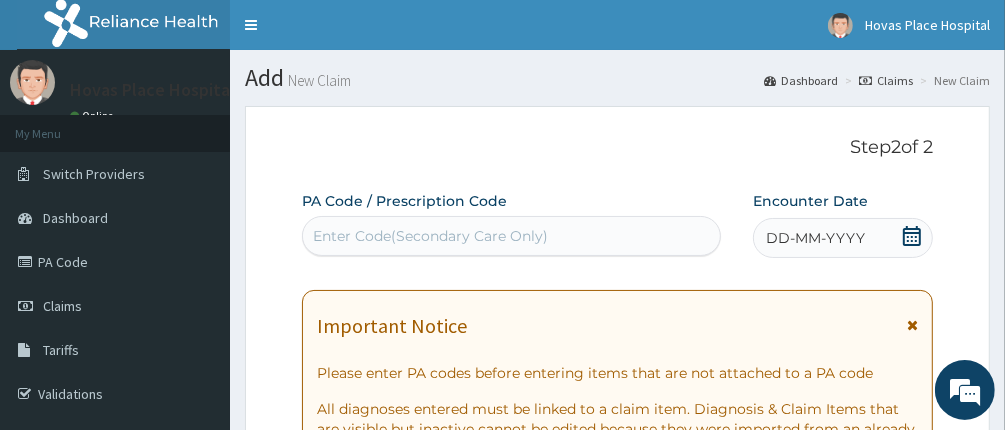 click on "Enter Code(Secondary Care Only)" at bounding box center (512, 236) 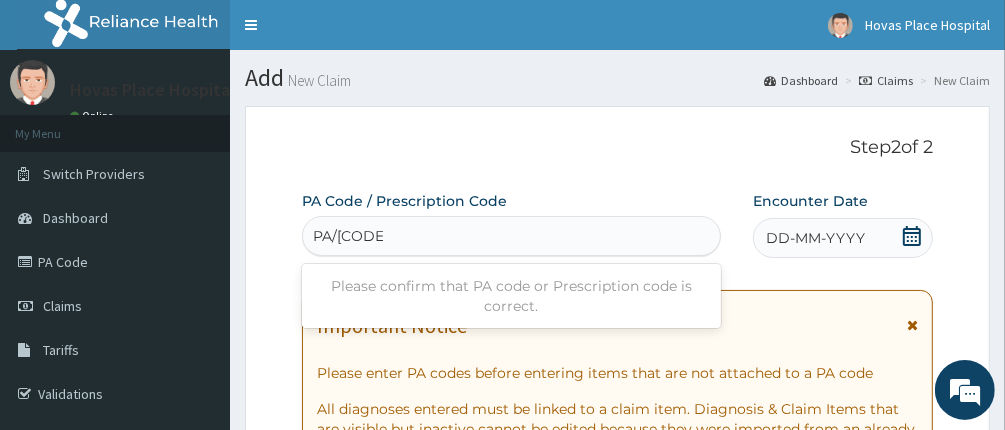 type on "PA/4399C5" 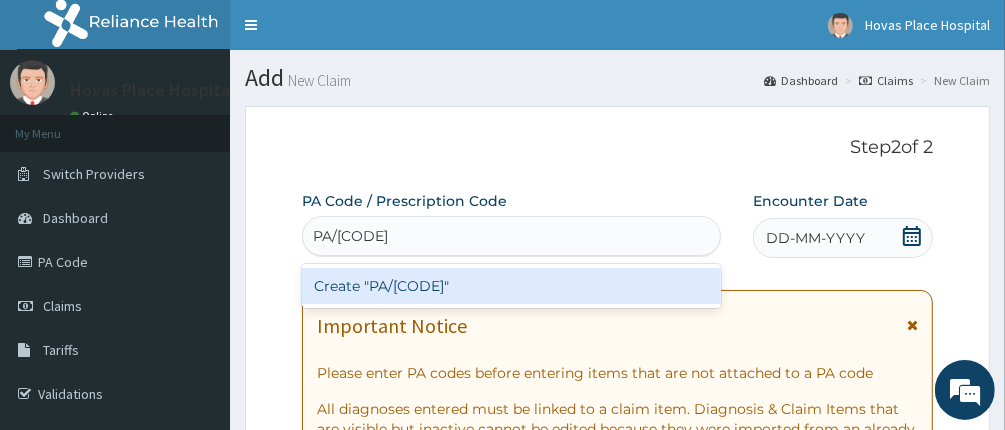 click on "Create "PA/4399C5"" at bounding box center (512, 286) 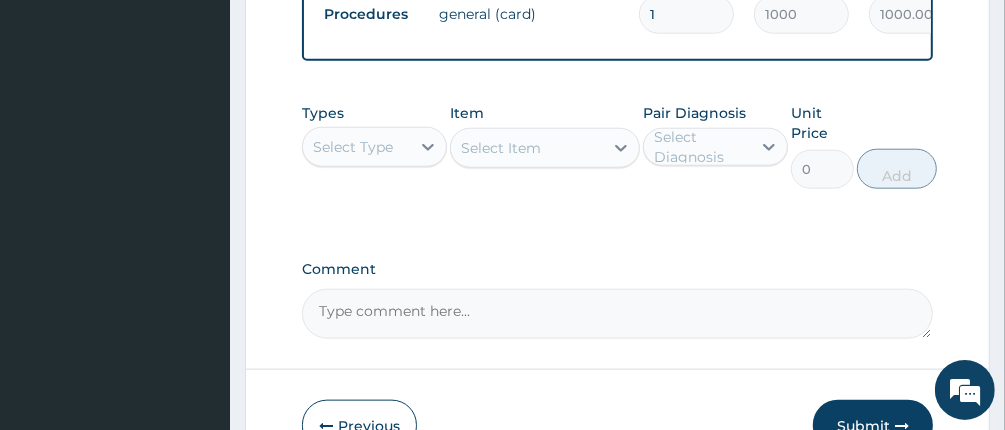 scroll, scrollTop: 1253, scrollLeft: 0, axis: vertical 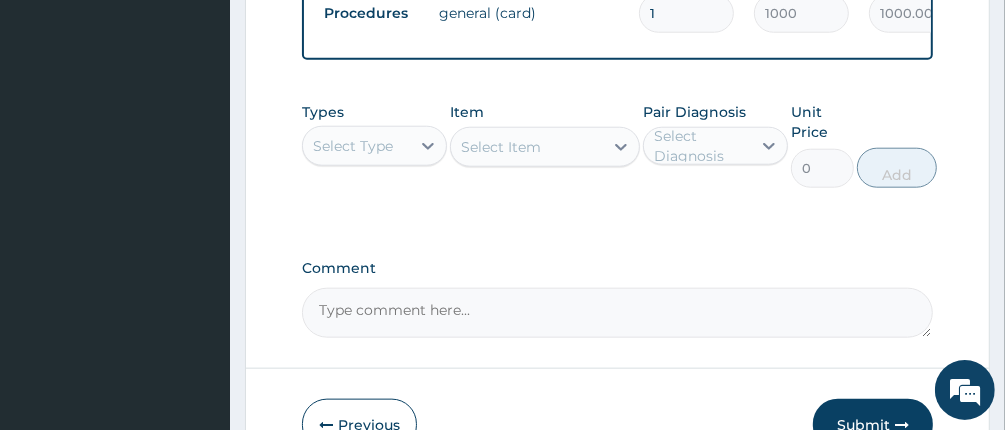 click on "Select Type" at bounding box center [353, 146] 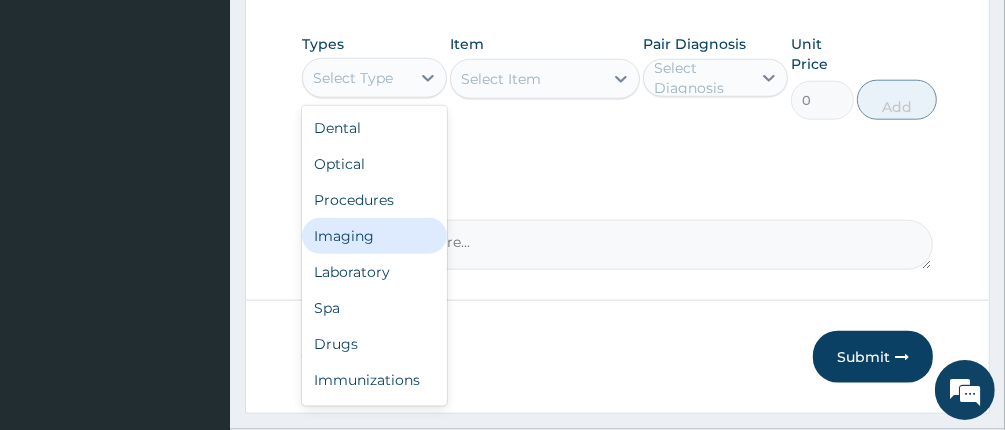 scroll, scrollTop: 1353, scrollLeft: 0, axis: vertical 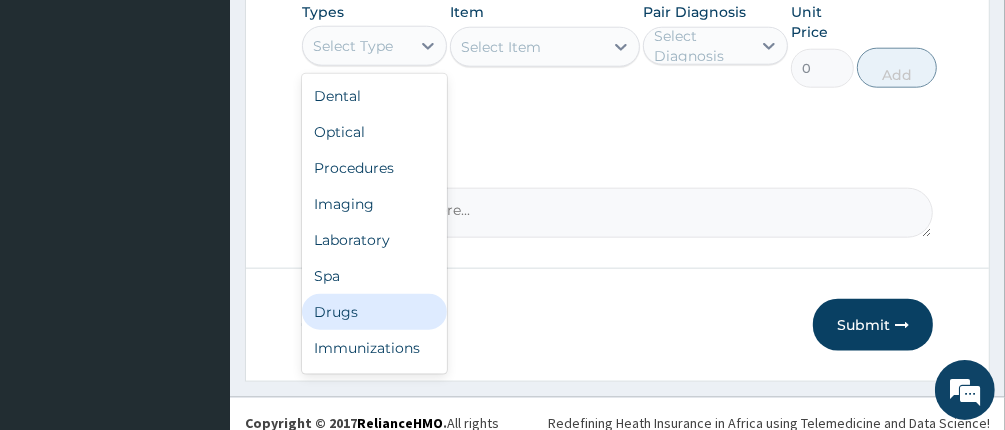 click on "Drugs" at bounding box center [374, 312] 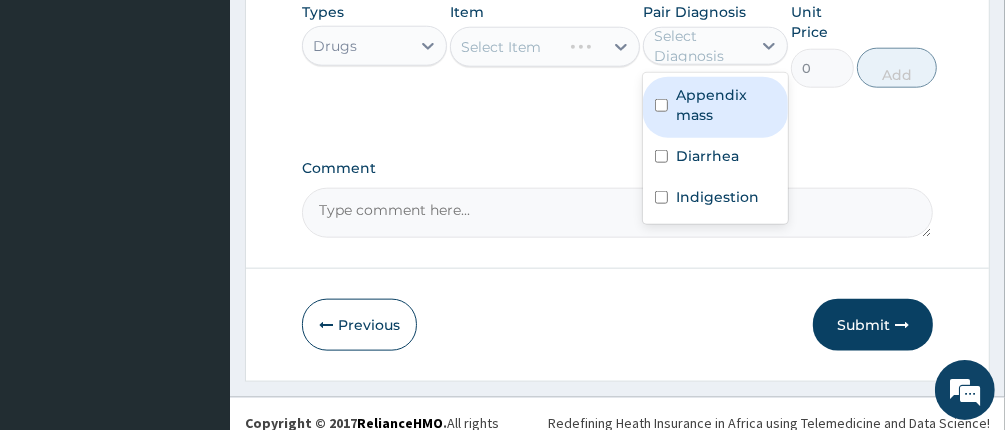click on "Select Diagnosis" at bounding box center (701, 46) 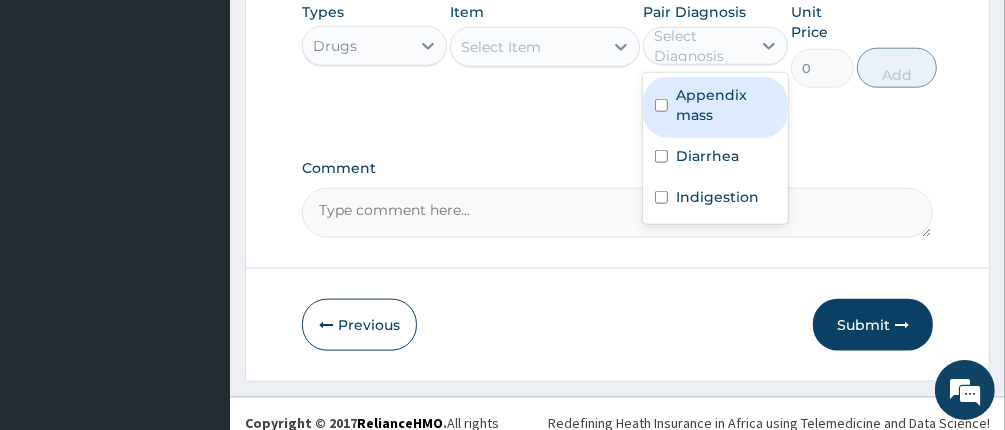 click on "Appendix mass" at bounding box center [726, 105] 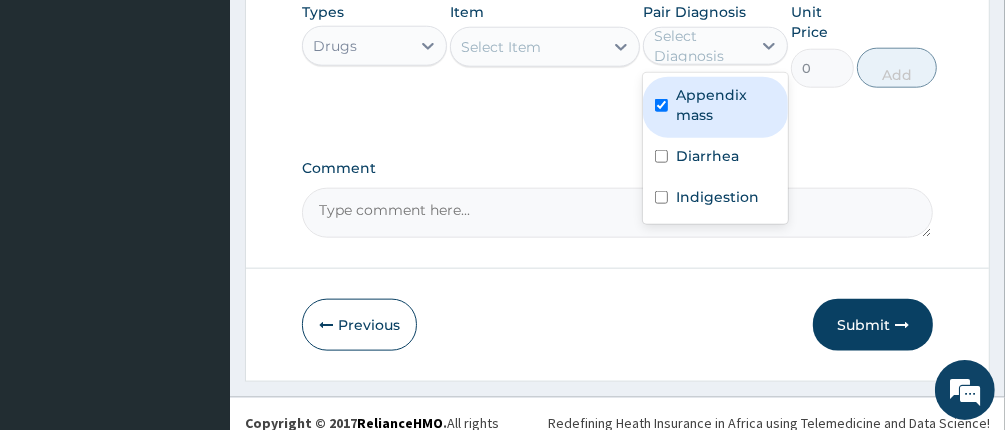 checkbox on "true" 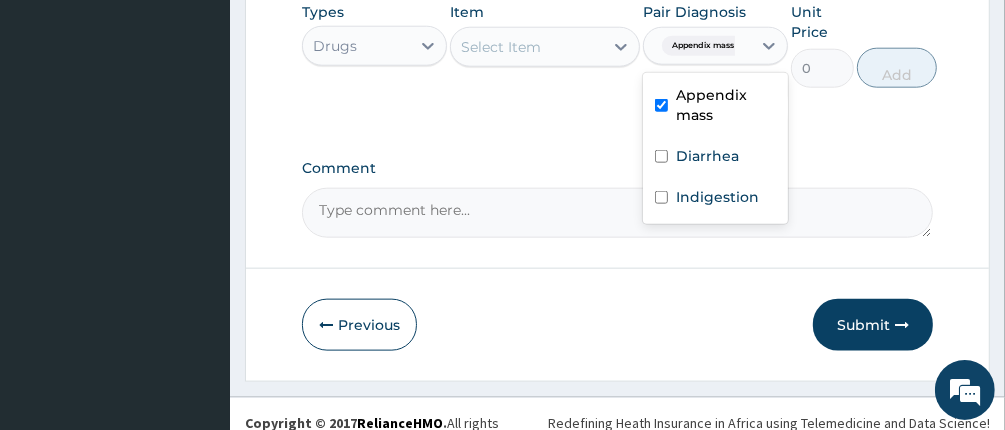 click on "Select Item" at bounding box center [526, 47] 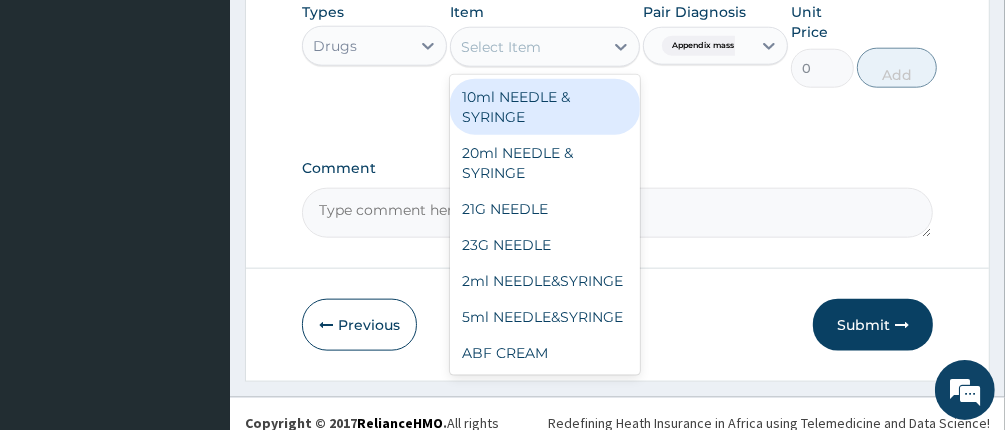type on "S" 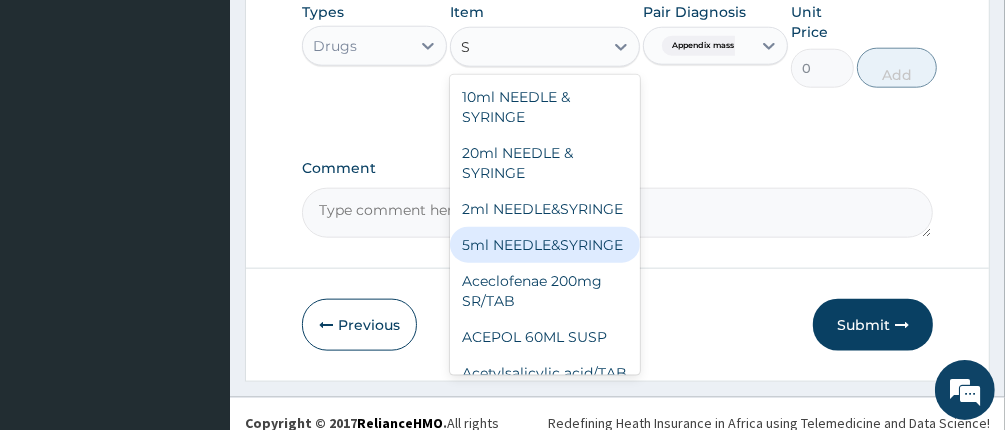 click on "5ml NEEDLE&SYRINGE" at bounding box center [544, 245] 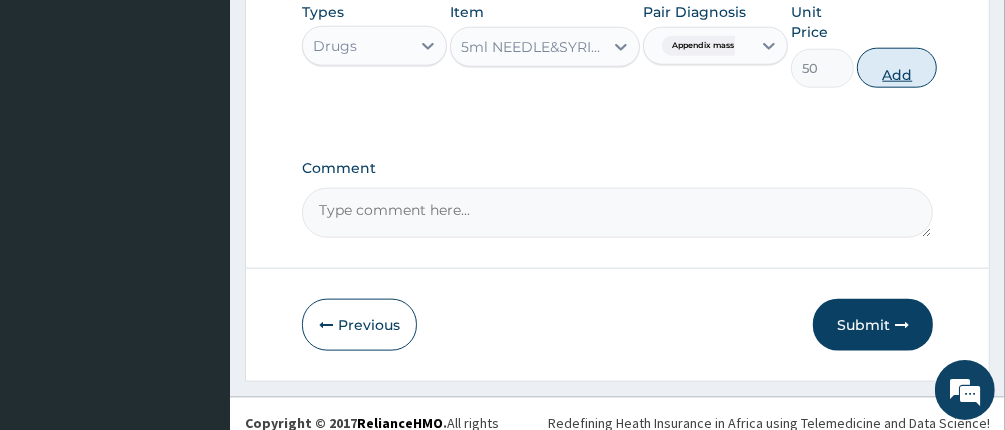 click on "Add" at bounding box center (897, 68) 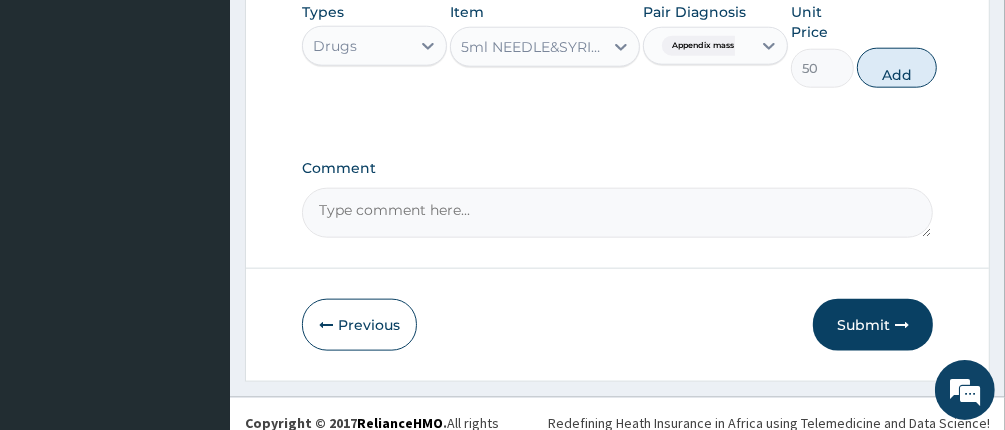 type on "0" 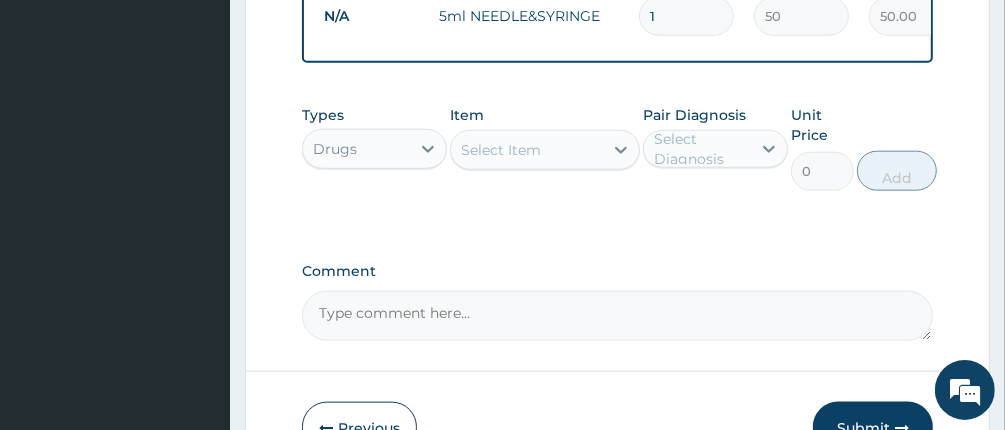 scroll, scrollTop: 1119, scrollLeft: 0, axis: vertical 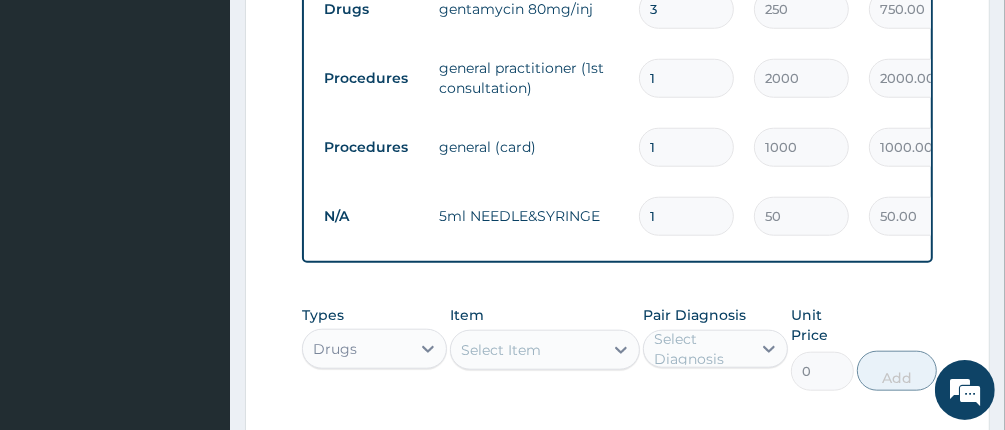 type 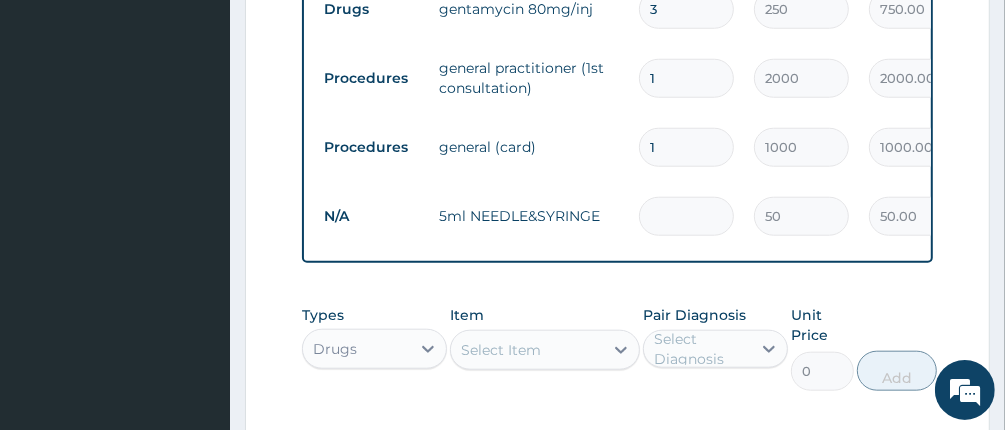 type on "0.00" 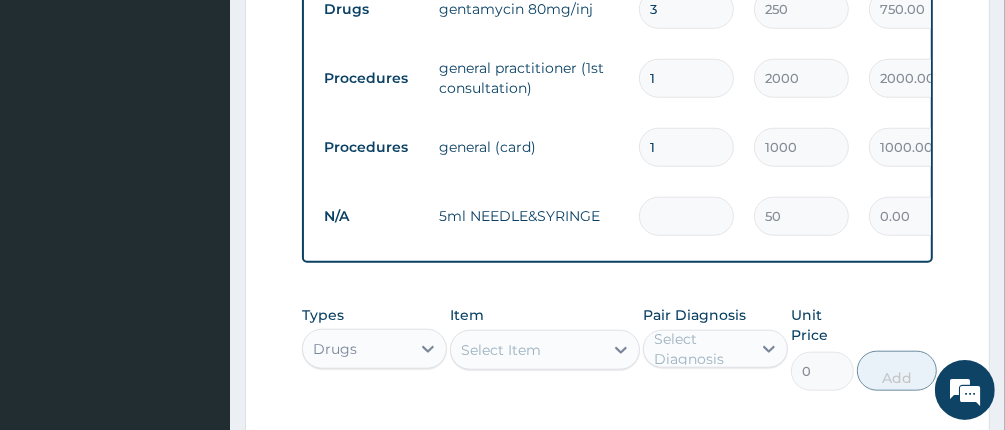 type on "3" 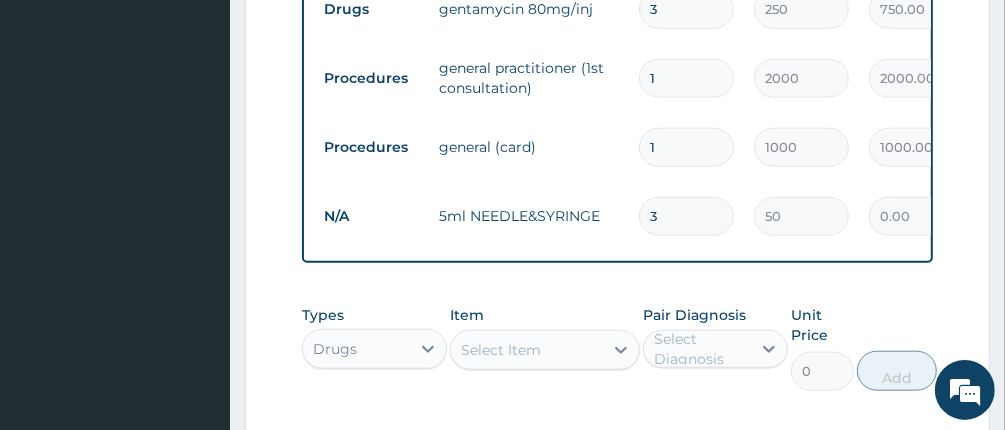 type on "150.00" 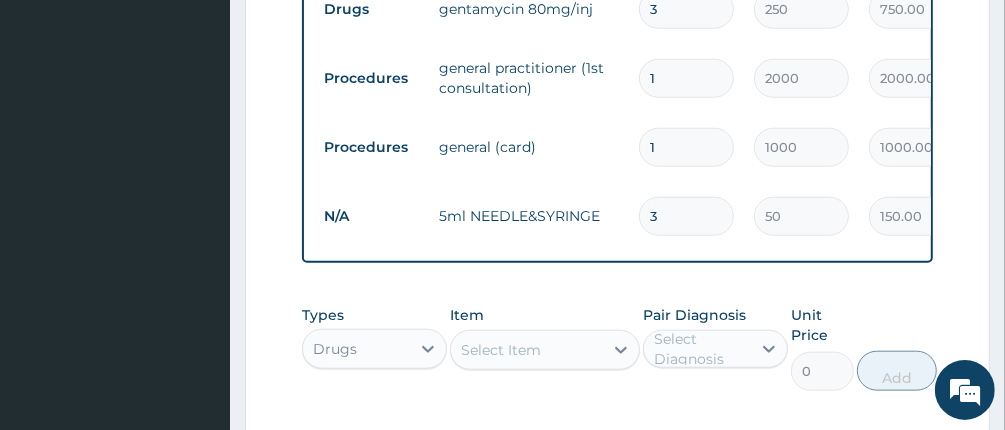 type on "3" 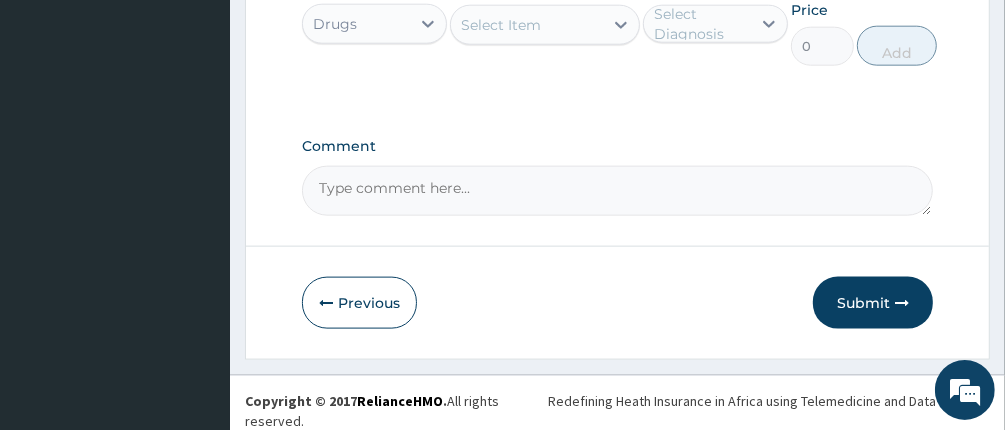 scroll, scrollTop: 1455, scrollLeft: 0, axis: vertical 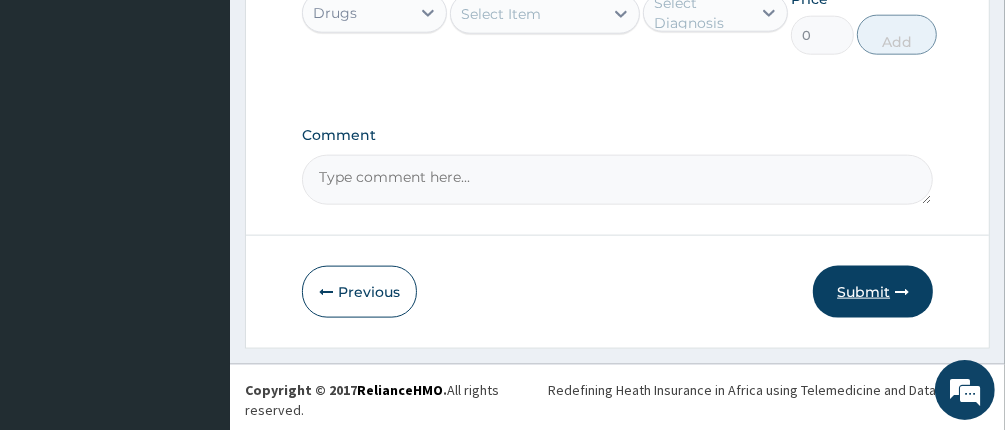 click on "Submit" at bounding box center (873, 292) 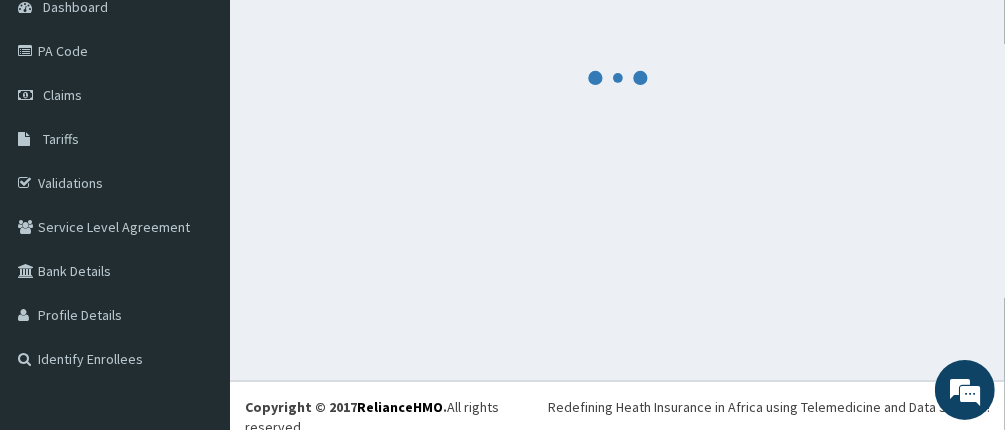 scroll, scrollTop: 0, scrollLeft: 0, axis: both 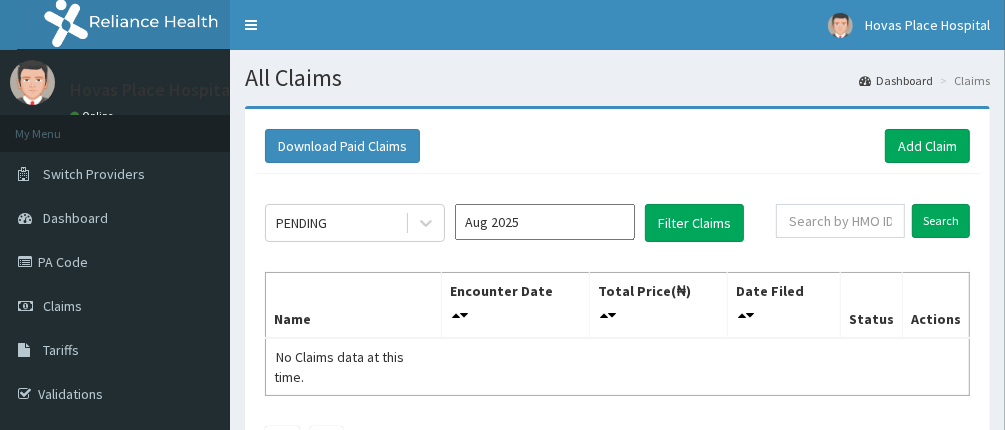 click on "Aug 2025" at bounding box center (545, 222) 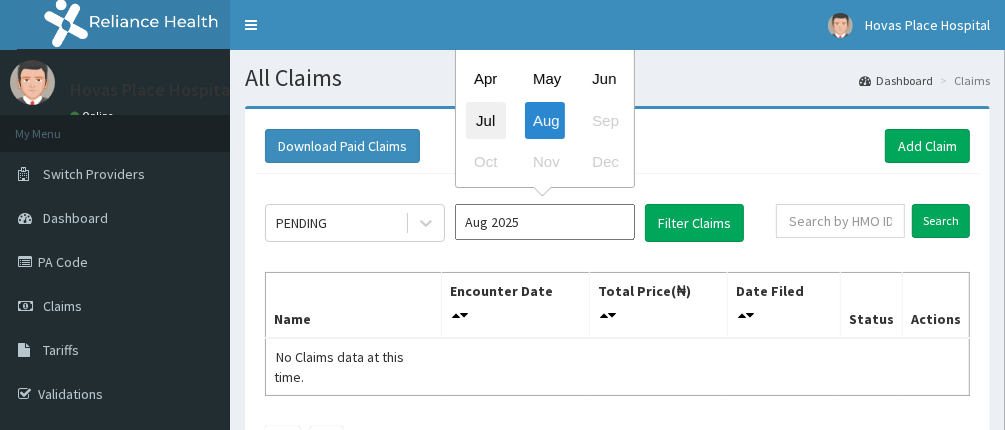 click on "Jul" at bounding box center (486, 120) 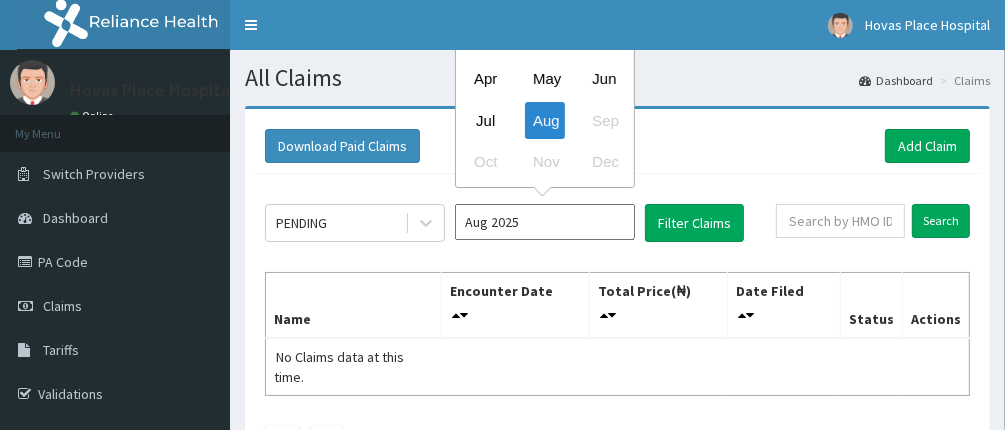 type on "Jul 2025" 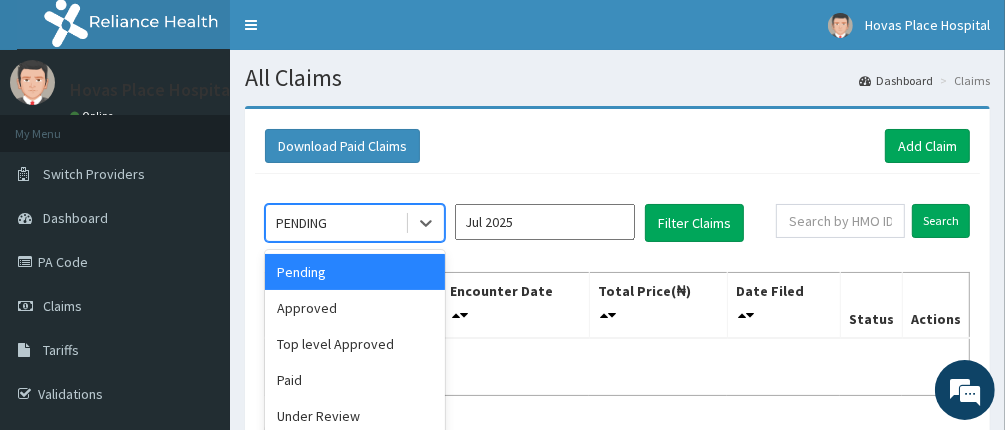 click on "PENDING" at bounding box center [335, 223] 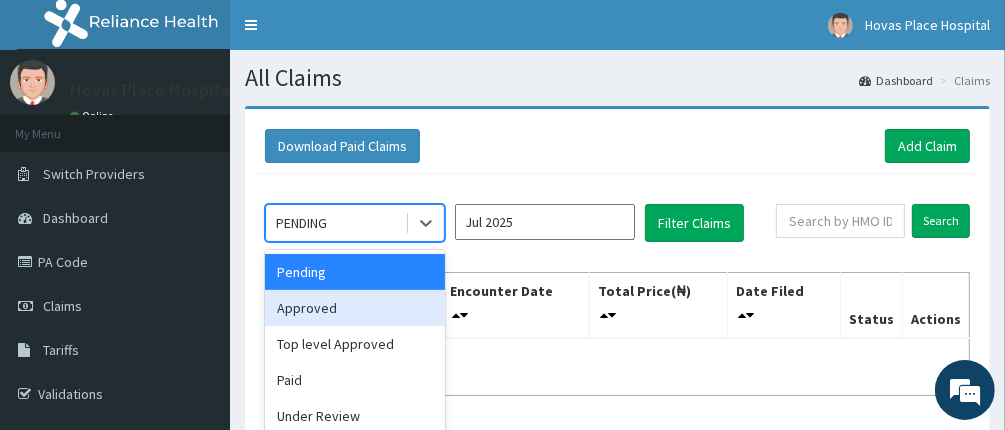 drag, startPoint x: 317, startPoint y: 303, endPoint x: 306, endPoint y: 304, distance: 11.045361 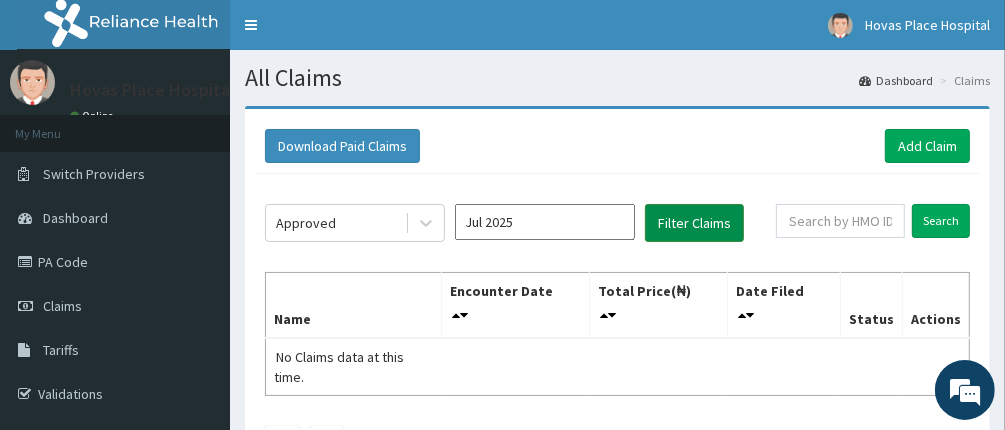 click on "Filter Claims" at bounding box center (694, 223) 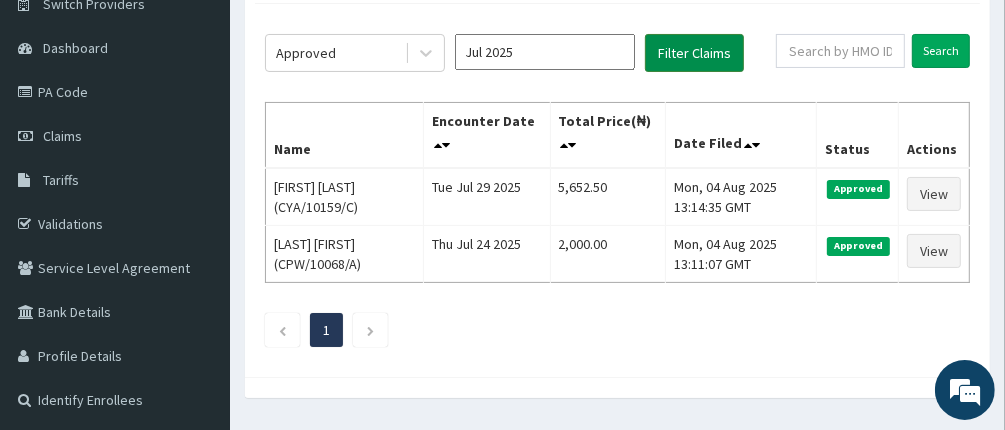 scroll, scrollTop: 200, scrollLeft: 0, axis: vertical 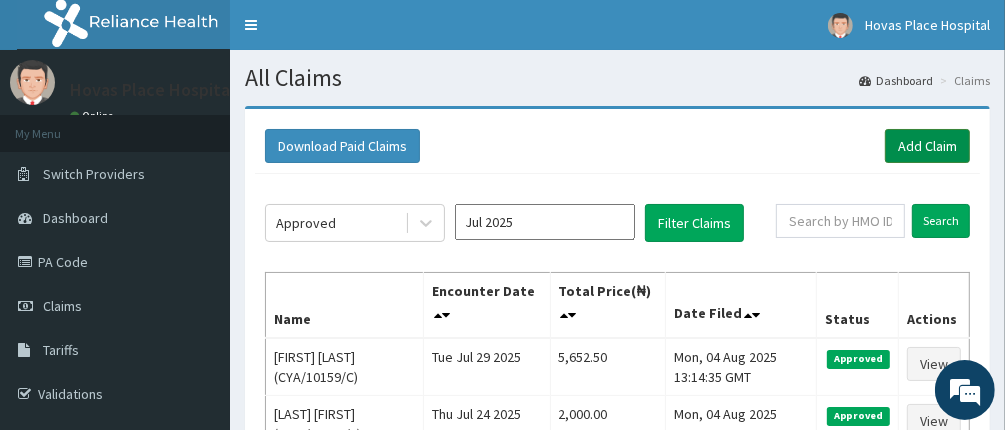 click on "Add Claim" at bounding box center [927, 146] 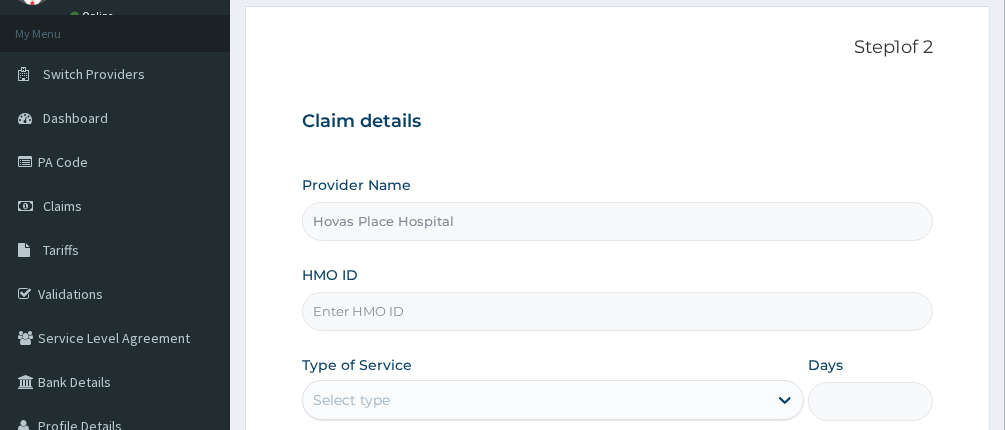 scroll, scrollTop: 100, scrollLeft: 0, axis: vertical 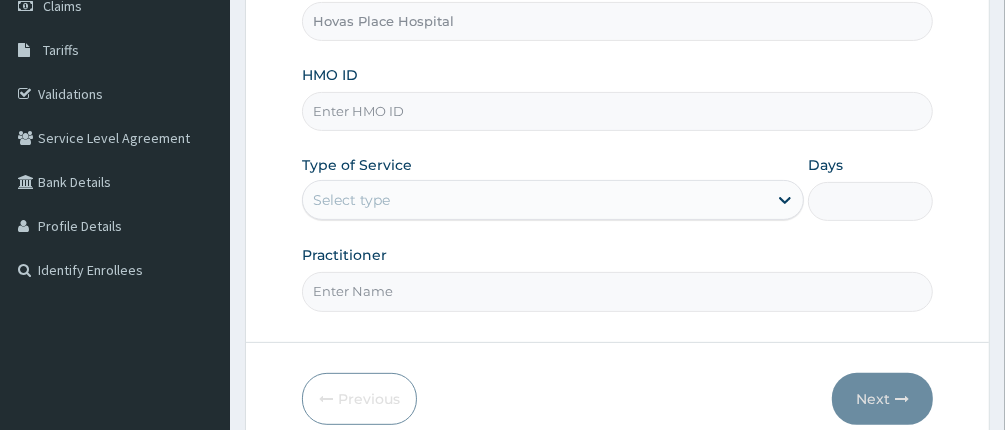 click on "HMO ID" at bounding box center [618, 111] 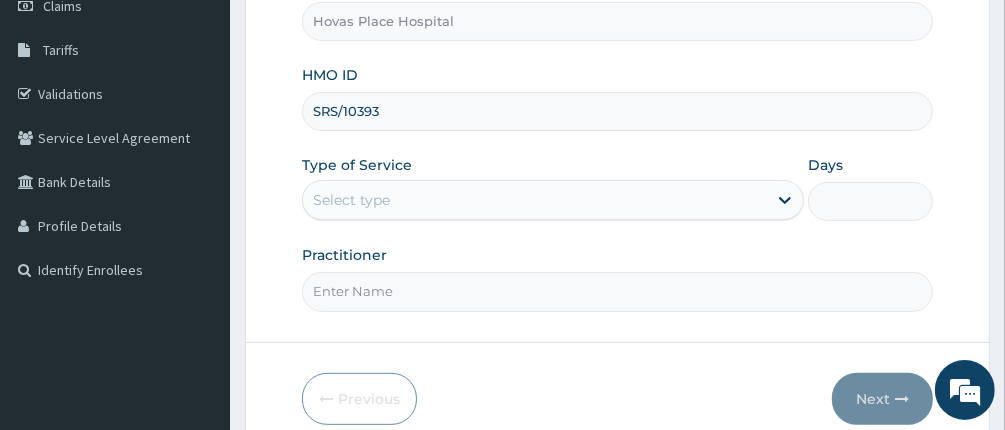 scroll, scrollTop: 0, scrollLeft: 0, axis: both 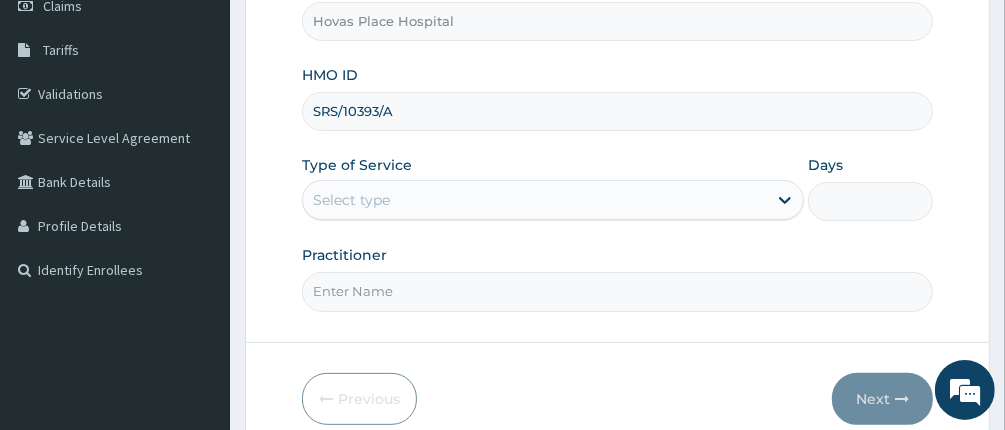 type on "SRS/10393/A" 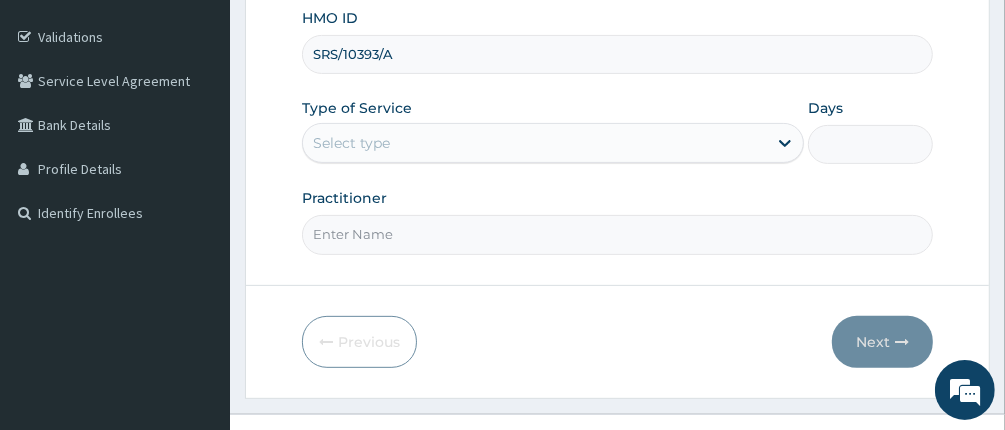scroll, scrollTop: 388, scrollLeft: 0, axis: vertical 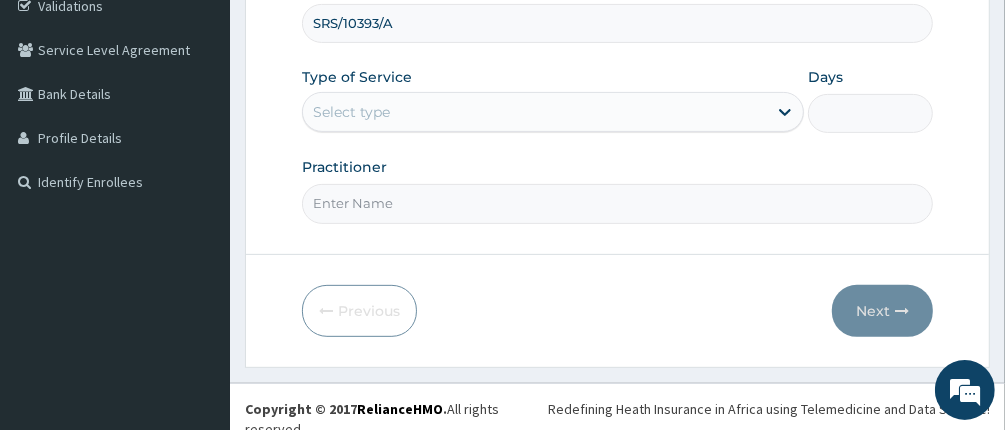 click on "Select type" at bounding box center [535, 112] 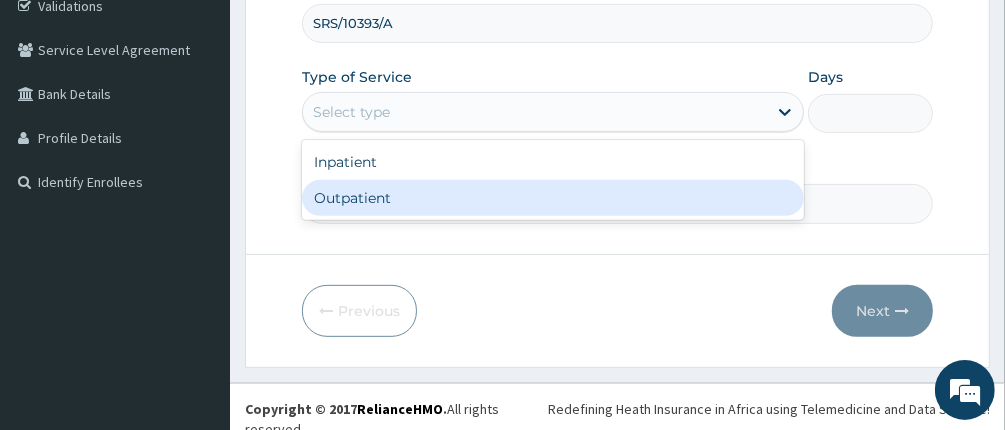 click on "Outpatient" at bounding box center (553, 198) 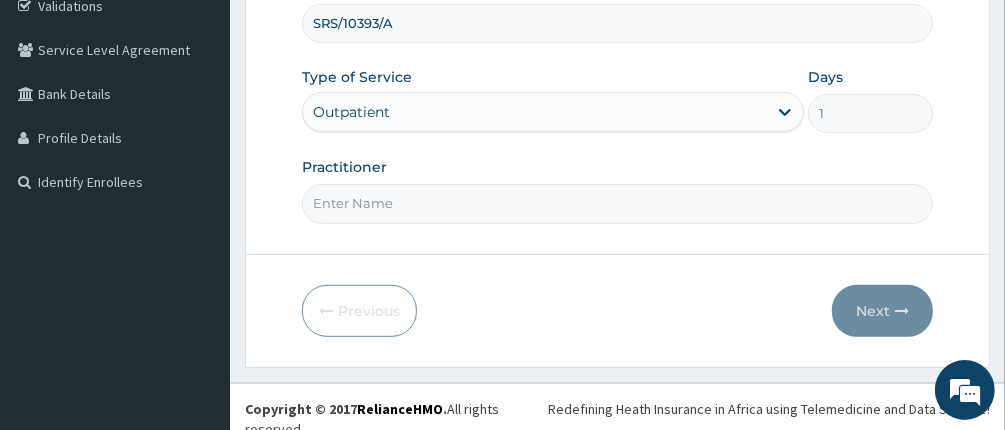 click on "Practitioner" at bounding box center [618, 203] 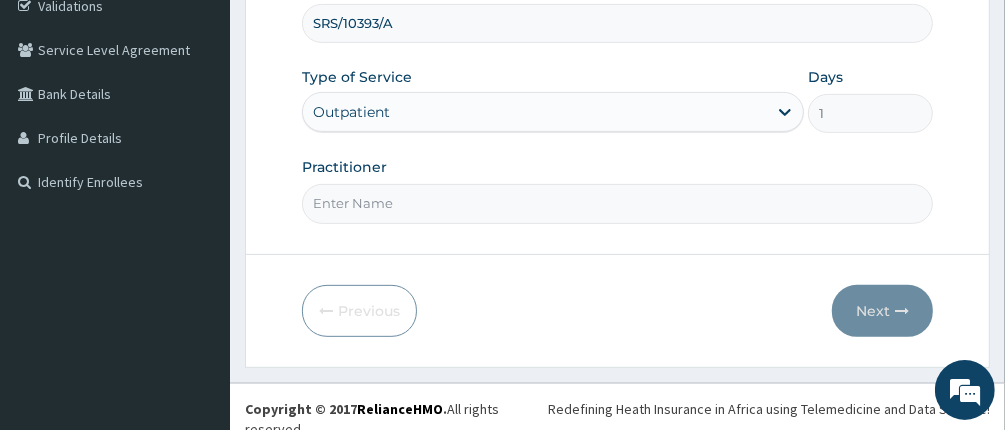 type on "DR UCHE OKENYI" 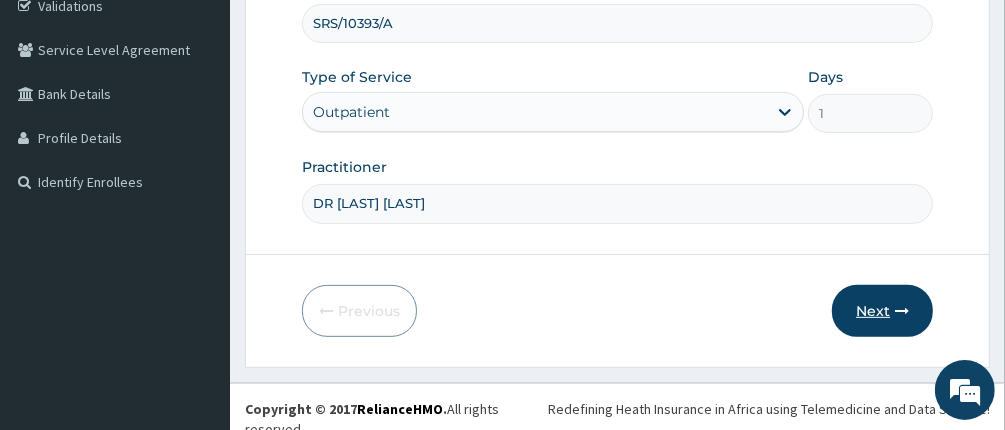 click on "Next" at bounding box center (882, 311) 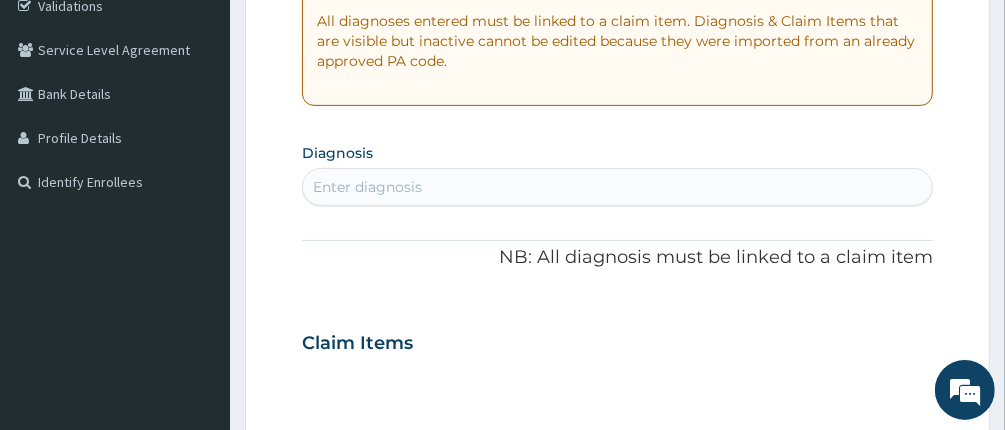 scroll, scrollTop: 0, scrollLeft: 0, axis: both 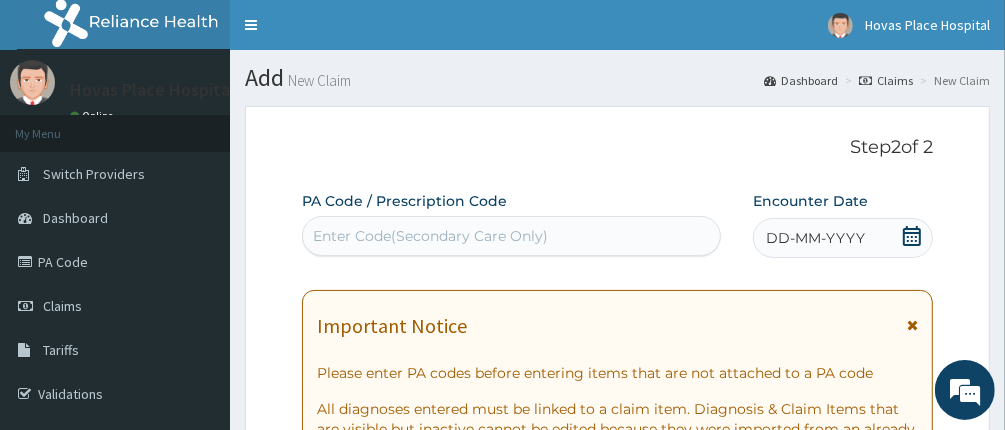 click on "Enter Code(Secondary Care Only)" at bounding box center [512, 236] 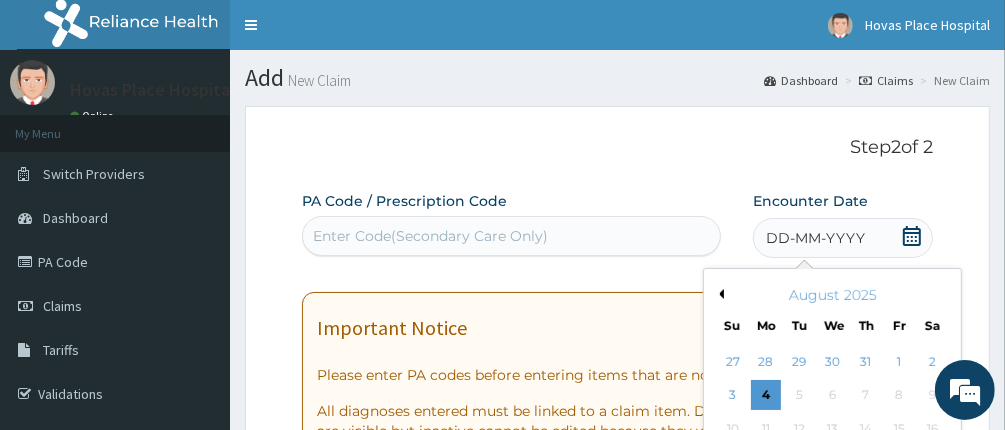 scroll, scrollTop: 200, scrollLeft: 0, axis: vertical 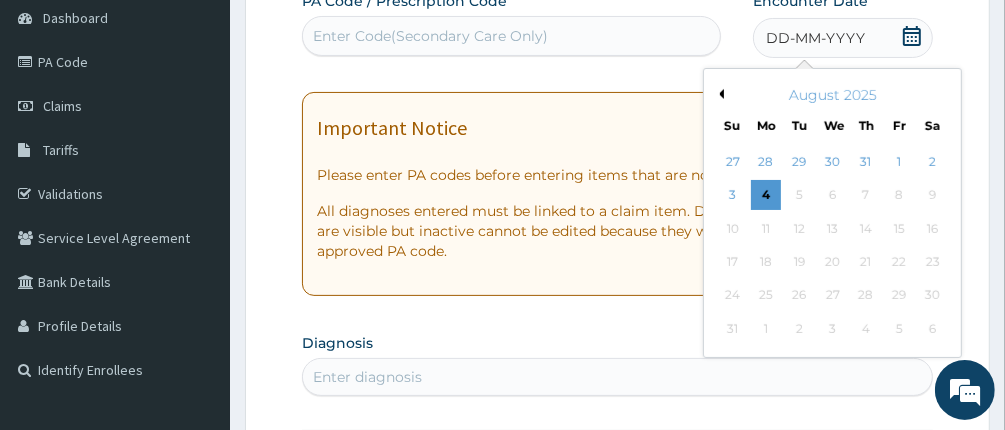 click on "August 2025" at bounding box center (832, 95) 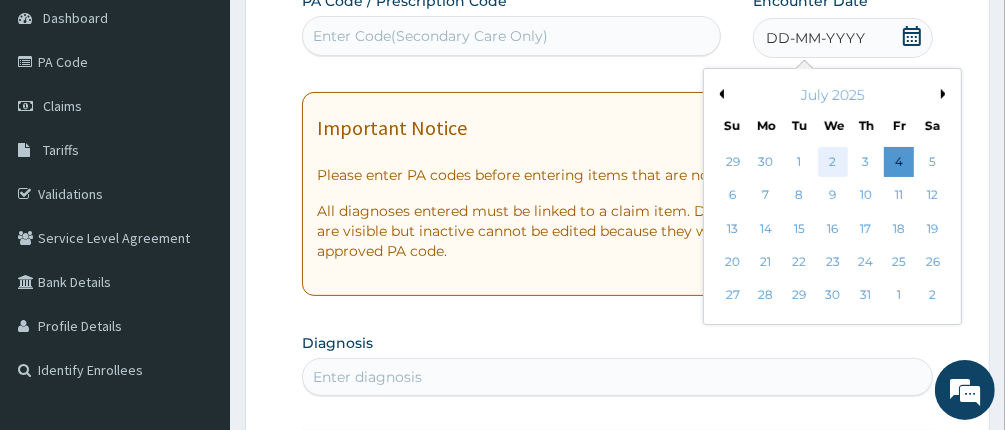 click on "2" at bounding box center [833, 162] 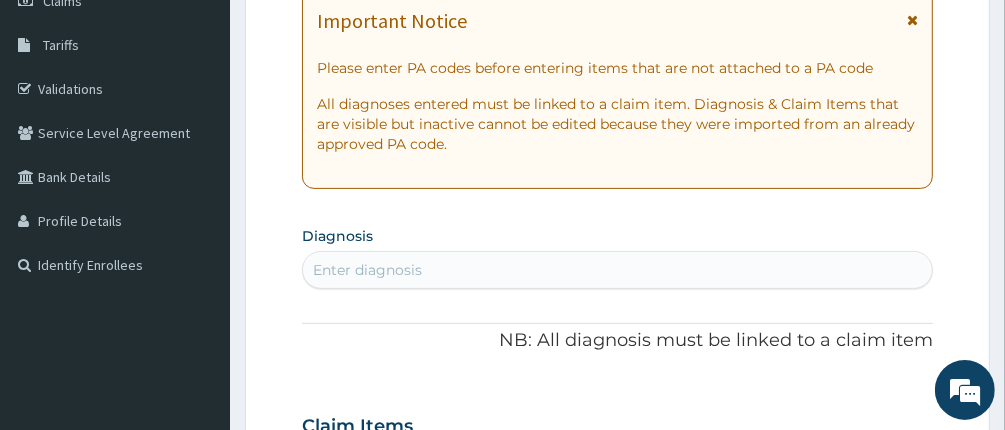 scroll, scrollTop: 500, scrollLeft: 0, axis: vertical 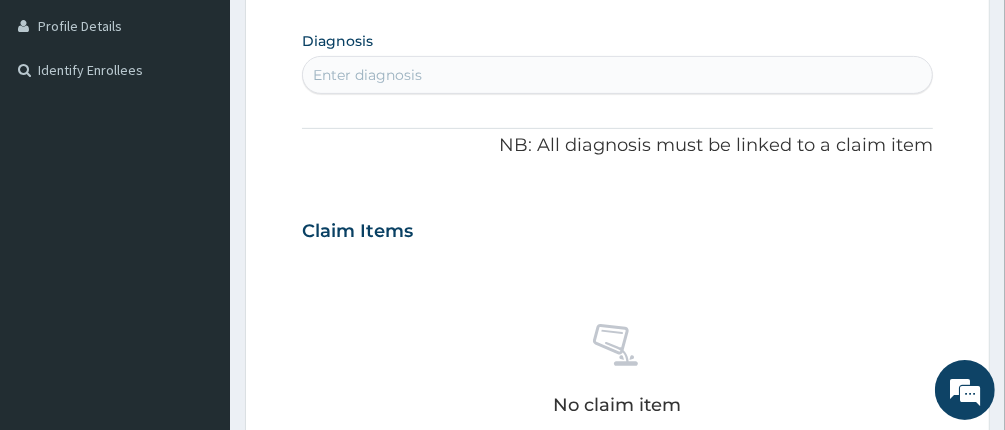 click on "Enter diagnosis" at bounding box center [367, 75] 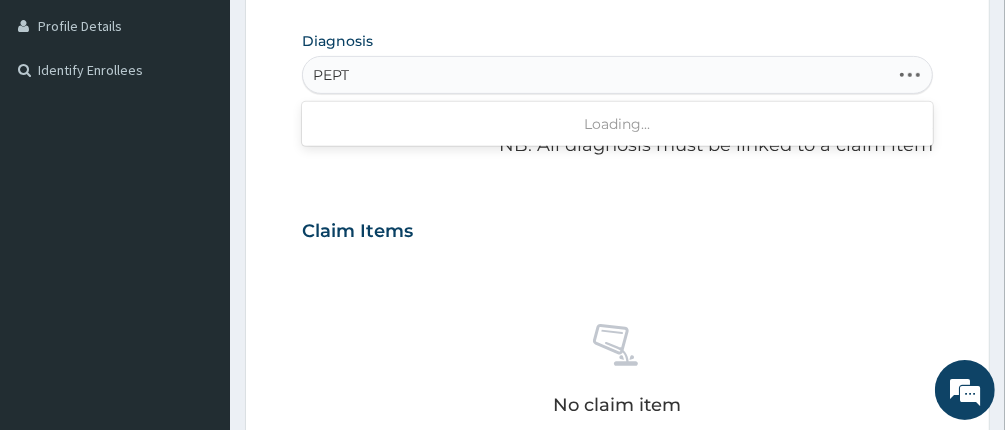 type on "PEPTI" 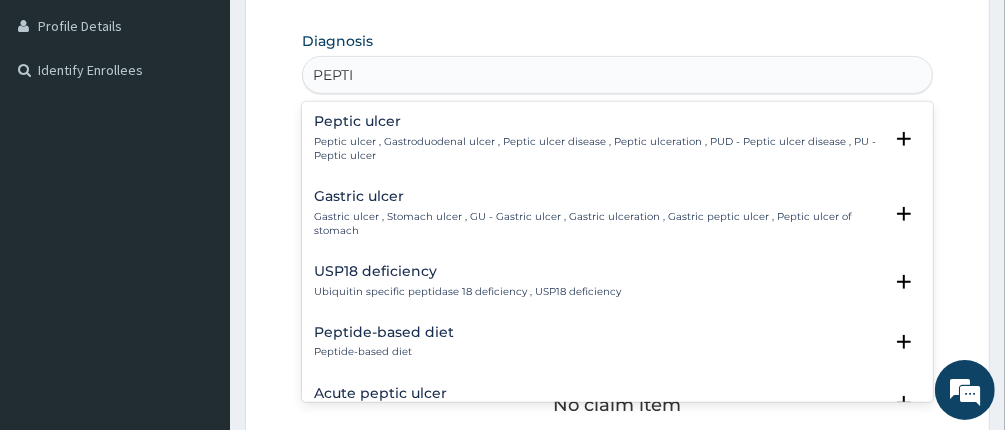 click on "Peptic ulcer" at bounding box center [598, 121] 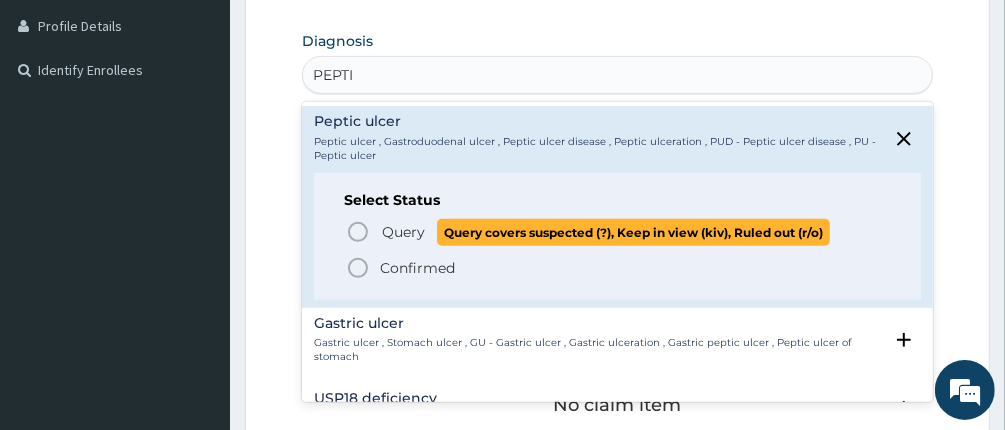 click 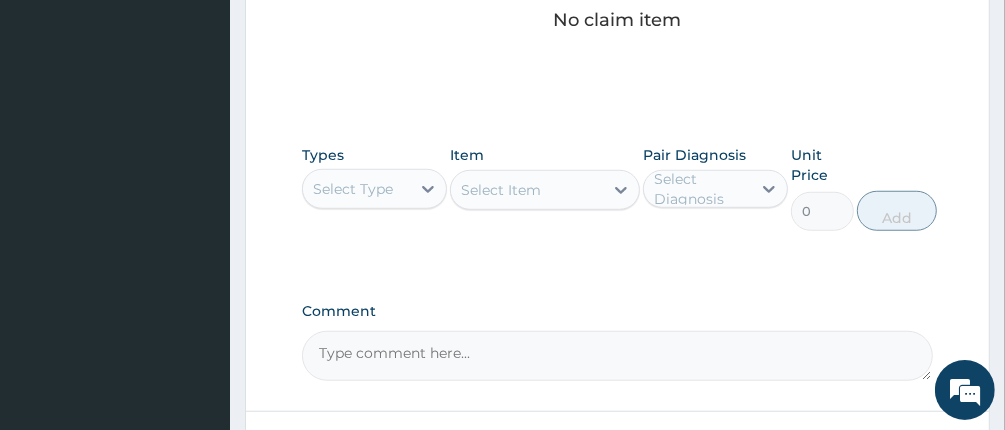 scroll, scrollTop: 900, scrollLeft: 0, axis: vertical 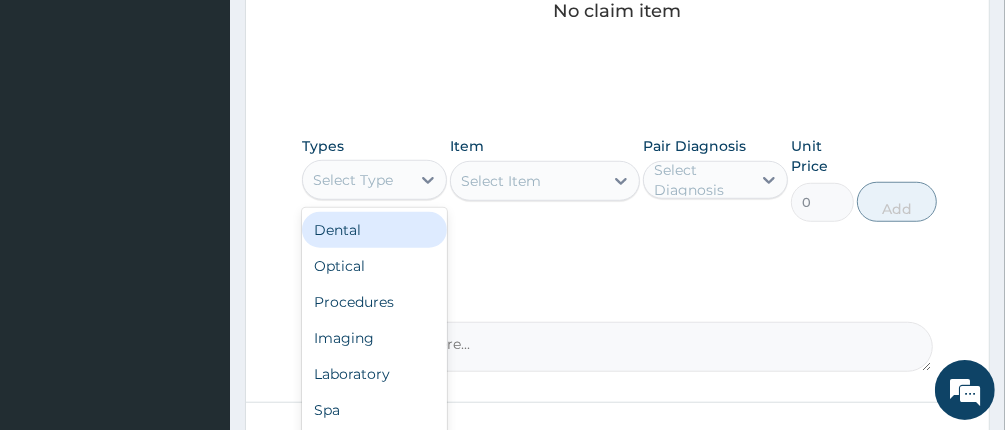 click on "Select Type" at bounding box center [356, 180] 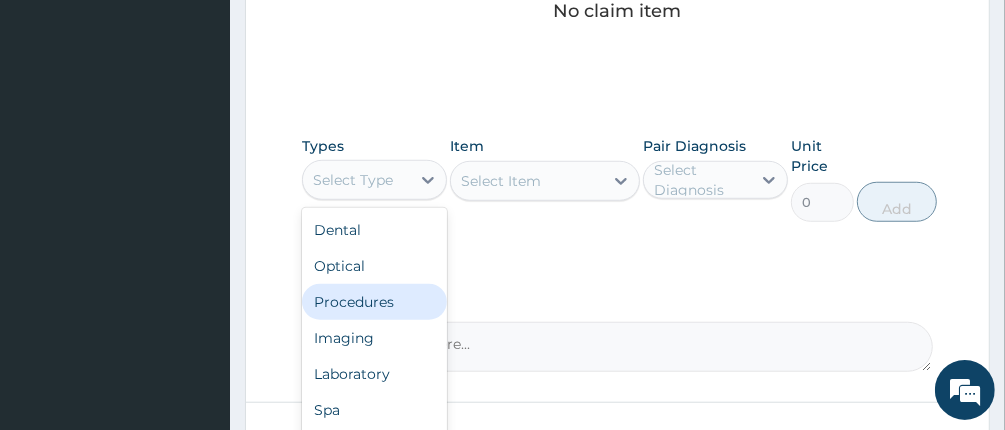 click on "Procedures" at bounding box center [374, 302] 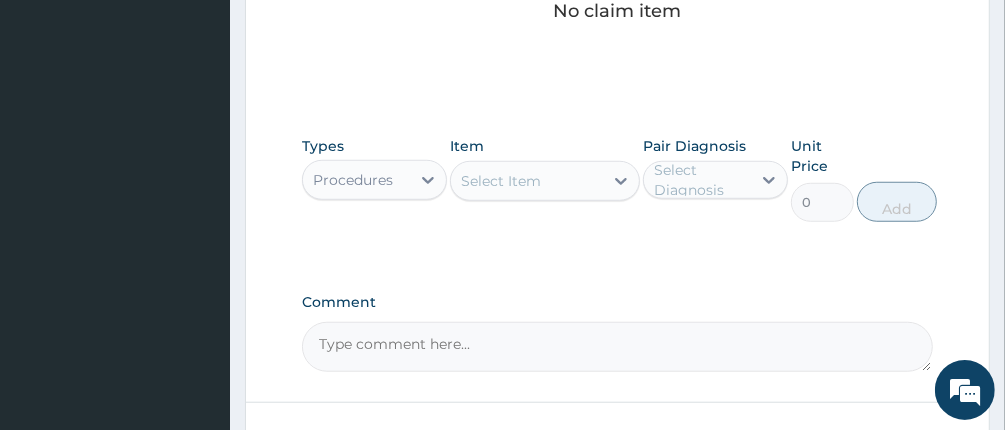 click on "Select Diagnosis" at bounding box center [701, 180] 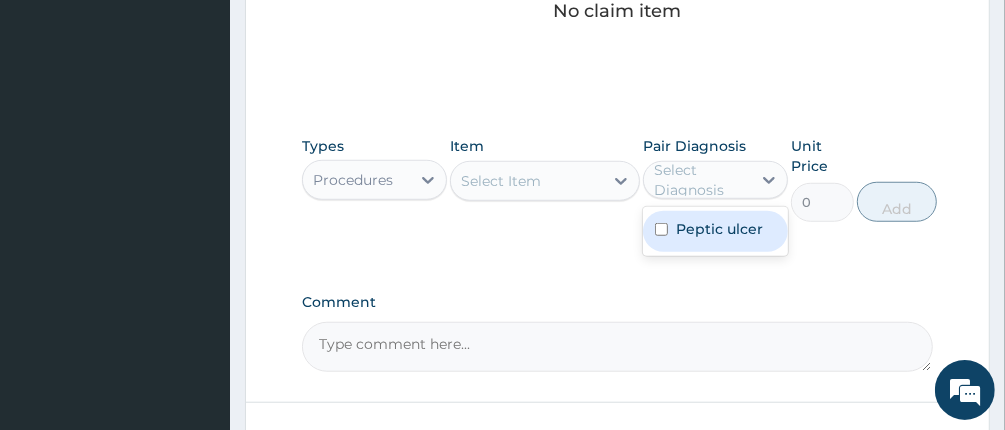 click on "Peptic ulcer" at bounding box center (719, 229) 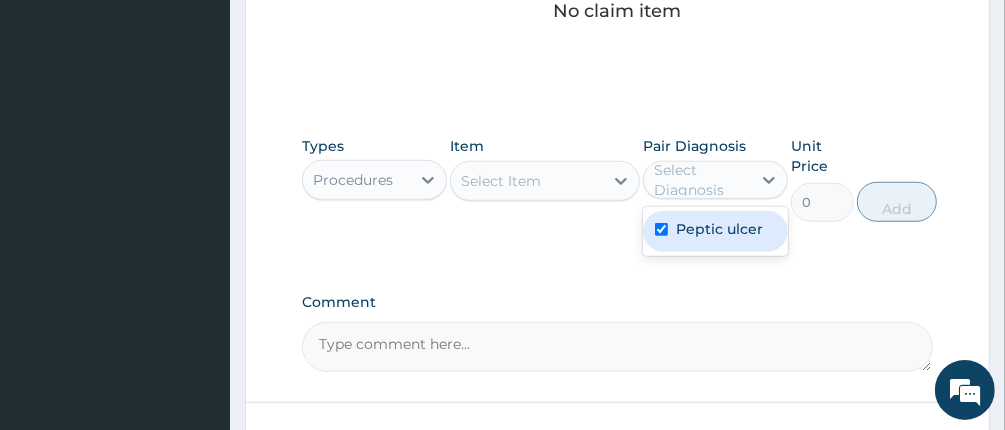 checkbox on "true" 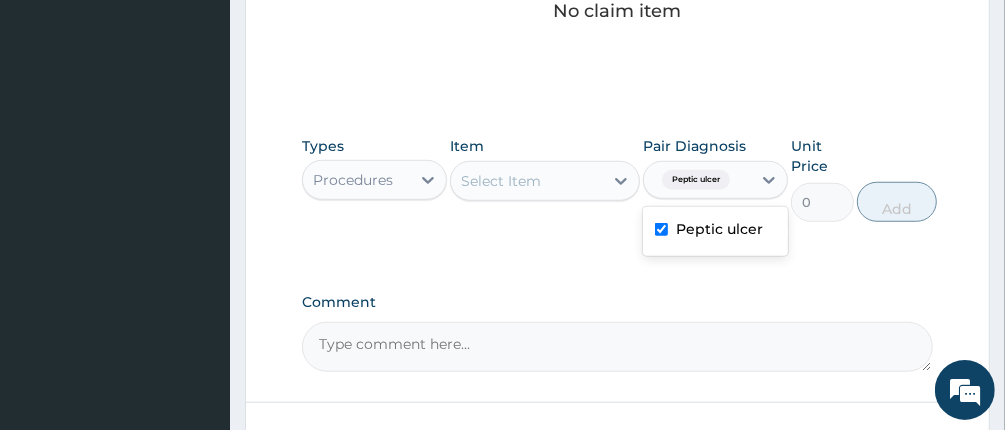 click on "Select Item" at bounding box center (526, 181) 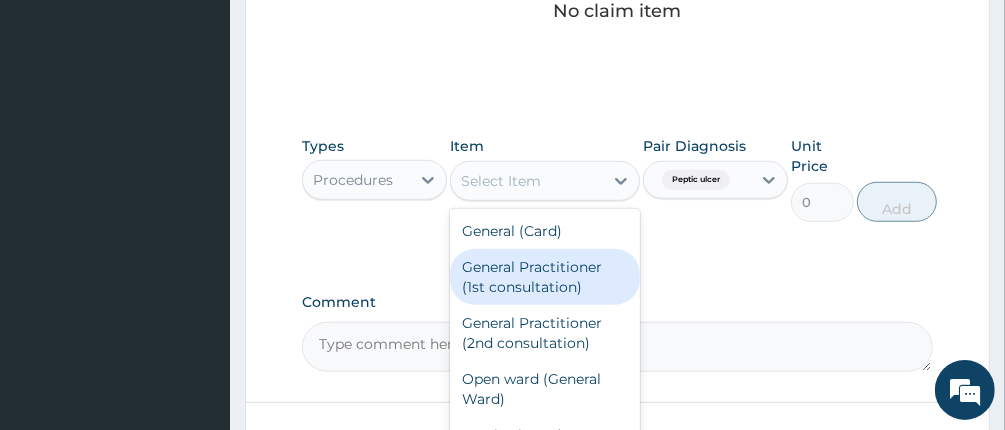 click on "General Practitioner (1st consultation)" at bounding box center [544, 277] 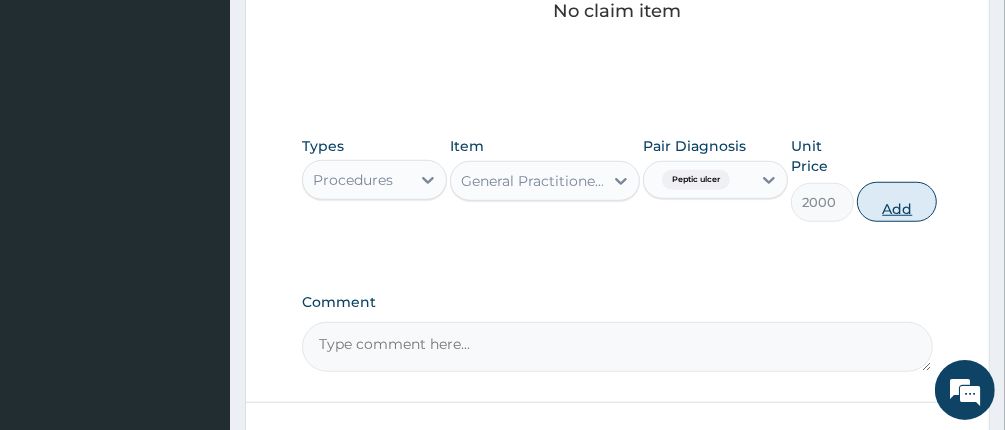 click on "Add" at bounding box center (897, 202) 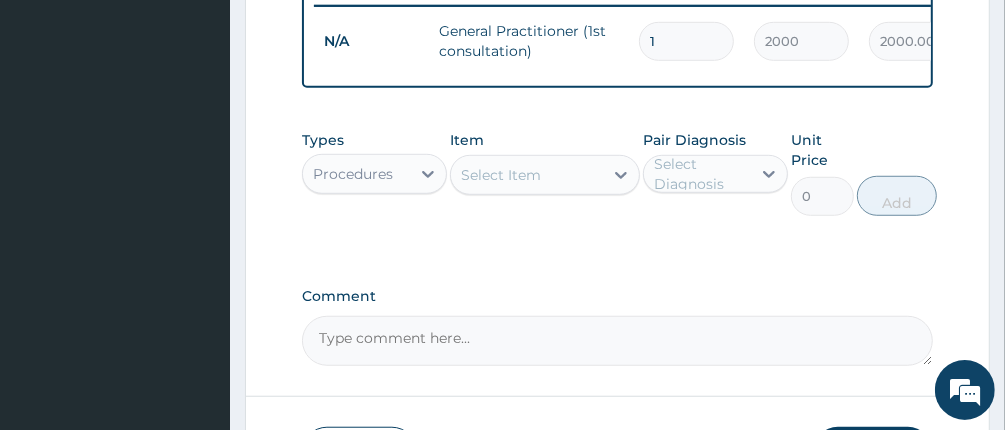 scroll, scrollTop: 835, scrollLeft: 0, axis: vertical 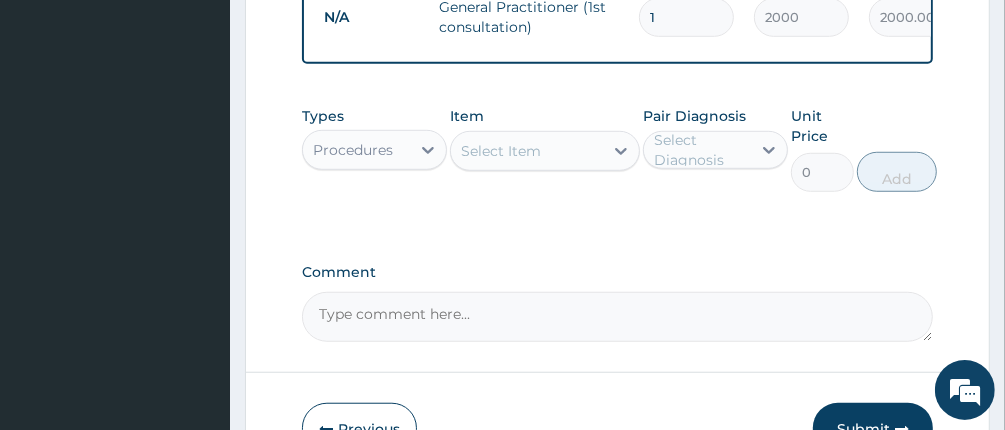 click on "Select Item" at bounding box center [501, 151] 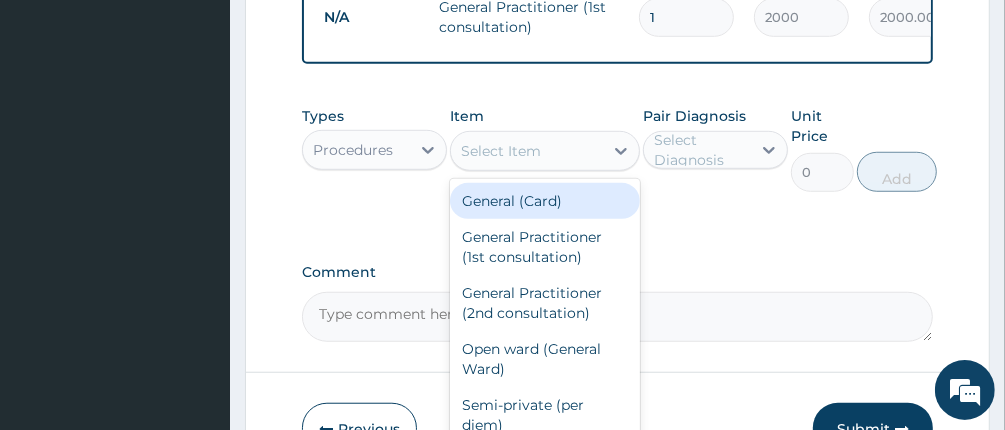 click on "General (Card)" at bounding box center [544, 201] 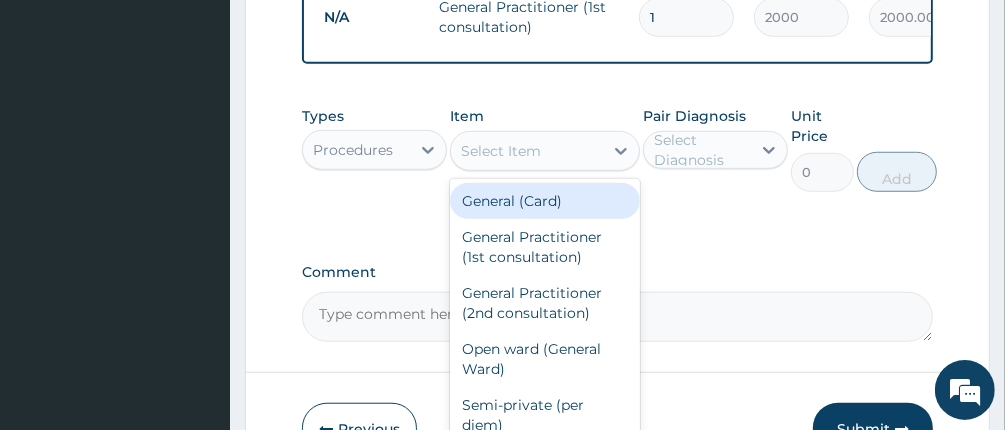 type on "1000" 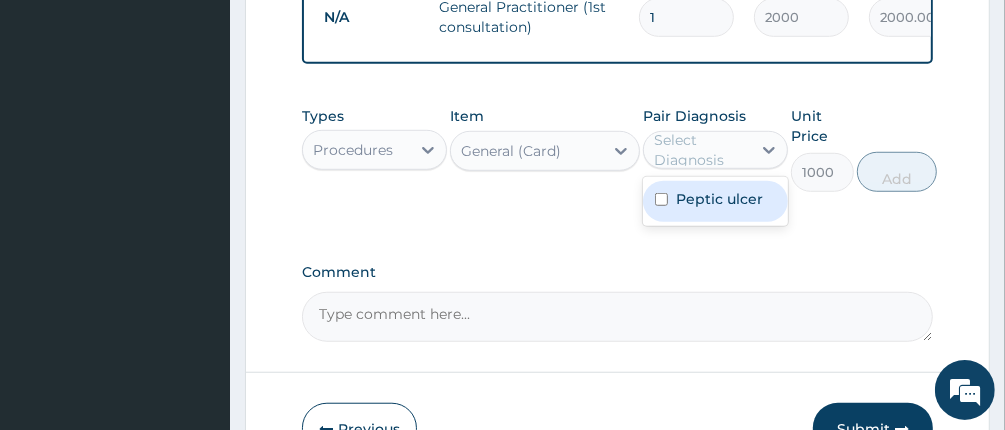 drag, startPoint x: 738, startPoint y: 167, endPoint x: 737, endPoint y: 197, distance: 30.016663 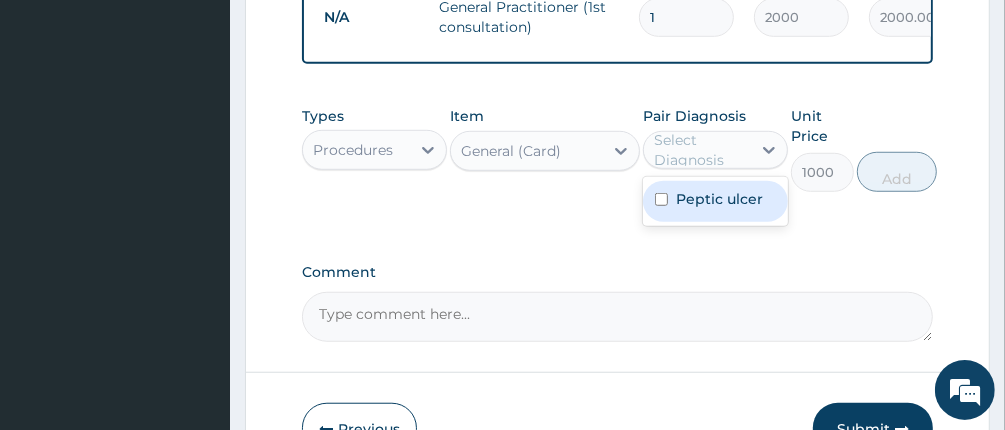 click on "Select Diagnosis" at bounding box center (701, 150) 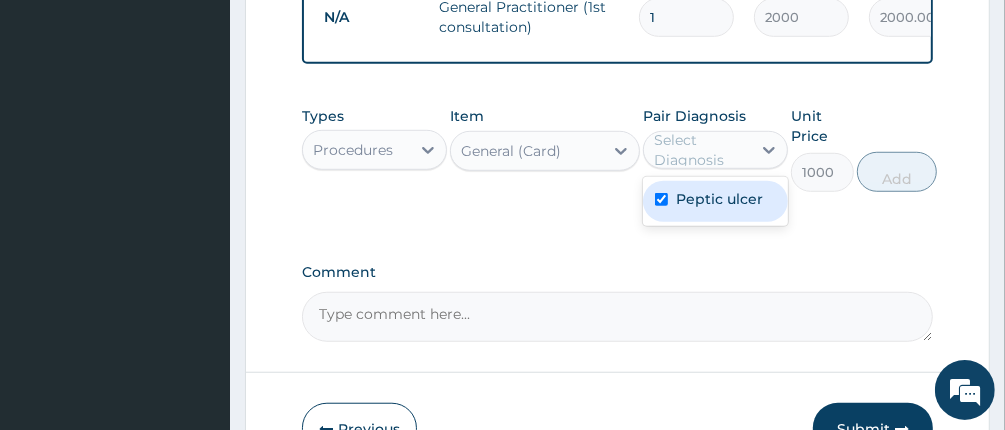 checkbox on "true" 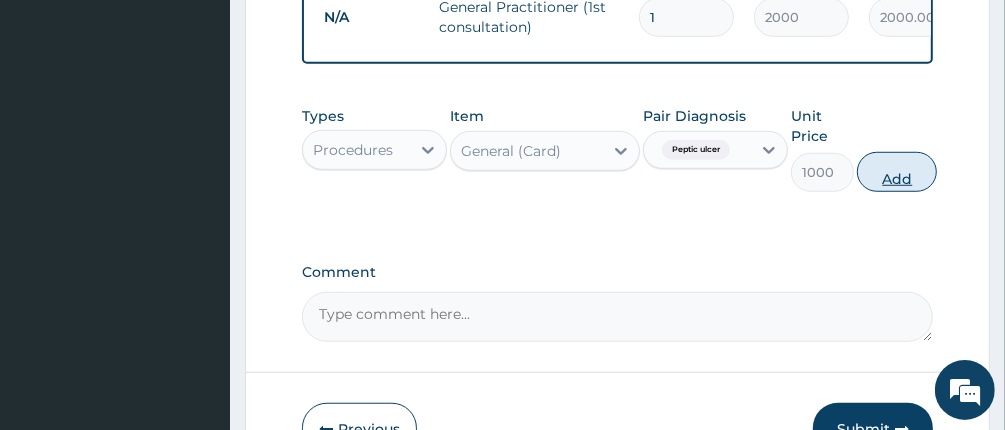 click on "Add" at bounding box center (897, 172) 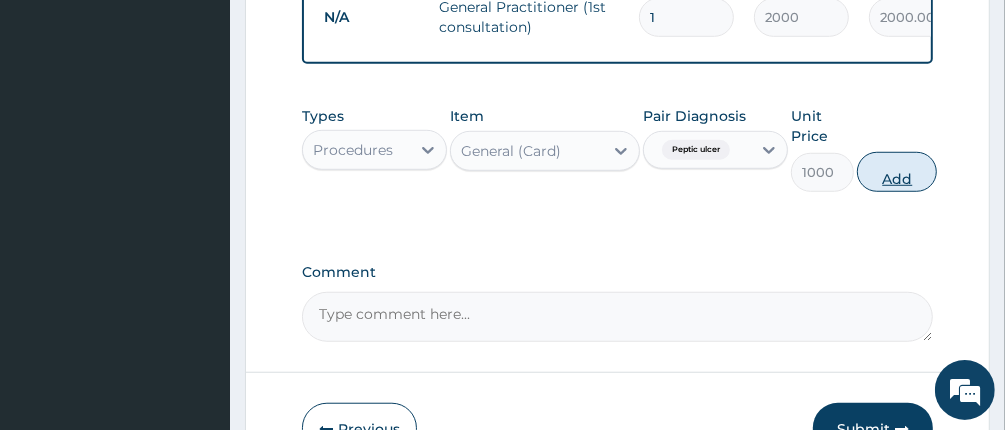 type on "0" 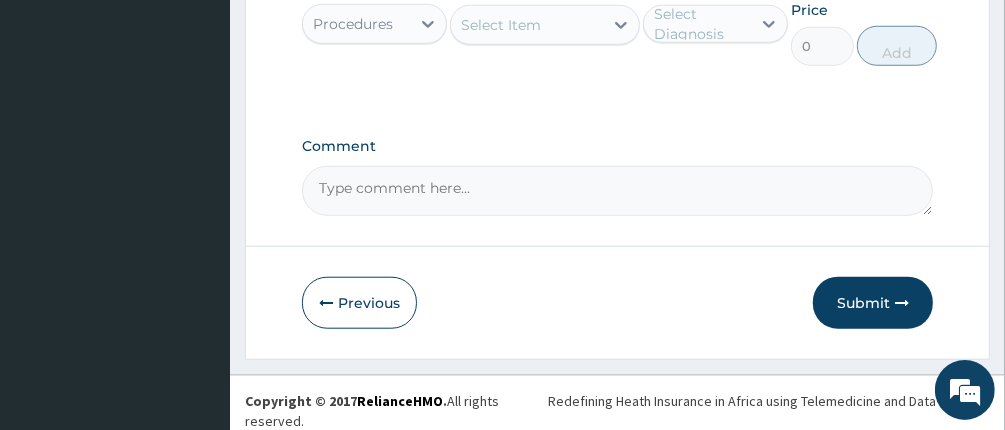 scroll, scrollTop: 1037, scrollLeft: 0, axis: vertical 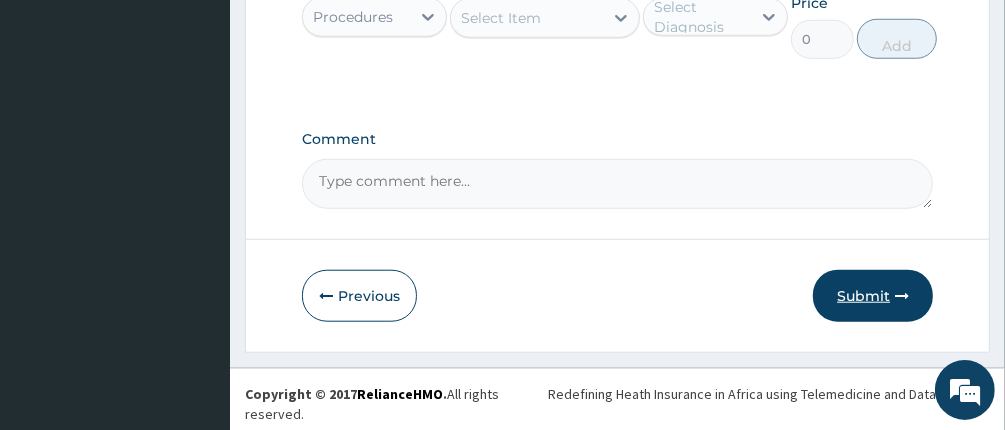 click on "Submit" at bounding box center (873, 296) 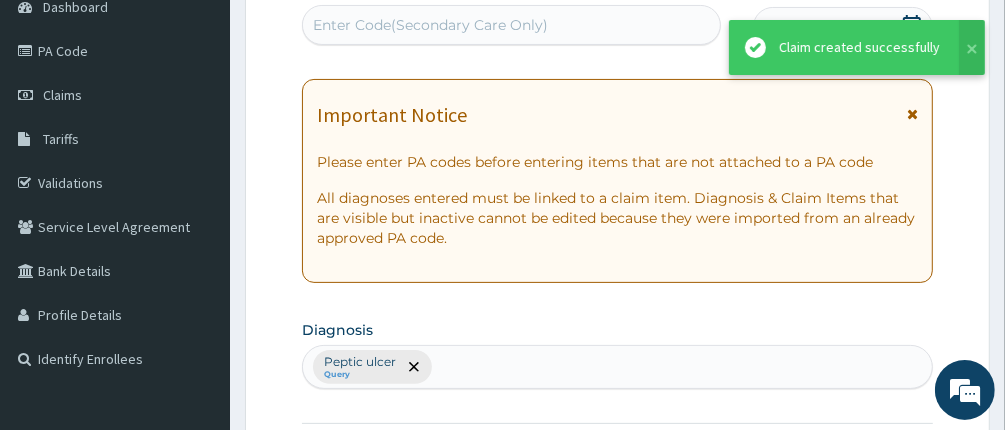 scroll, scrollTop: 1037, scrollLeft: 0, axis: vertical 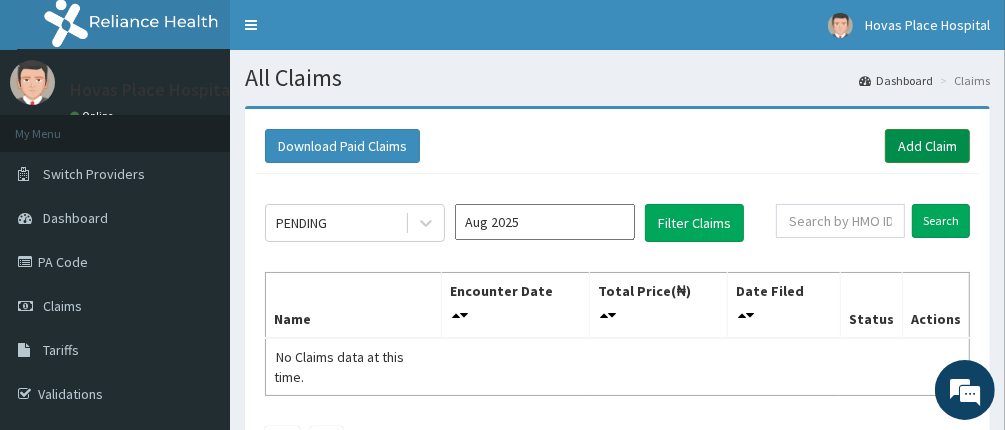 click on "Add Claim" at bounding box center (927, 146) 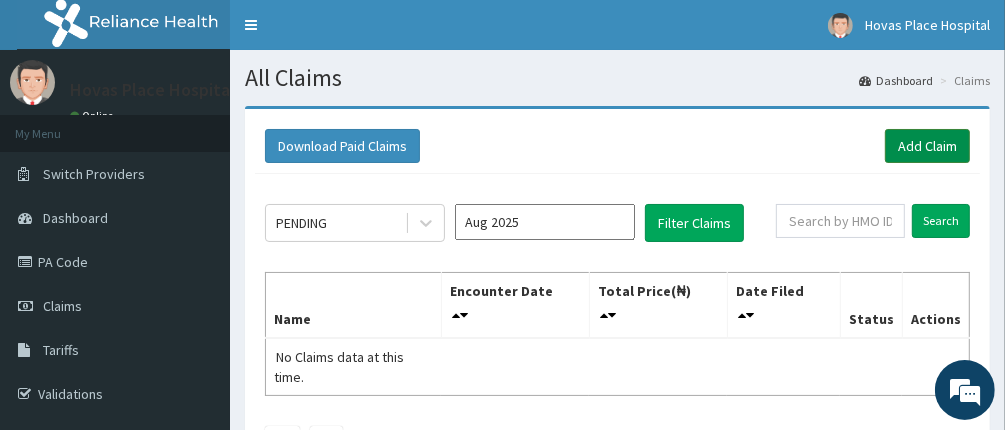 scroll, scrollTop: 0, scrollLeft: 0, axis: both 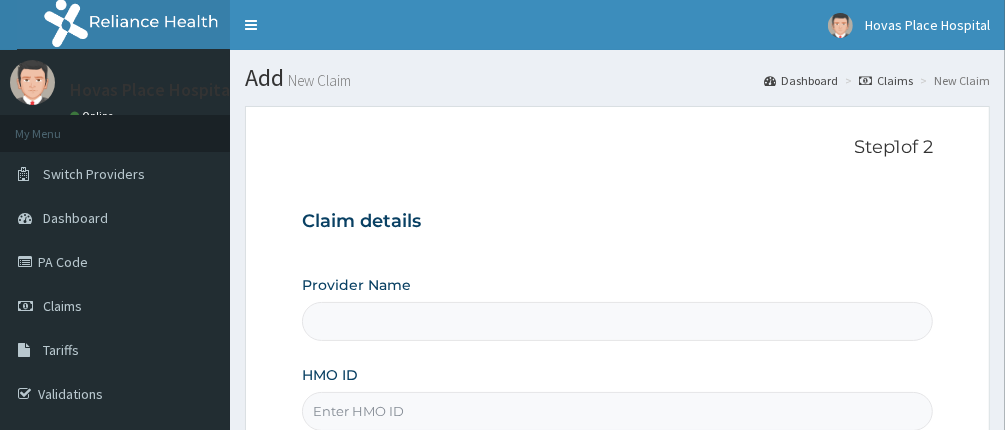 type on "Hovas Place Hospital" 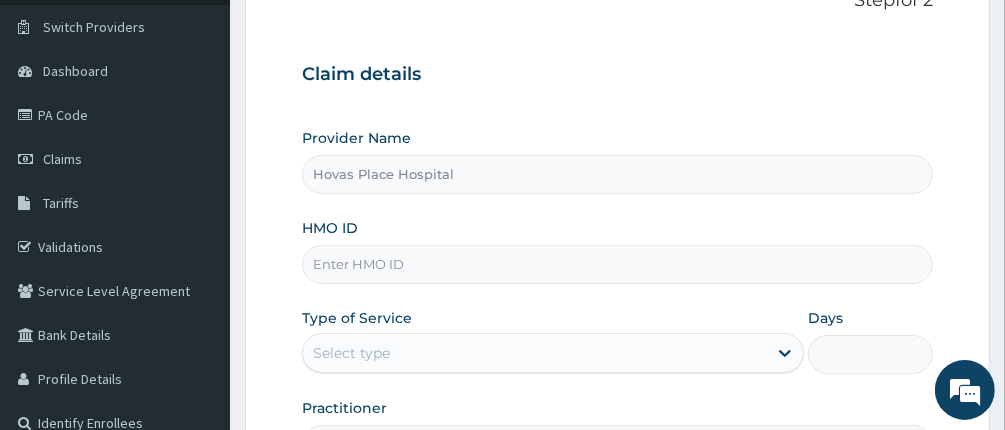 scroll, scrollTop: 200, scrollLeft: 0, axis: vertical 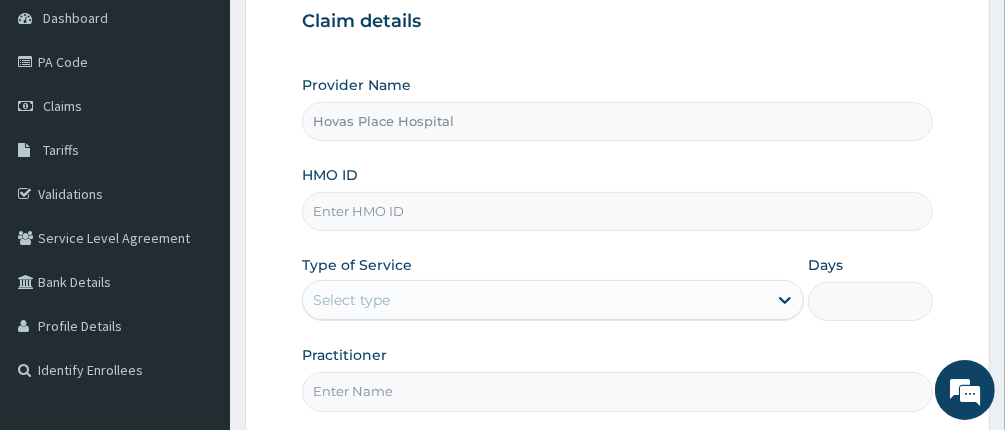 click on "HMO ID" at bounding box center [618, 211] 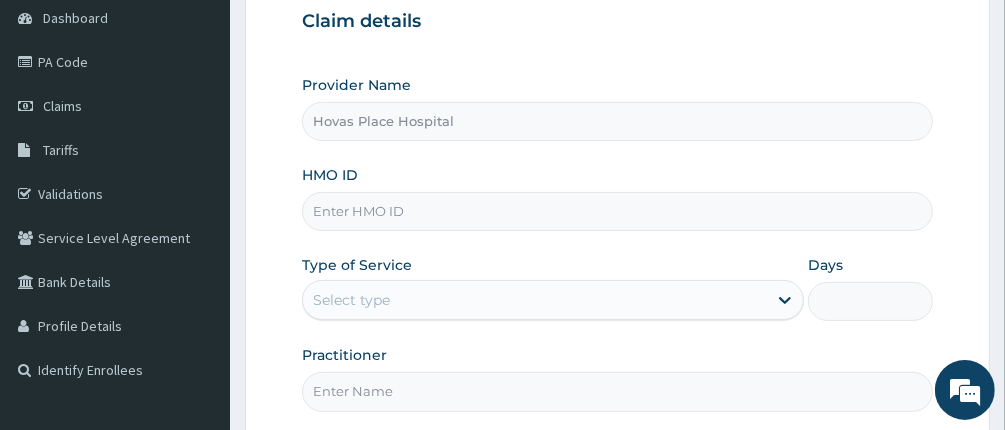 scroll, scrollTop: 0, scrollLeft: 0, axis: both 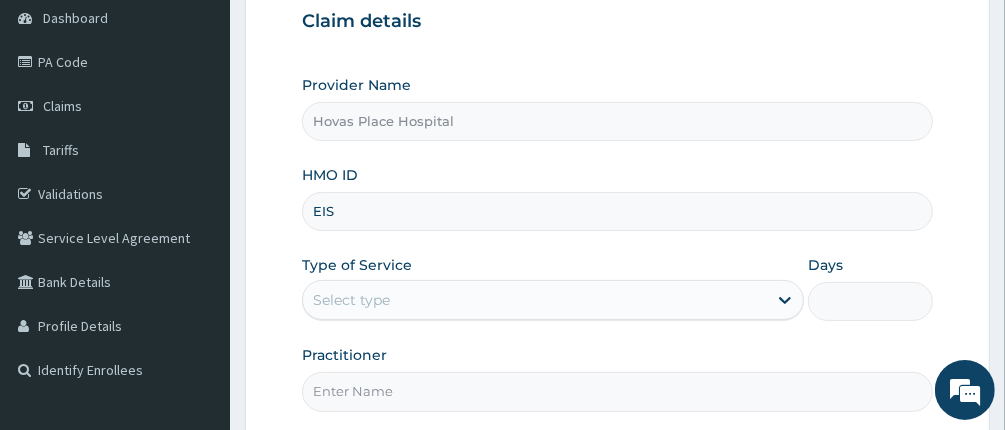 type on "EIS/10015/B" 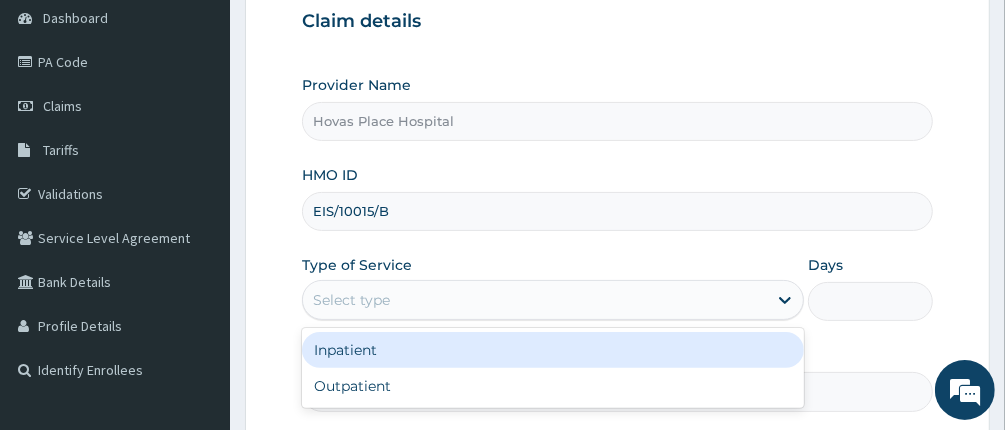 click on "Select type" at bounding box center [535, 300] 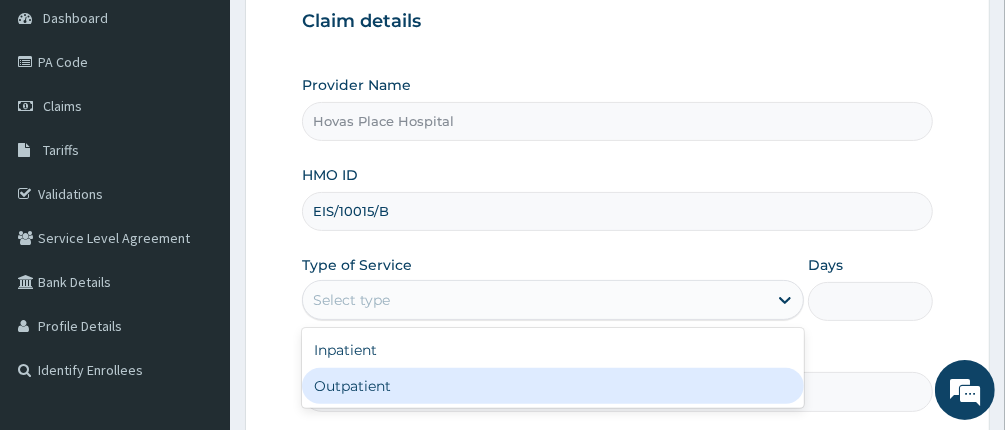 click on "Outpatient" at bounding box center [553, 386] 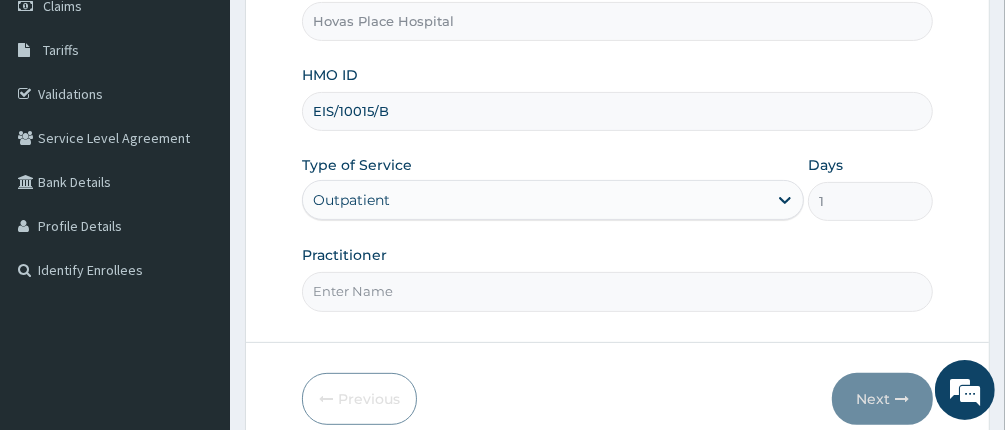 scroll, scrollTop: 388, scrollLeft: 0, axis: vertical 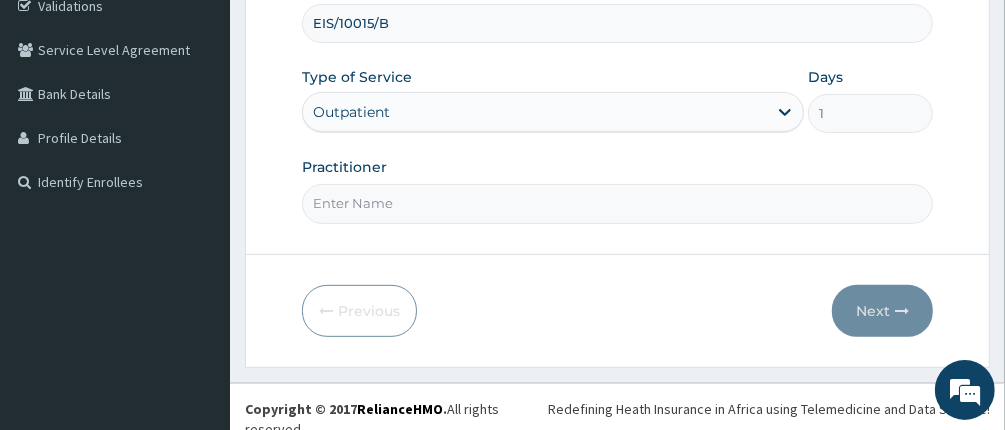 click on "Practitioner" at bounding box center [618, 203] 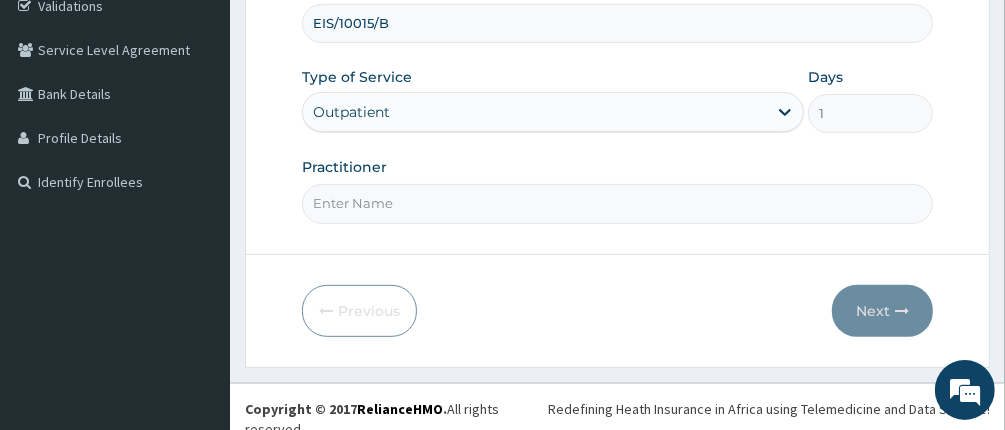 type on "[TITLE] [FIRST] [LAST]" 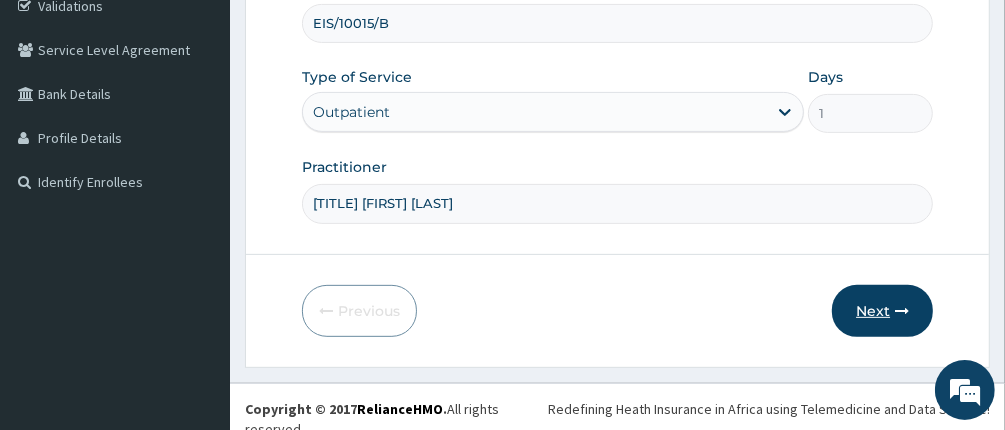 click on "Next" at bounding box center [882, 311] 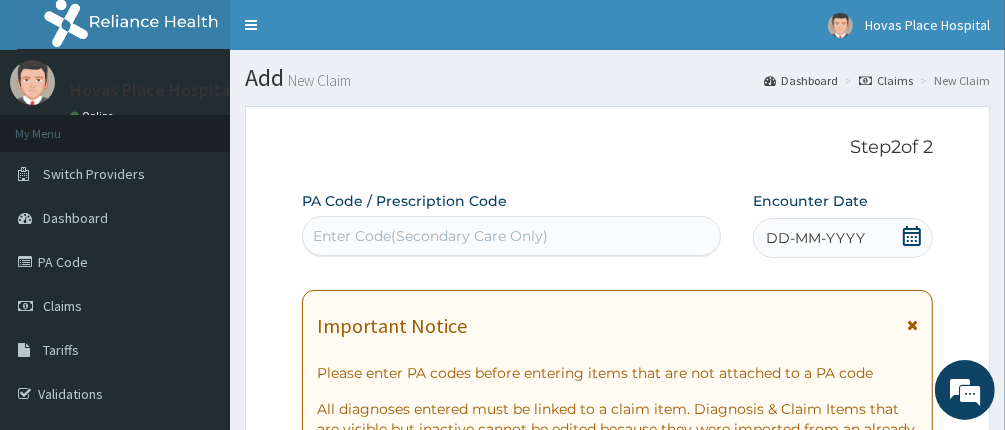 scroll, scrollTop: 0, scrollLeft: 0, axis: both 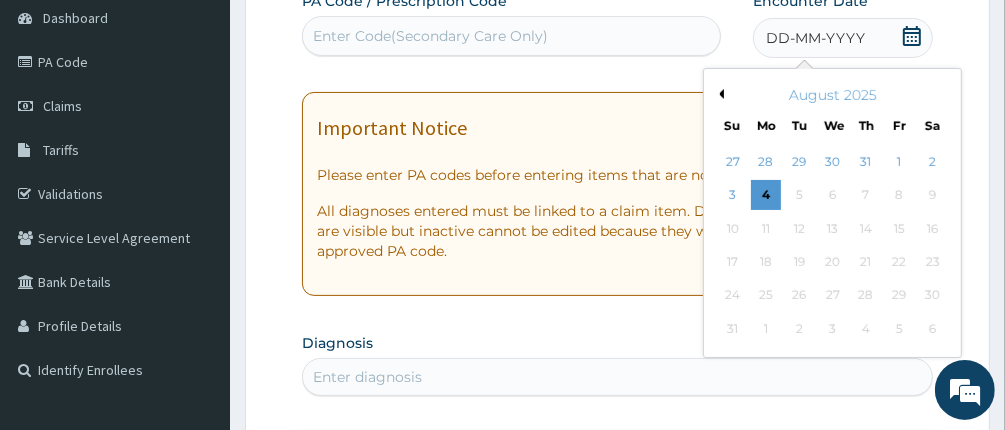 click on "Previous Month" at bounding box center (719, 94) 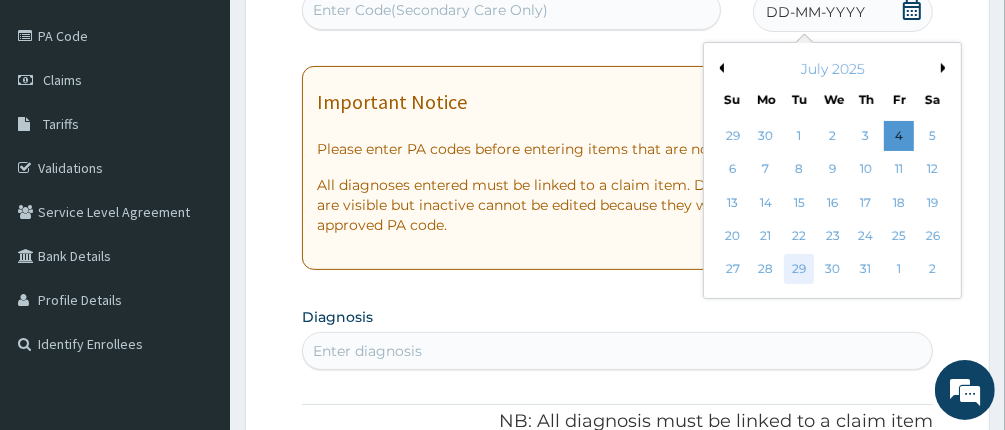 scroll, scrollTop: 300, scrollLeft: 0, axis: vertical 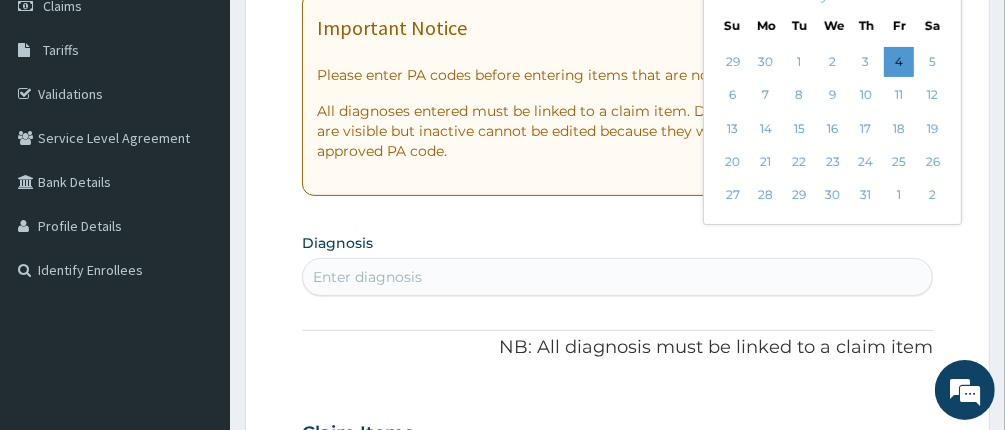 click on "31" at bounding box center (866, 196) 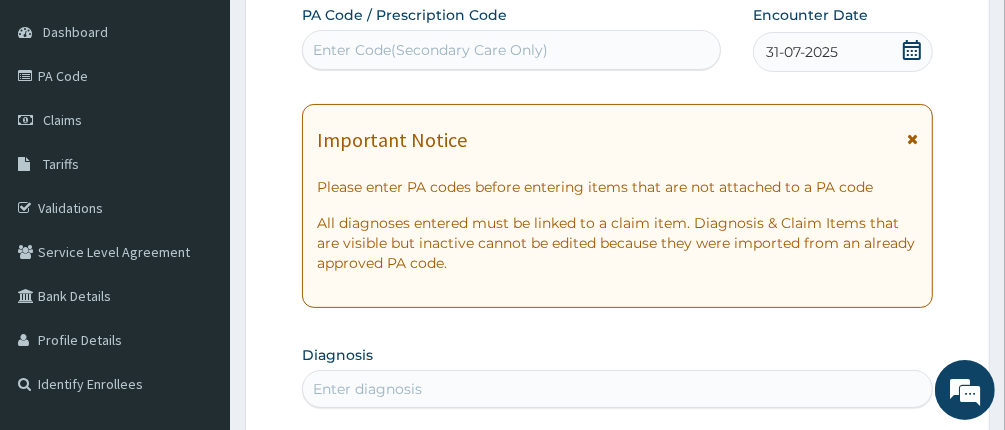 scroll, scrollTop: 300, scrollLeft: 0, axis: vertical 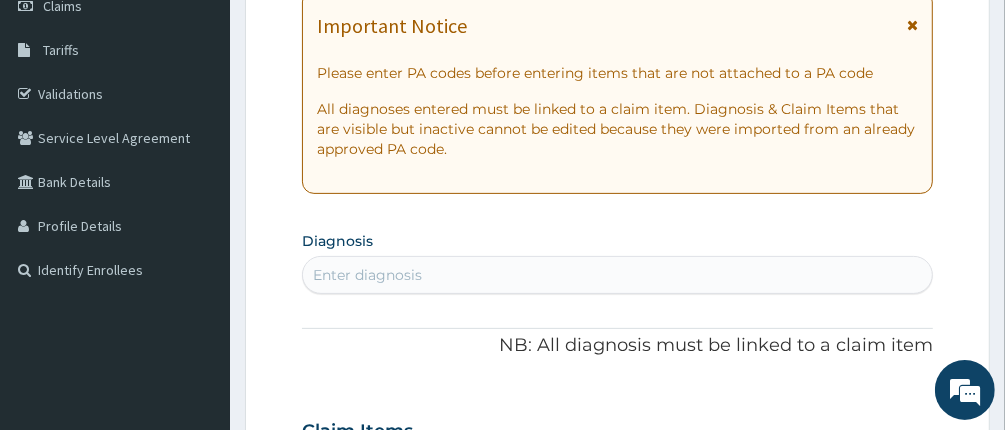 click on "Enter diagnosis" at bounding box center [618, 275] 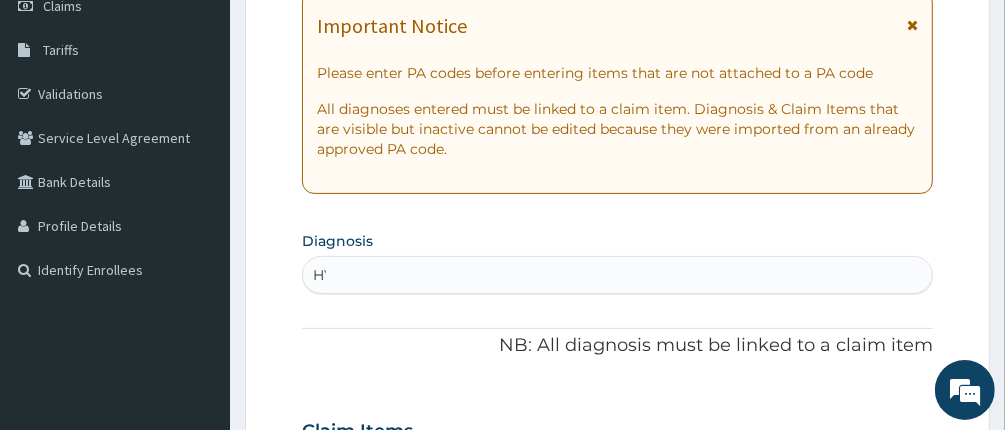 type on "H" 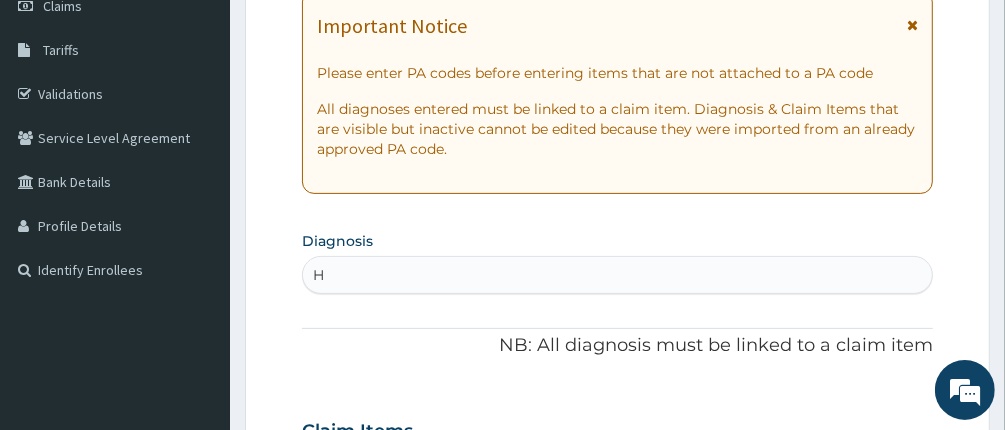 type 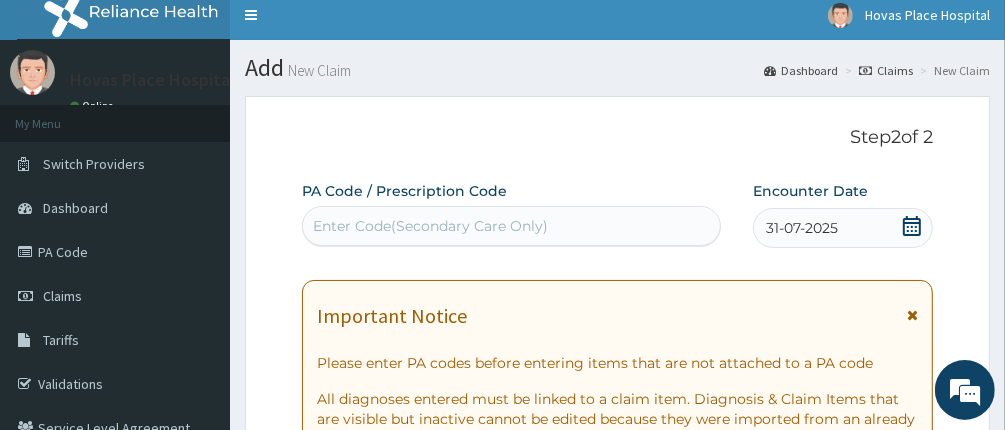 scroll, scrollTop: 0, scrollLeft: 0, axis: both 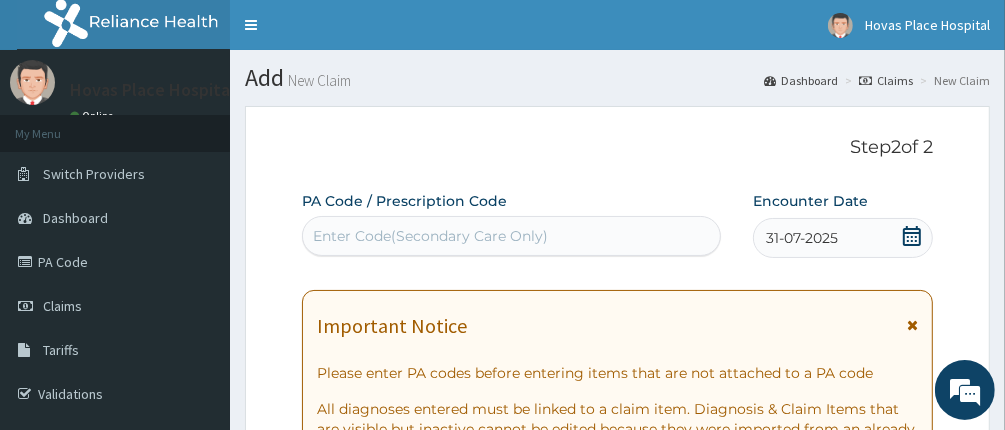 click on "Enter Code(Secondary Care Only)" at bounding box center (512, 236) 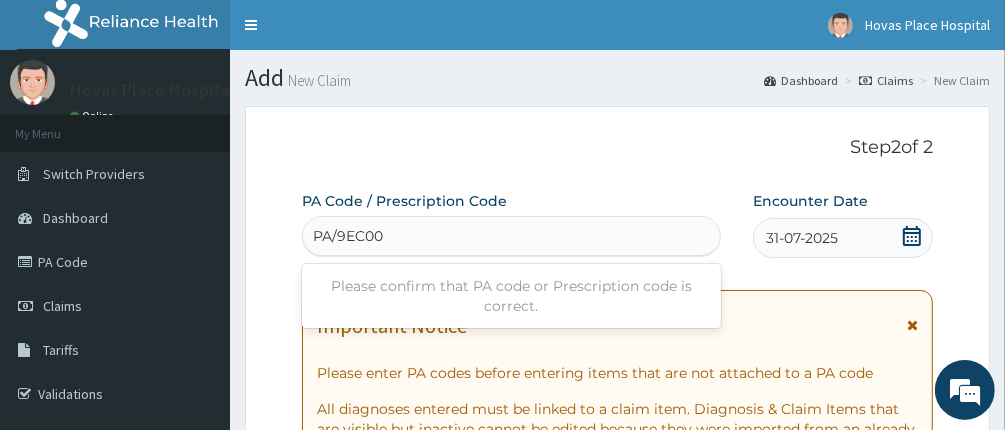 type on "PA/9EC001" 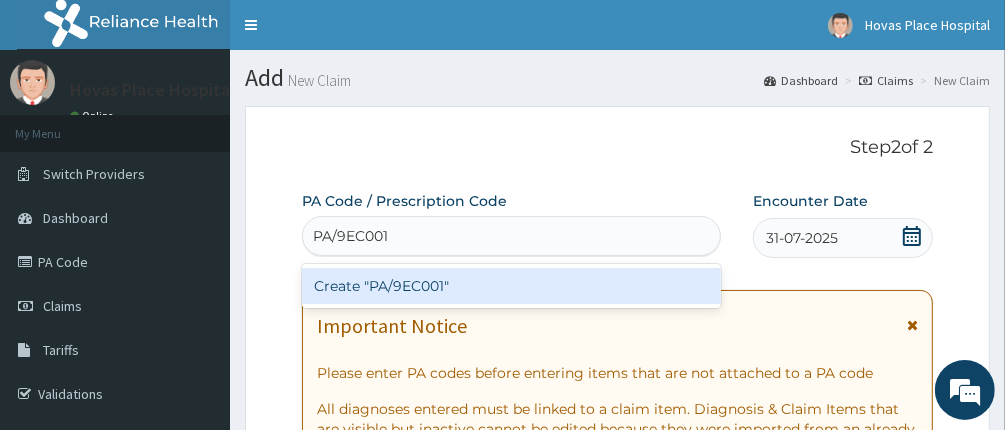 click on "Create "PA/9EC001"" at bounding box center [512, 286] 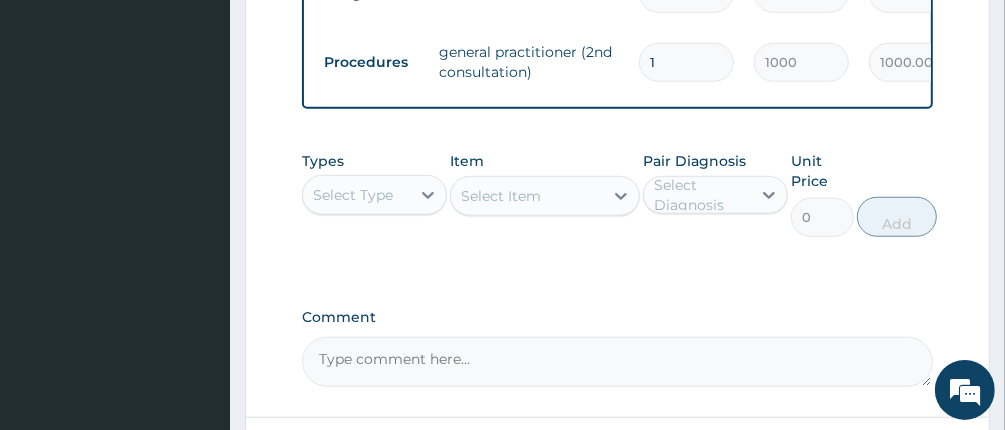 scroll, scrollTop: 1074, scrollLeft: 0, axis: vertical 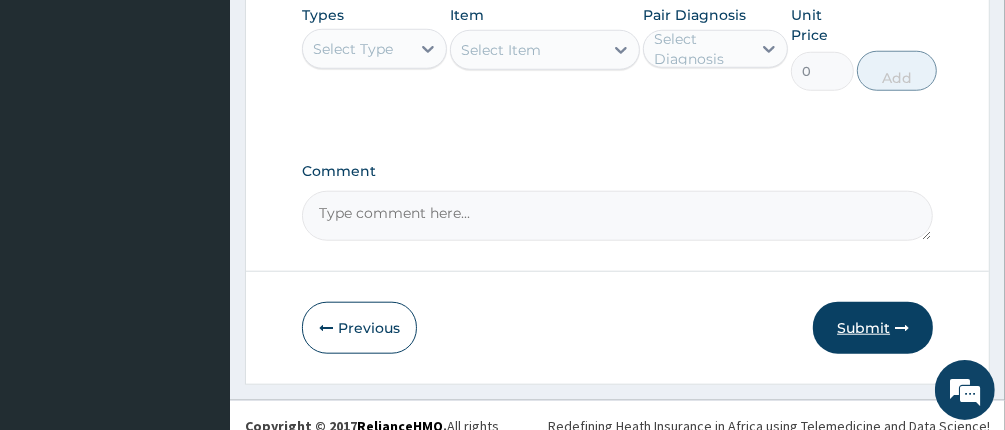 click on "Submit" at bounding box center (873, 328) 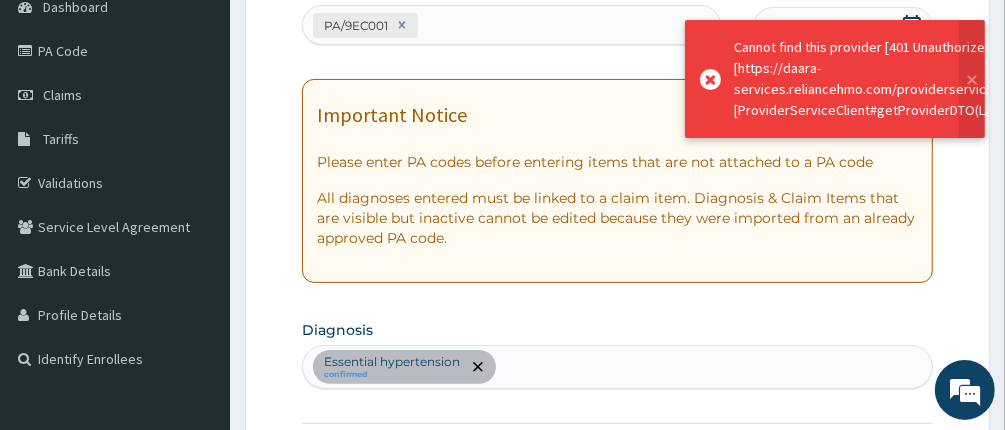 scroll, scrollTop: 1074, scrollLeft: 0, axis: vertical 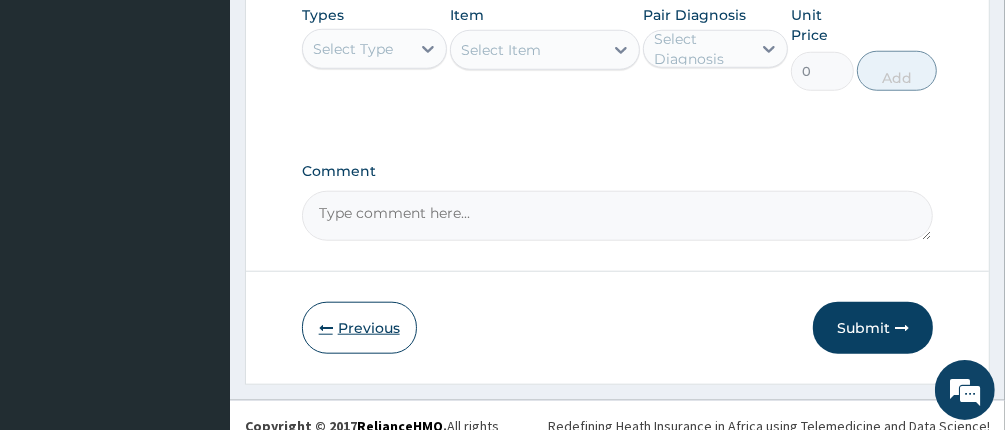 click on "Previous" at bounding box center [359, 328] 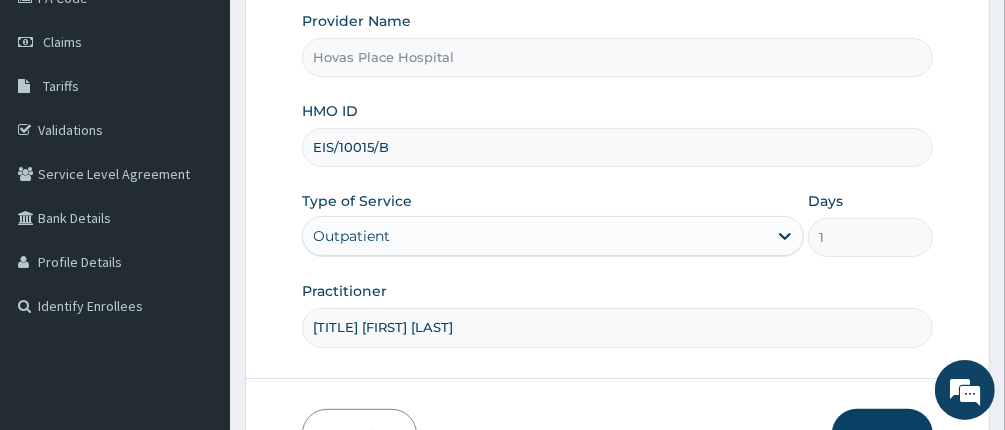 scroll, scrollTop: 388, scrollLeft: 0, axis: vertical 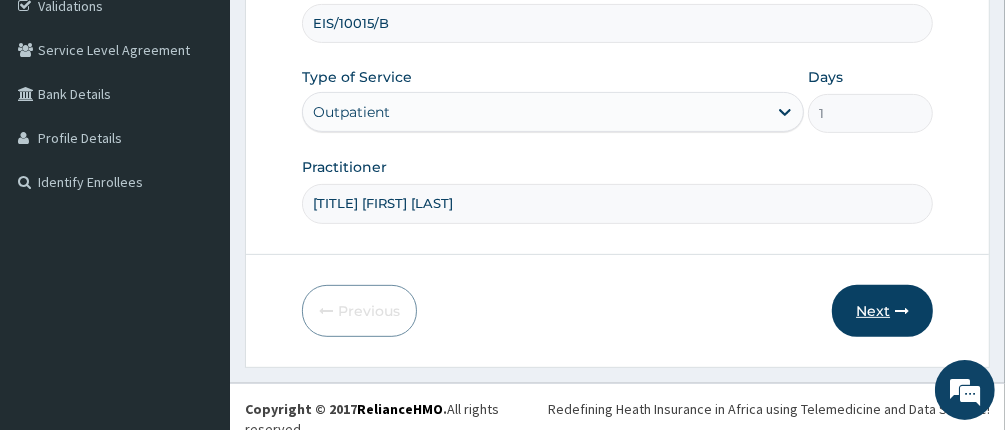 click on "Next" at bounding box center (882, 311) 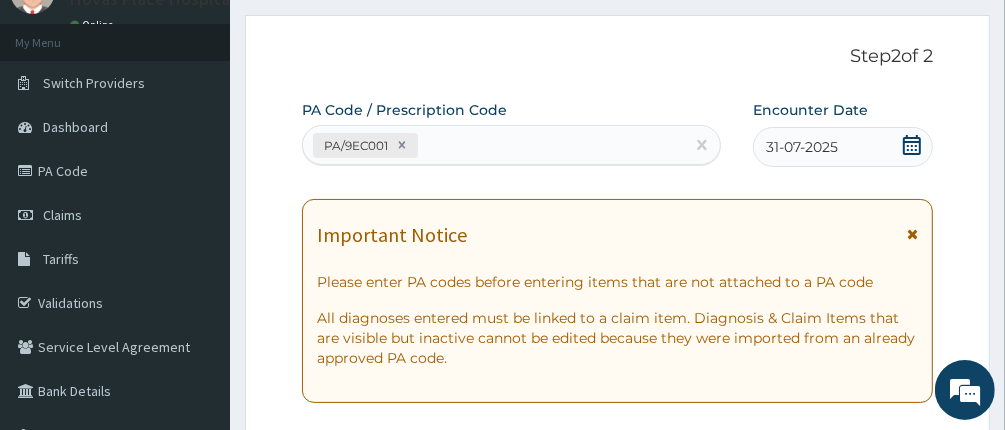 scroll, scrollTop: 88, scrollLeft: 0, axis: vertical 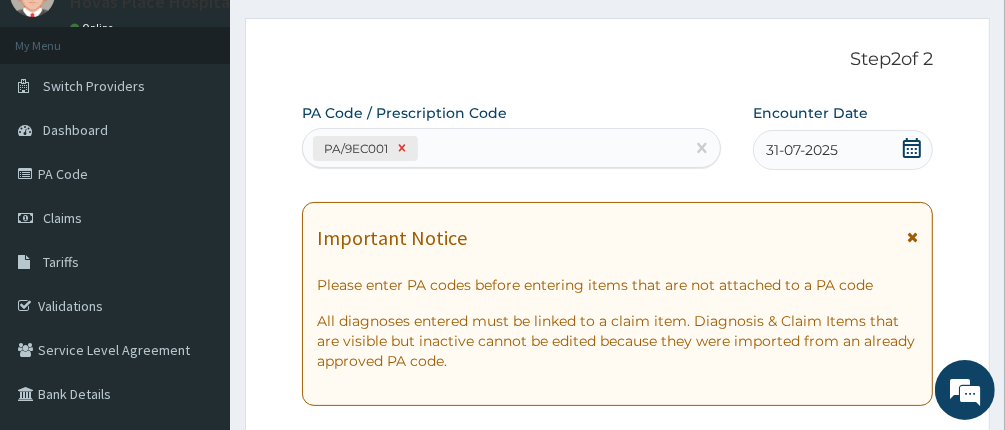 click 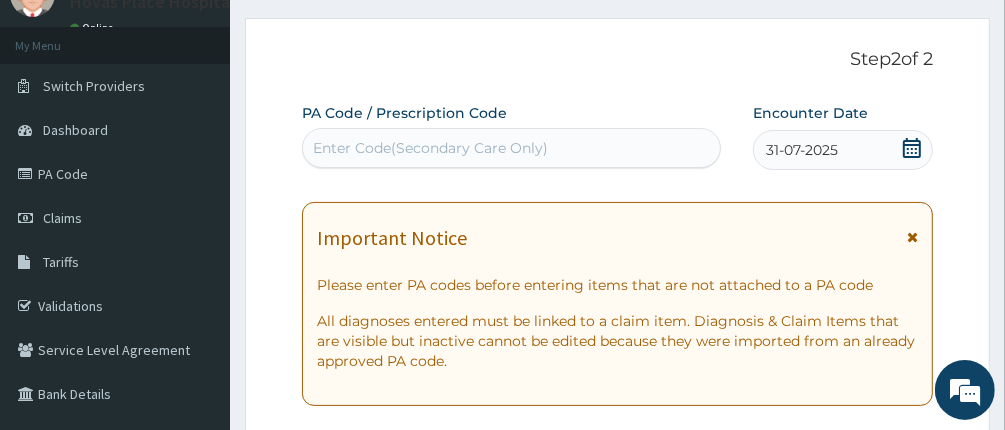 click on "31-07-2025" at bounding box center (843, 150) 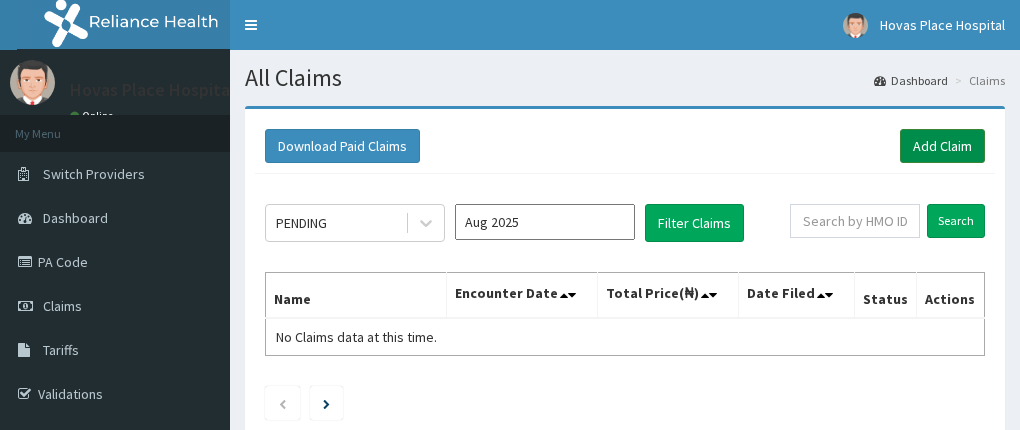 click on "Add Claim" at bounding box center [942, 146] 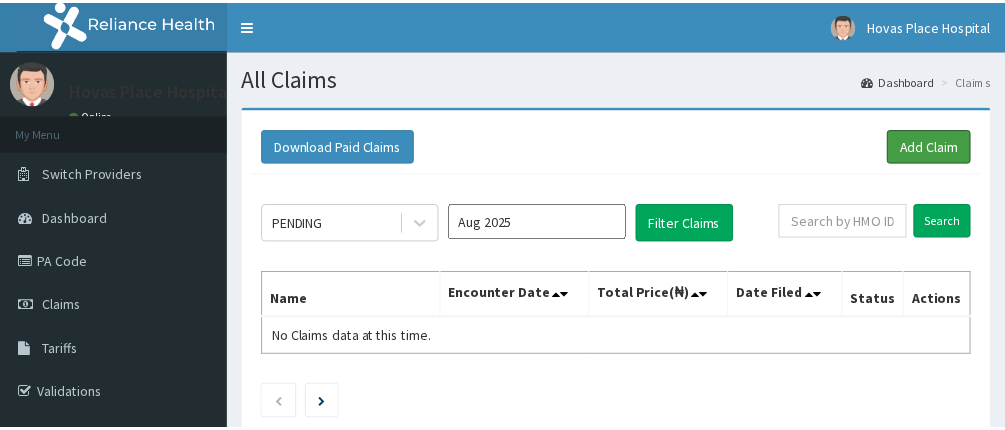 scroll, scrollTop: 0, scrollLeft: 0, axis: both 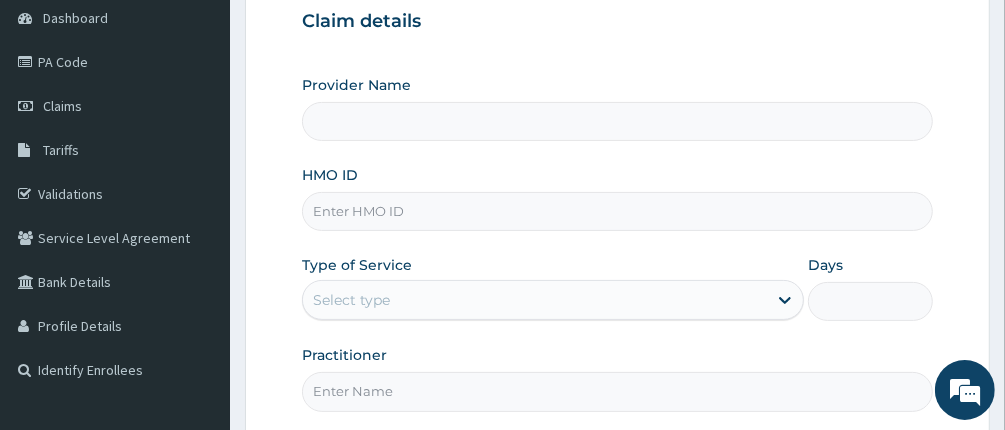type on "Hovas Place Hospital" 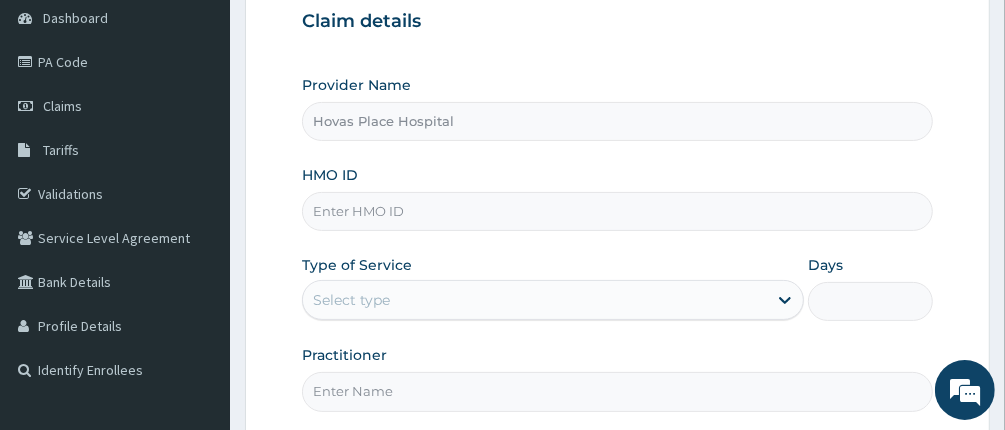 click on "HMO ID" at bounding box center (618, 211) 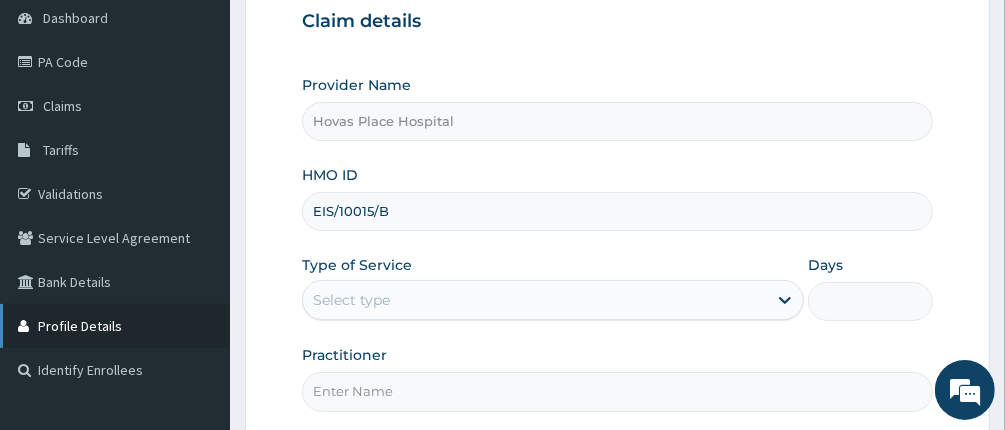 scroll, scrollTop: 0, scrollLeft: 0, axis: both 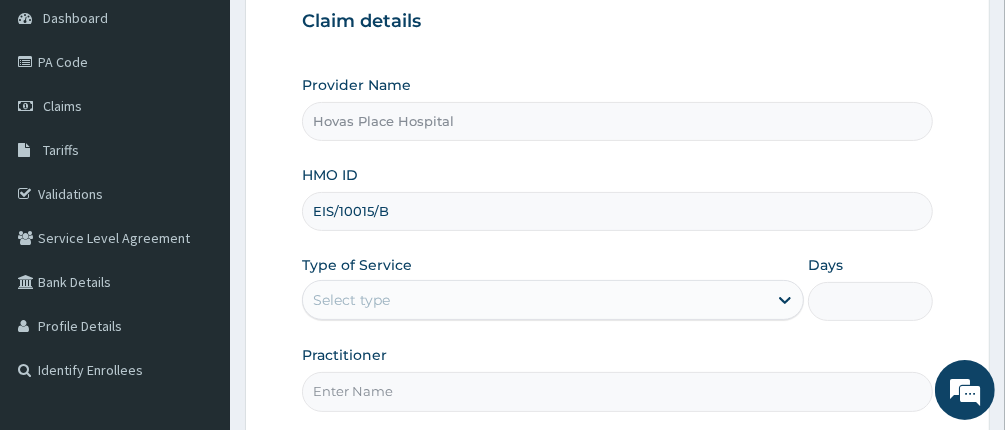 type on "EIS/10015/B" 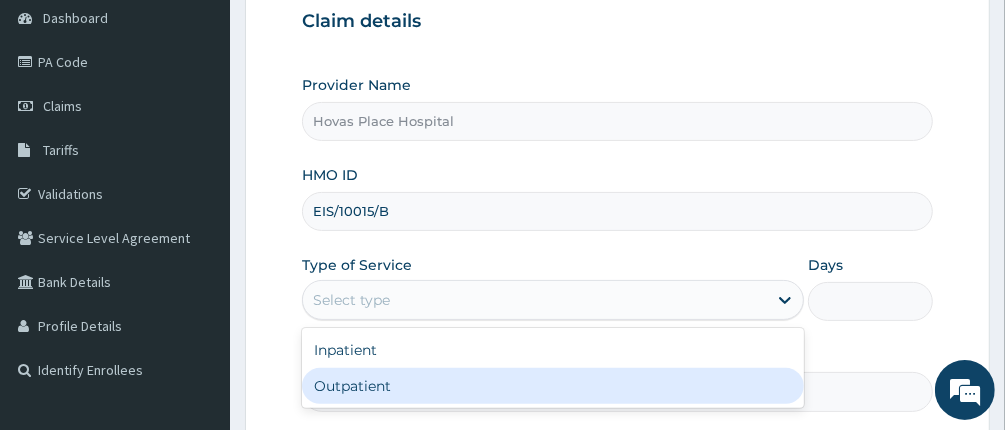 click on "Outpatient" at bounding box center (553, 386) 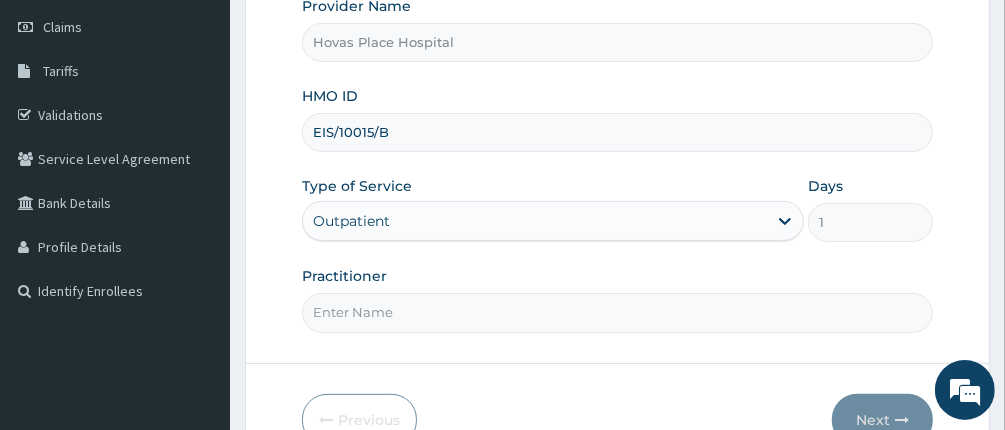 scroll, scrollTop: 388, scrollLeft: 0, axis: vertical 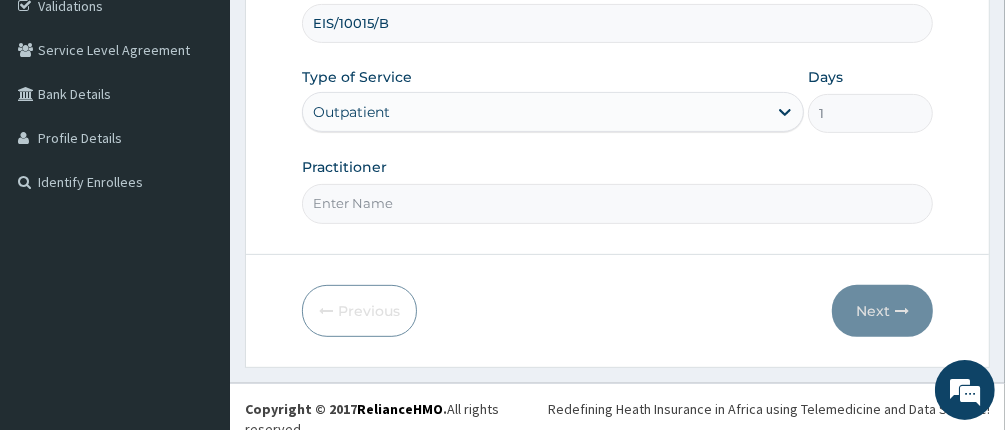 click on "Practitioner" at bounding box center (618, 203) 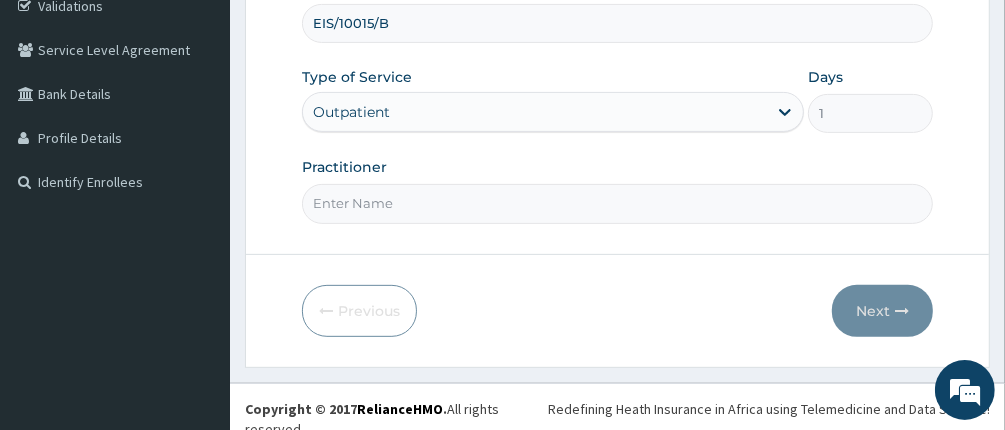 type on "DR UCHE OKENYI" 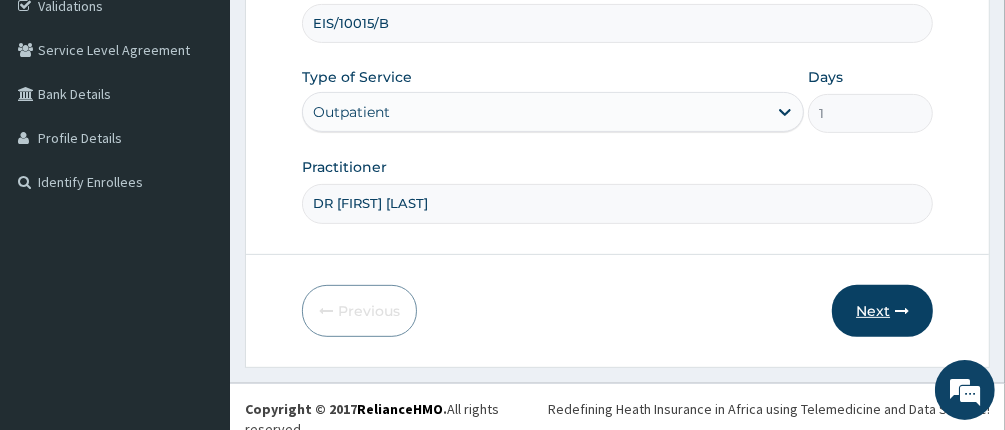 click on "Next" at bounding box center [882, 311] 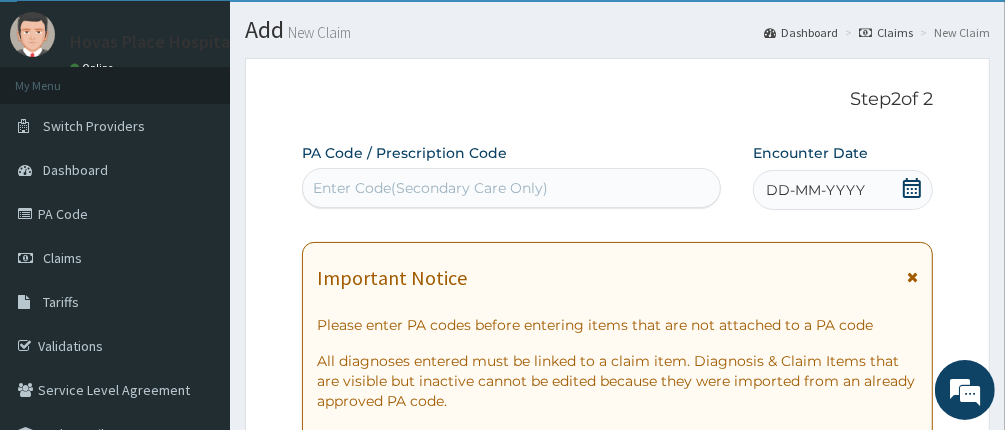 scroll, scrollTop: 0, scrollLeft: 0, axis: both 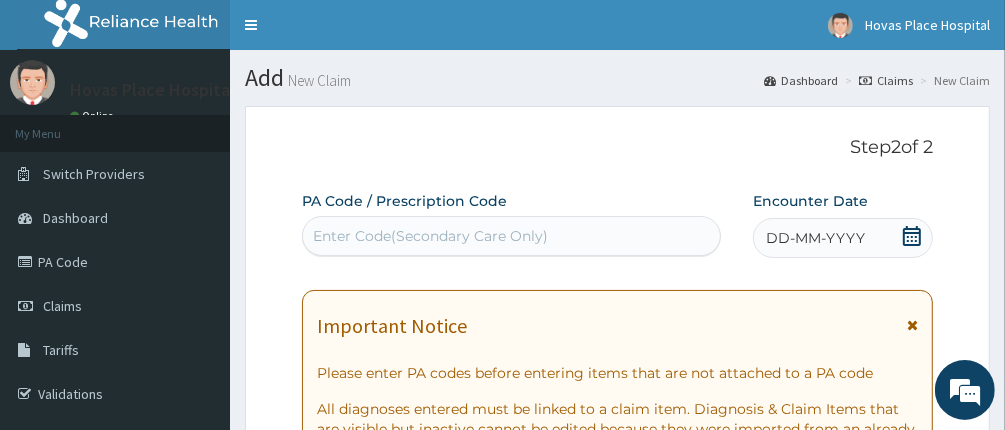 click on "Enter Code(Secondary Care Only)" at bounding box center (430, 236) 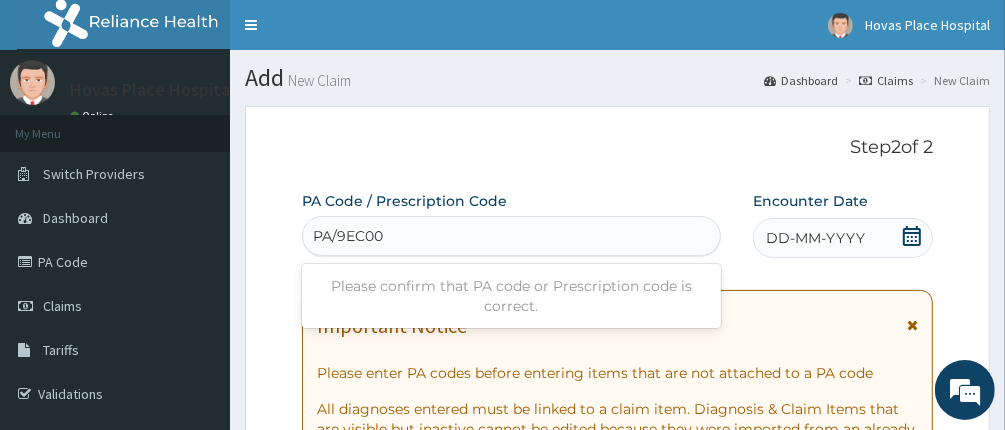 type on "PA/9EC001" 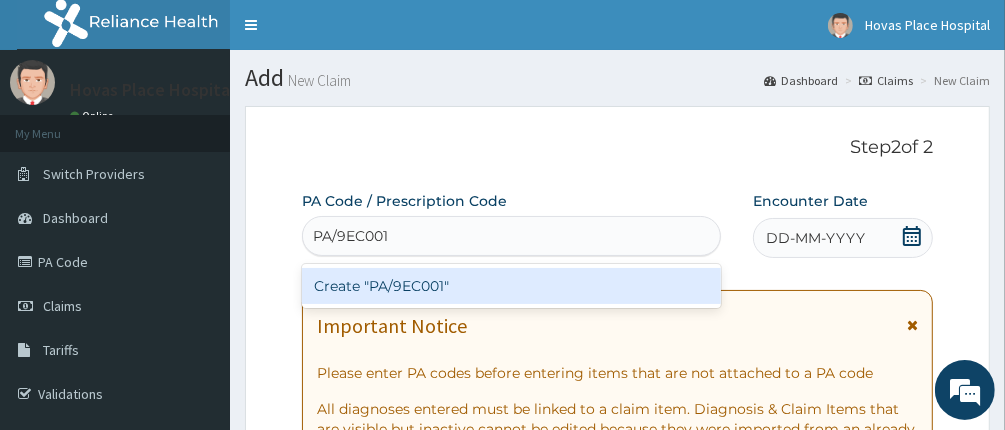 click on "Create "PA/9EC001"" at bounding box center [512, 286] 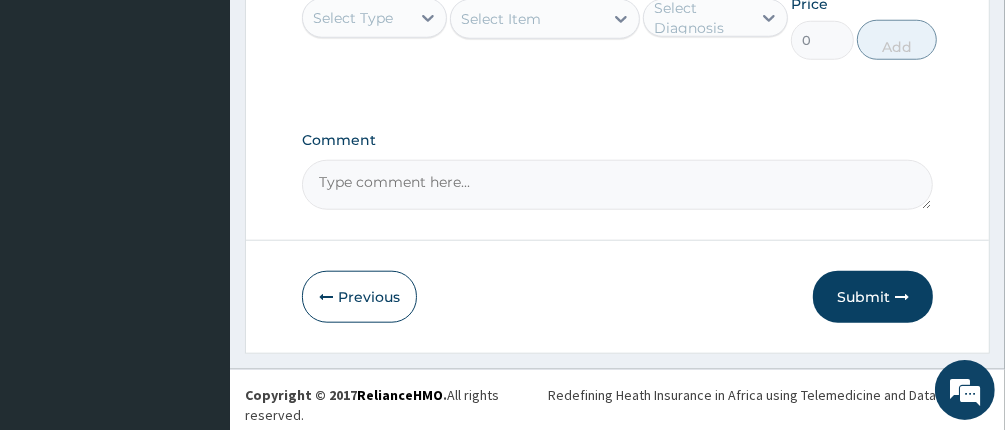 scroll, scrollTop: 1107, scrollLeft: 0, axis: vertical 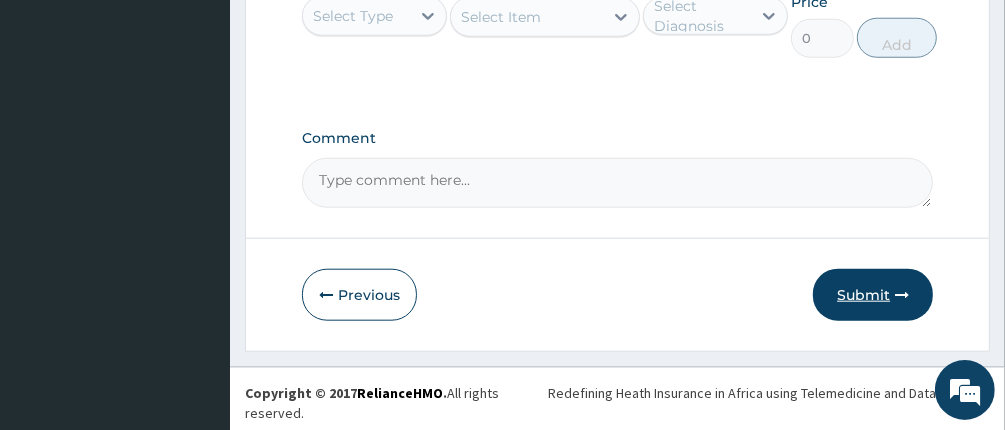 click on "Submit" at bounding box center [873, 295] 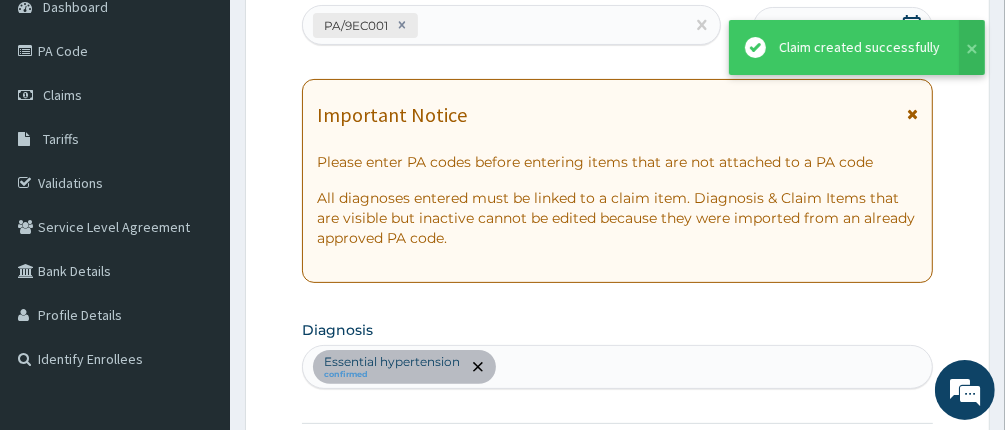 scroll, scrollTop: 1107, scrollLeft: 0, axis: vertical 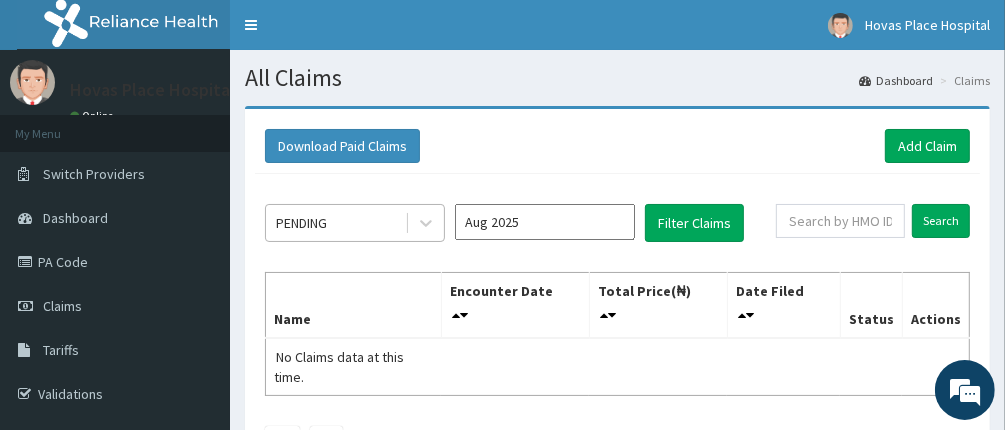 click on "PENDING" at bounding box center (335, 223) 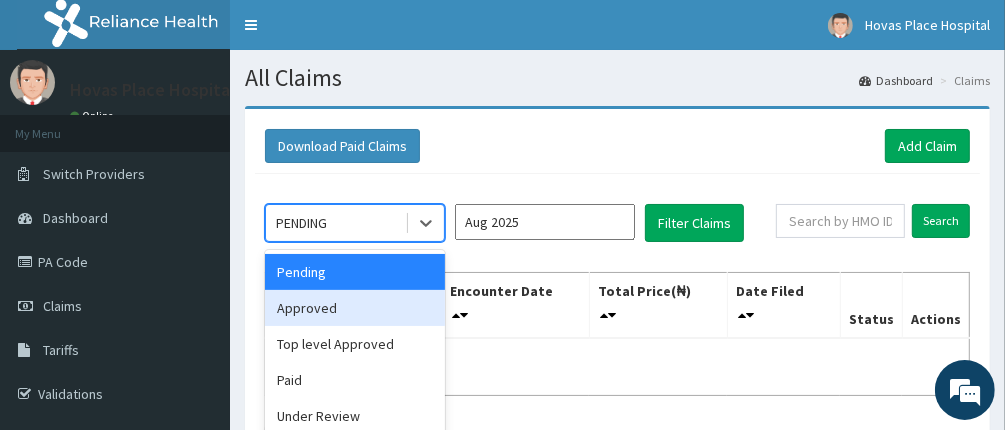 click on "Approved" at bounding box center [355, 308] 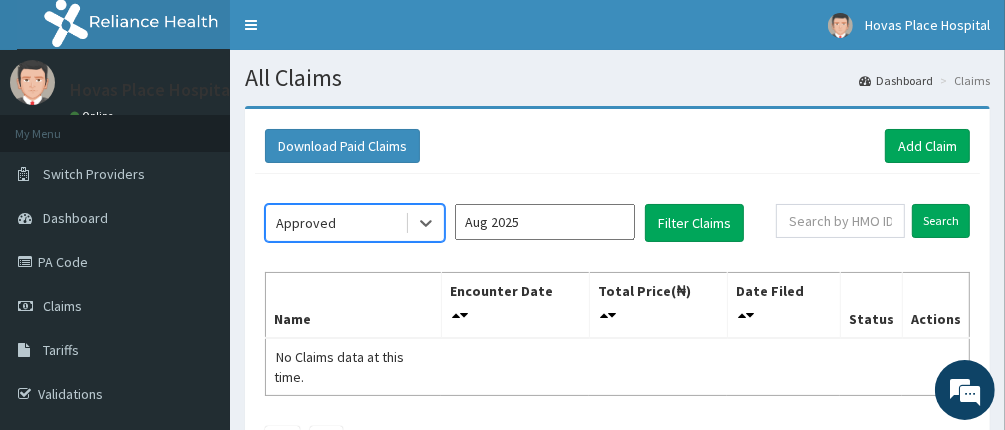 click on "Aug 2025" at bounding box center (545, 222) 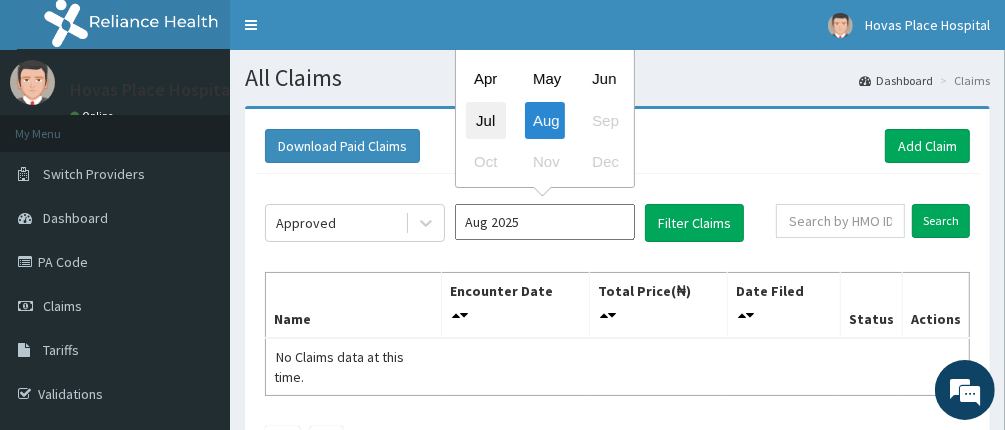click on "Jul" at bounding box center [486, 120] 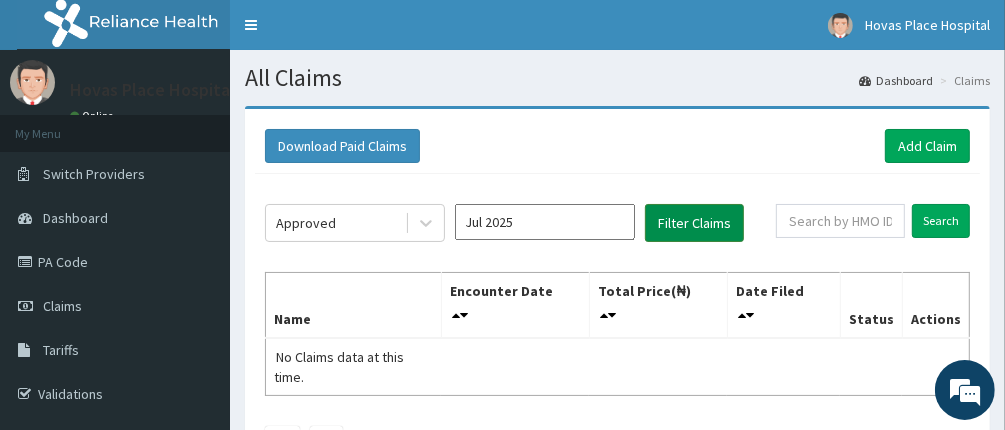 click on "Filter Claims" at bounding box center (694, 223) 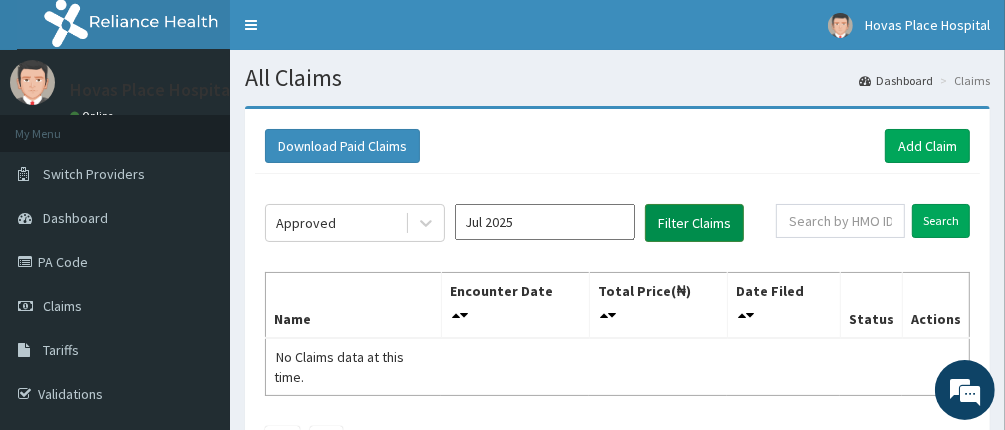 scroll, scrollTop: 0, scrollLeft: 0, axis: both 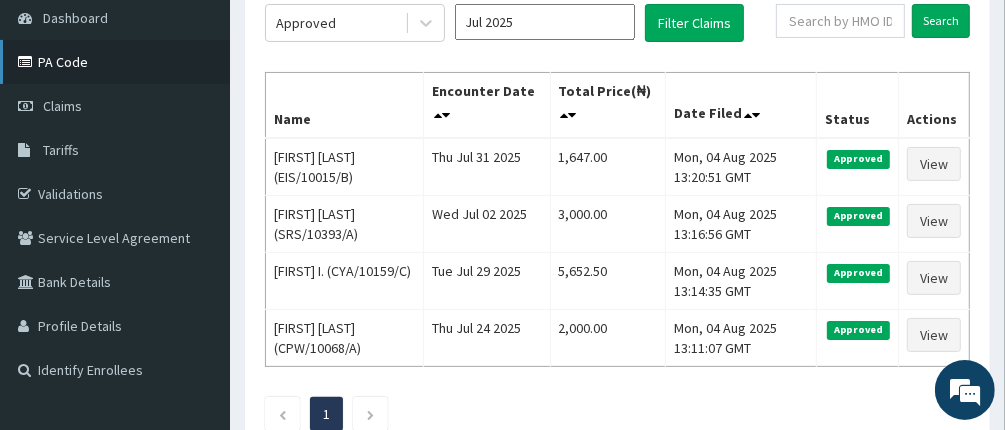 click on "PA Code" at bounding box center [115, 62] 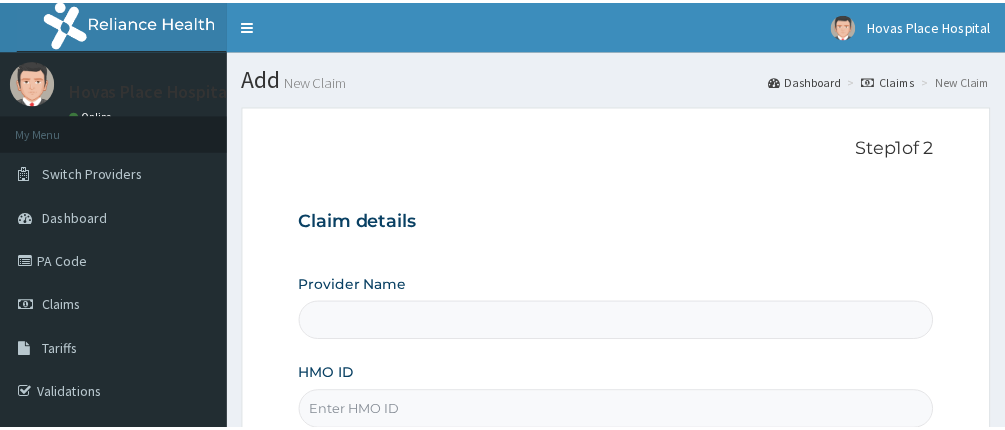 scroll, scrollTop: 0, scrollLeft: 0, axis: both 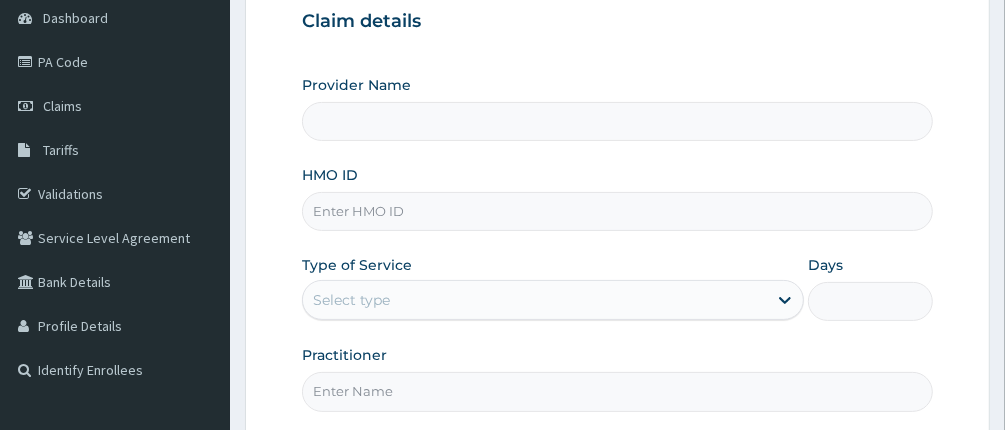 type on "Hovas Place Hospital" 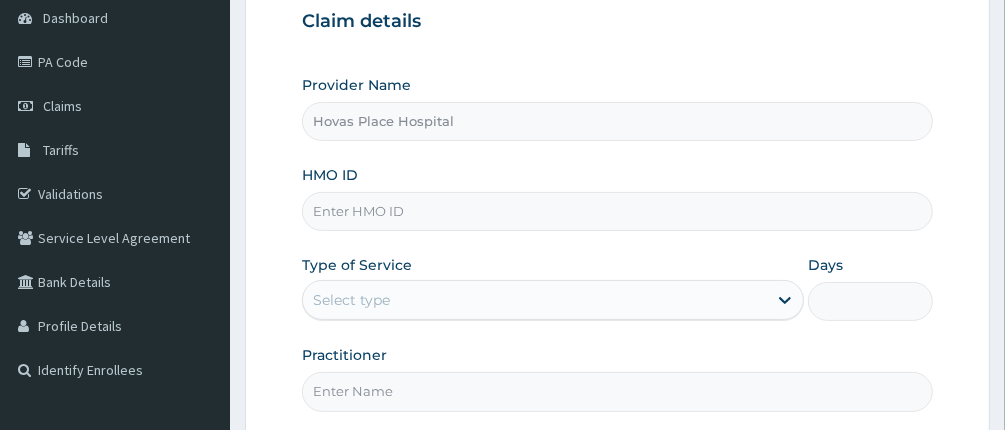 click on "HMO ID" at bounding box center (618, 211) 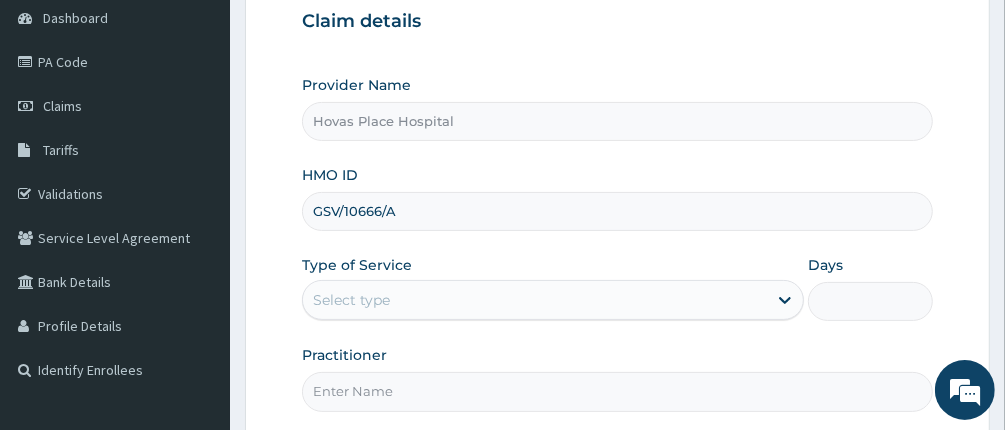 type on "GSV/10666/A" 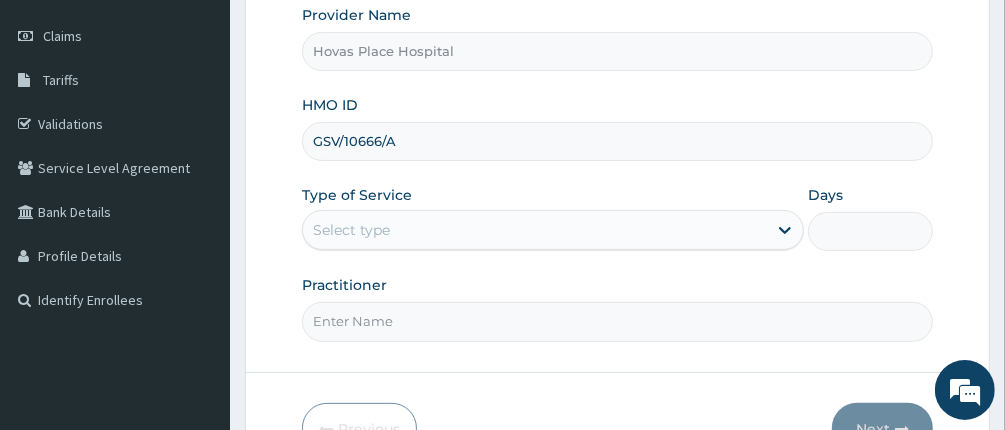 scroll, scrollTop: 300, scrollLeft: 0, axis: vertical 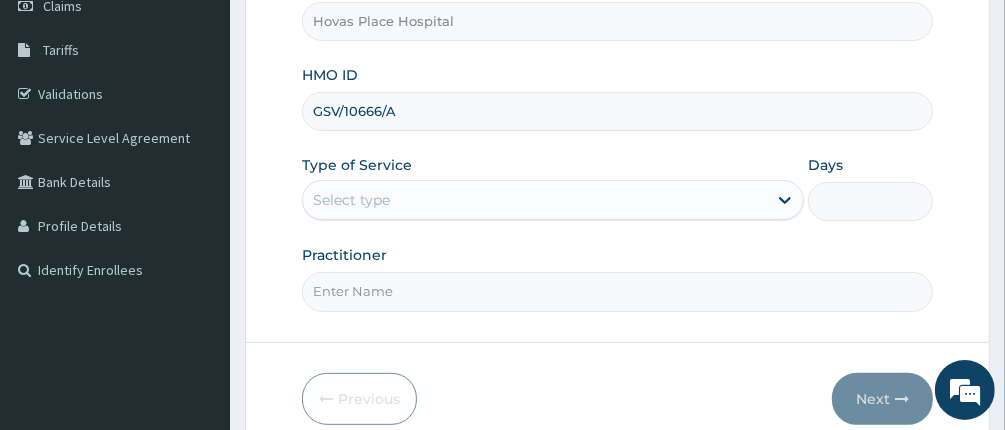 click on "Select type" at bounding box center (535, 200) 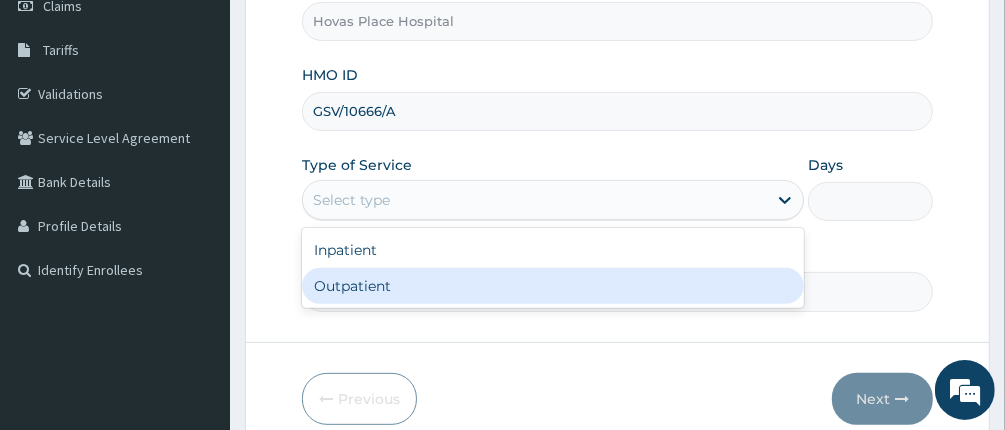 click on "Outpatient" at bounding box center [553, 286] 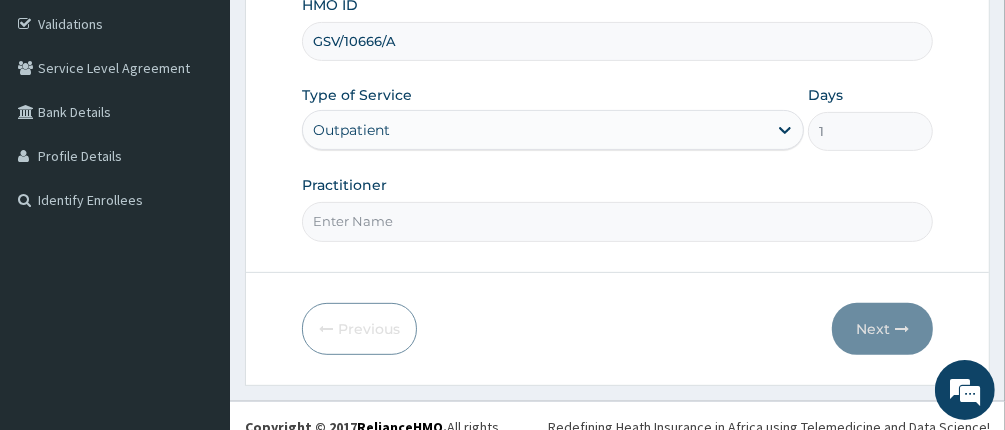 scroll, scrollTop: 388, scrollLeft: 0, axis: vertical 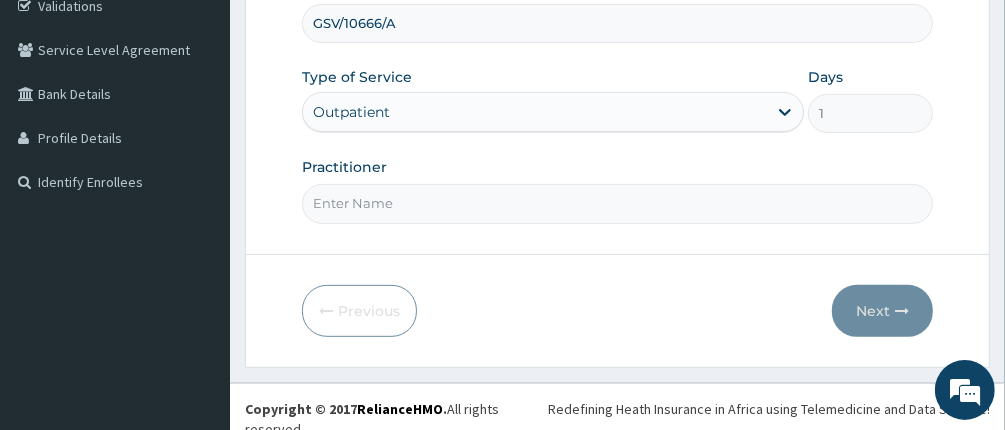 click on "Practitioner" at bounding box center [618, 203] 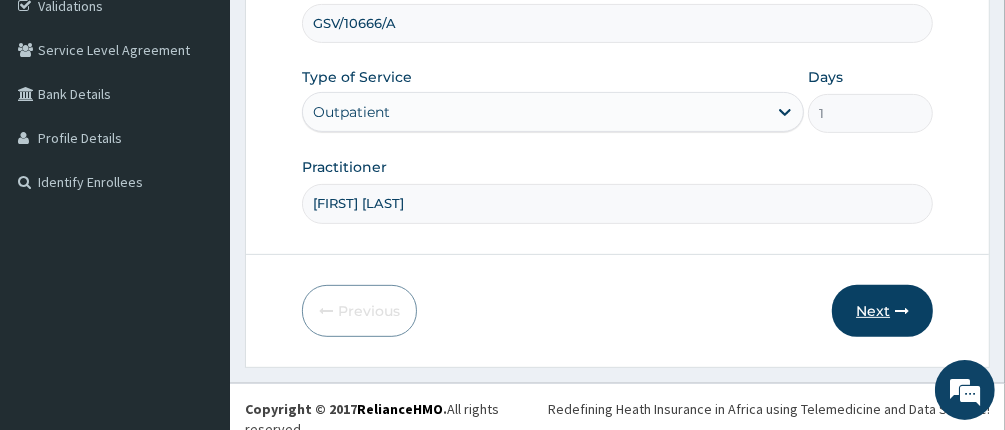 click on "Next" at bounding box center (882, 311) 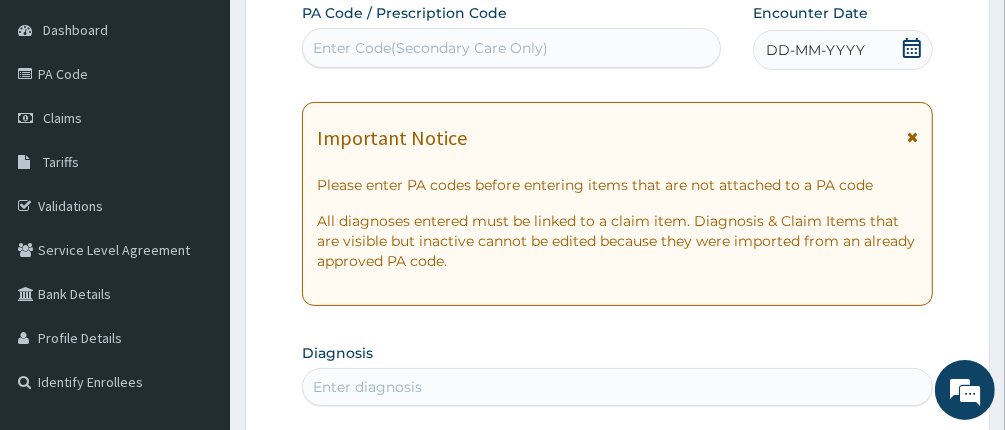 scroll, scrollTop: 0, scrollLeft: 0, axis: both 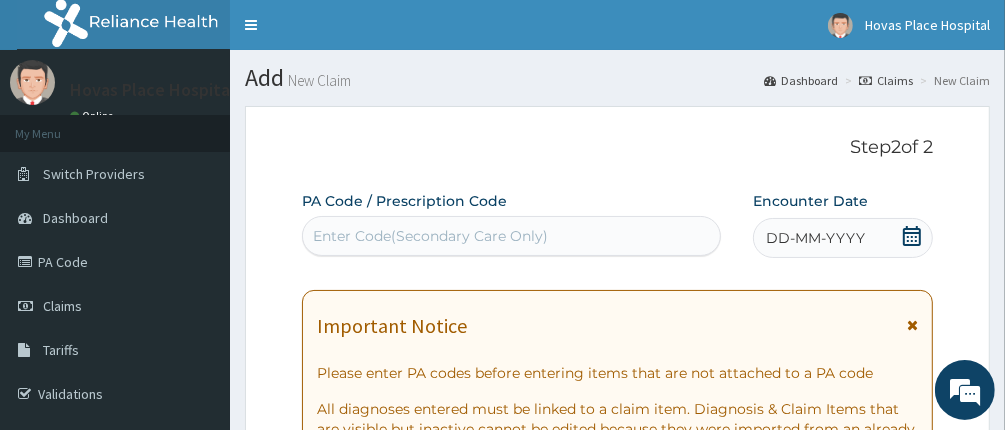 click on "Enter Code(Secondary Care Only)" at bounding box center [430, 236] 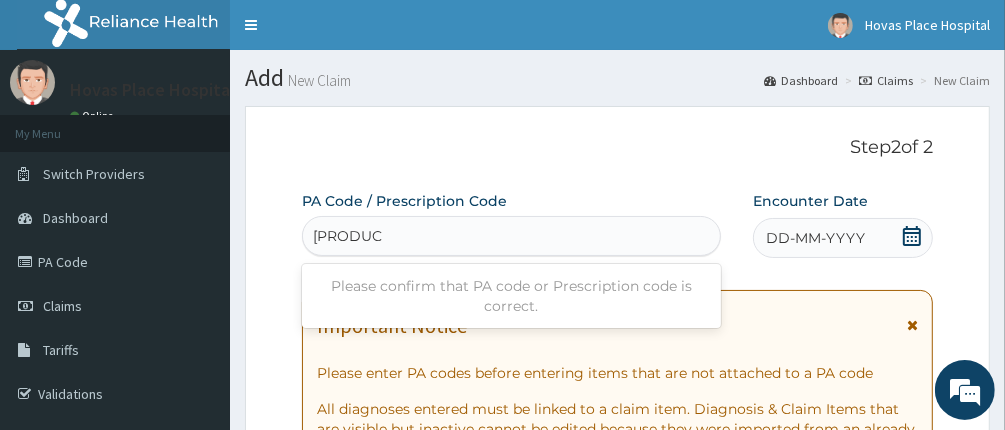 type on "PA/C7D318" 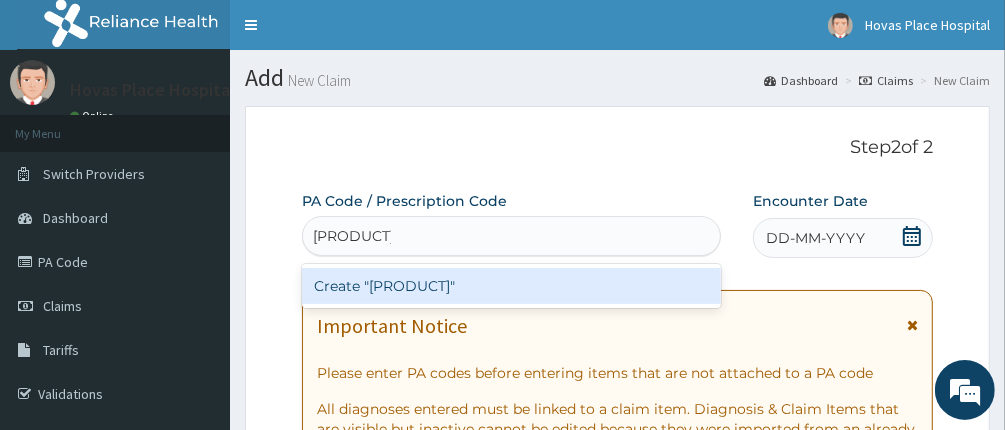 click on "Create "PA/C7D318"" at bounding box center [512, 286] 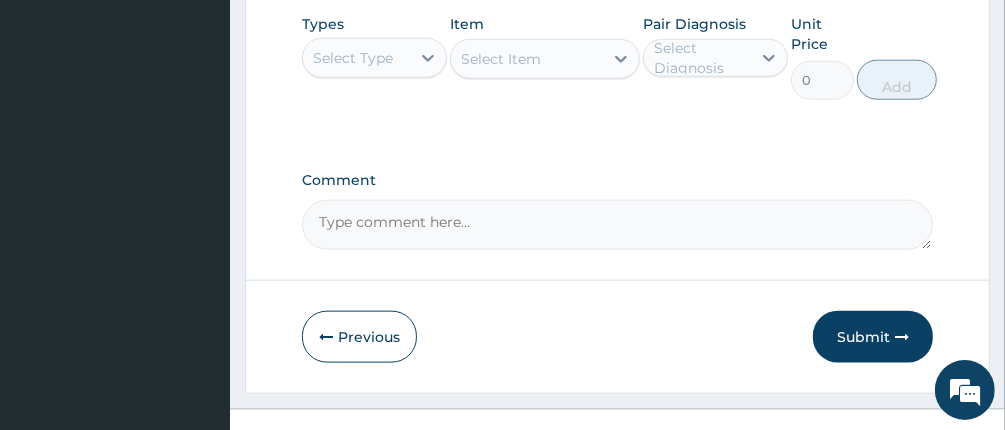 scroll, scrollTop: 1353, scrollLeft: 0, axis: vertical 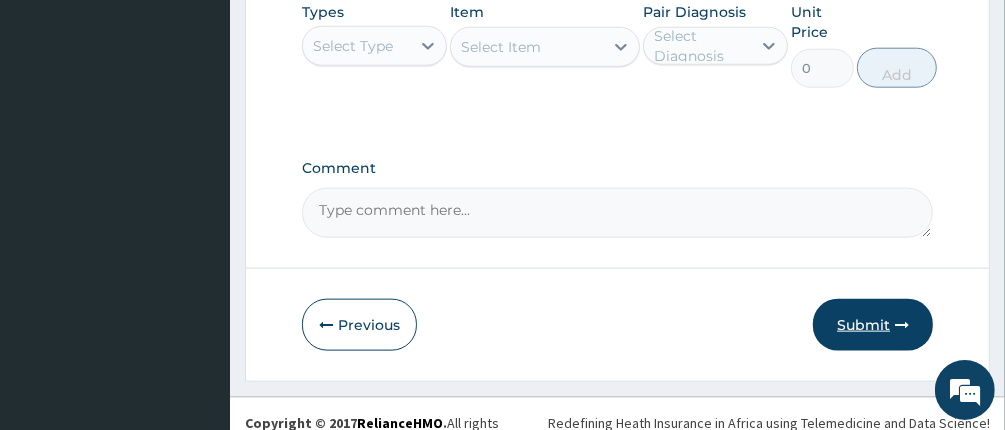 click on "Submit" at bounding box center (873, 325) 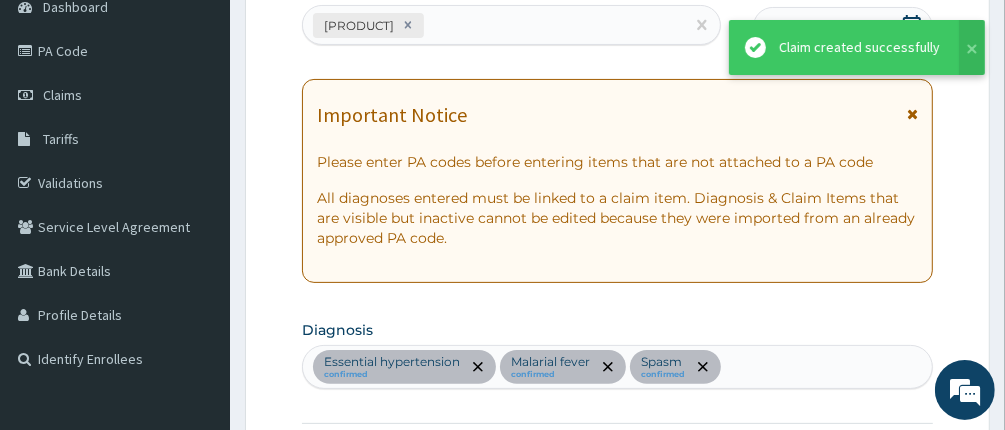scroll, scrollTop: 1353, scrollLeft: 0, axis: vertical 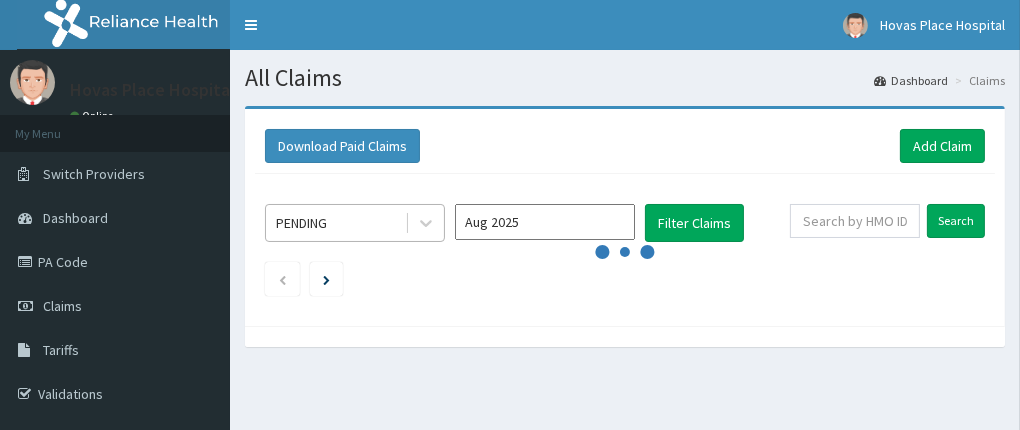 click on "PENDING" at bounding box center (335, 223) 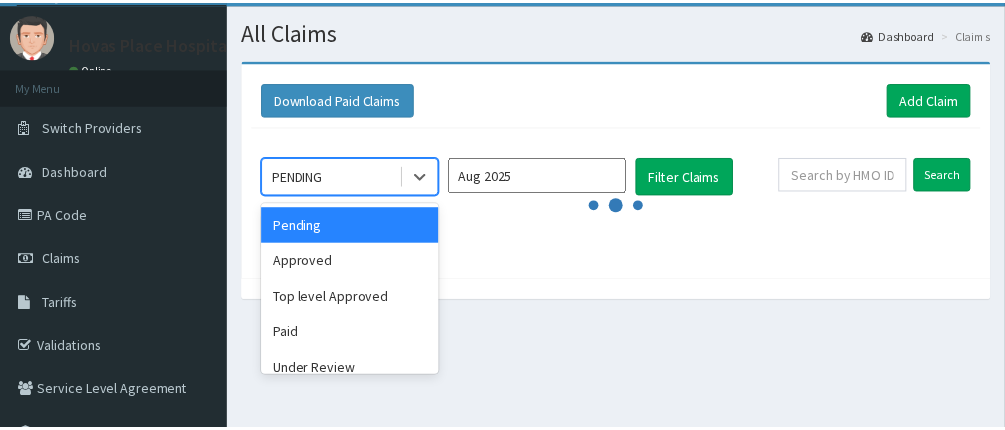 scroll, scrollTop: 51, scrollLeft: 0, axis: vertical 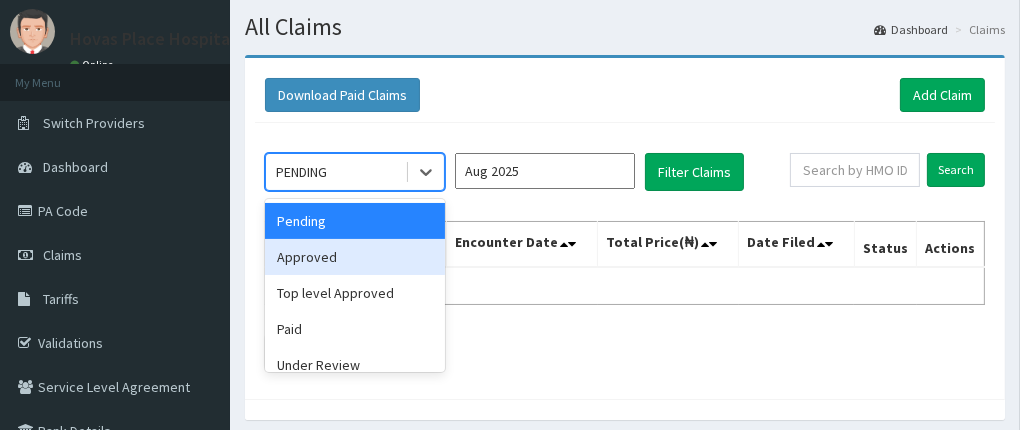 click on "Approved" at bounding box center [355, 257] 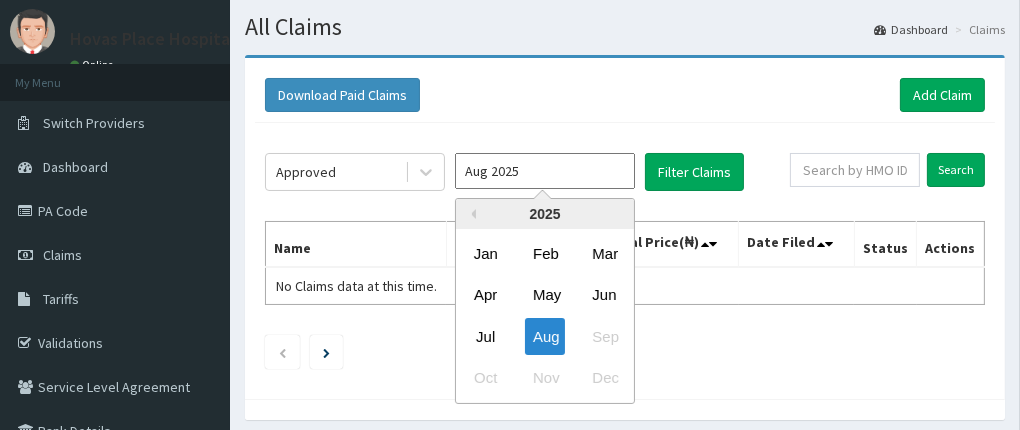 click on "Aug 2025" at bounding box center (545, 171) 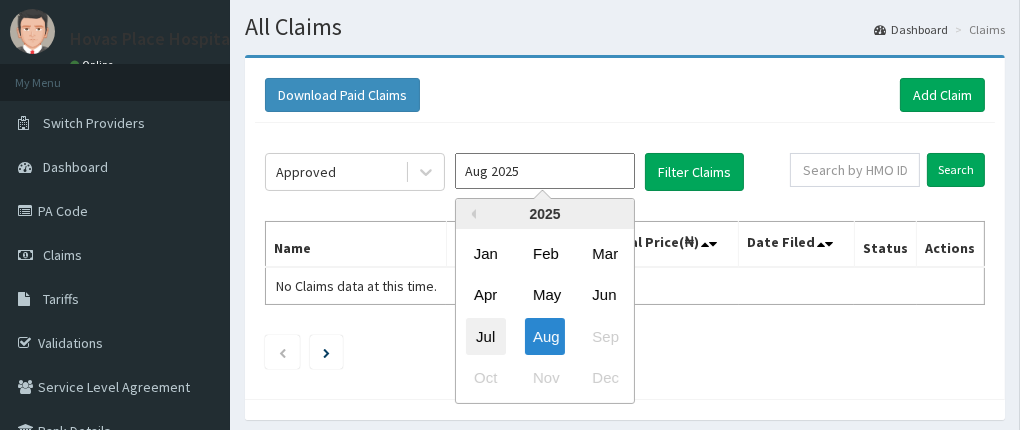 click on "Jul" at bounding box center (486, 336) 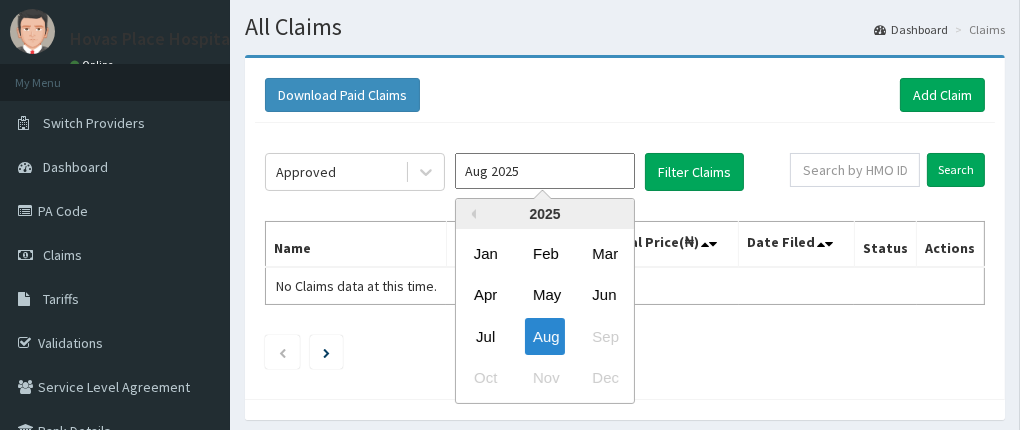 type on "Jul 2025" 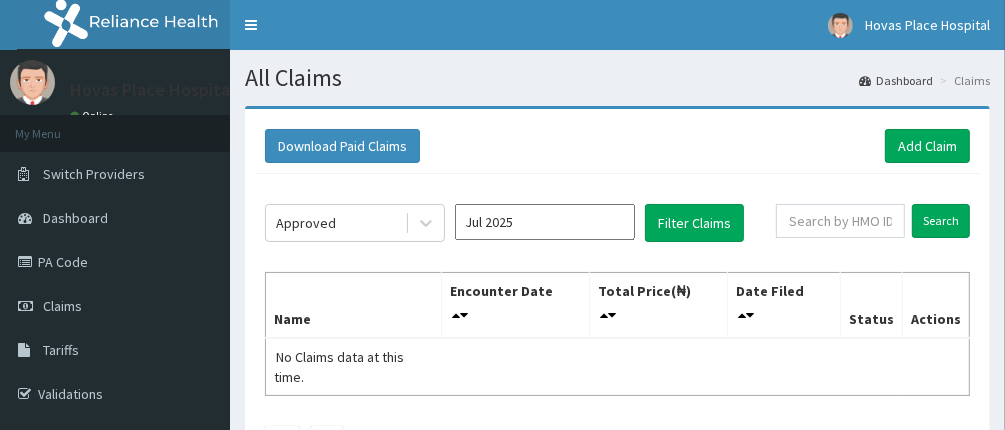 scroll, scrollTop: 0, scrollLeft: 0, axis: both 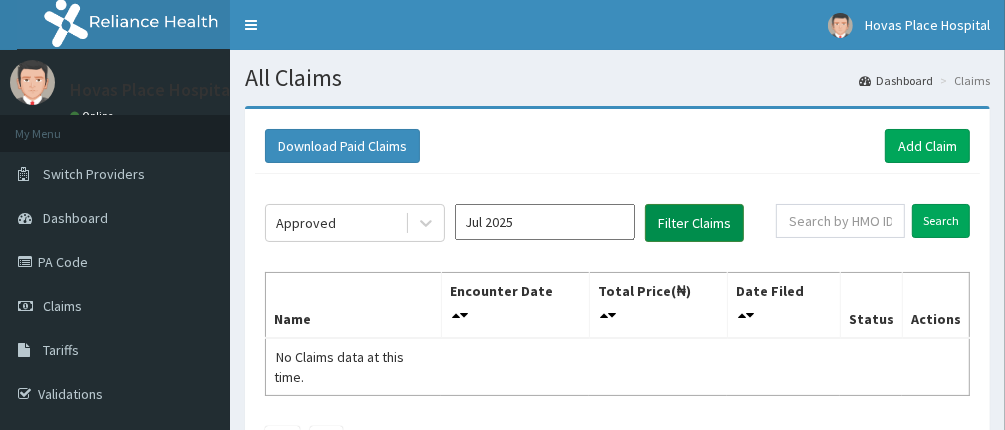click on "Filter Claims" at bounding box center [694, 223] 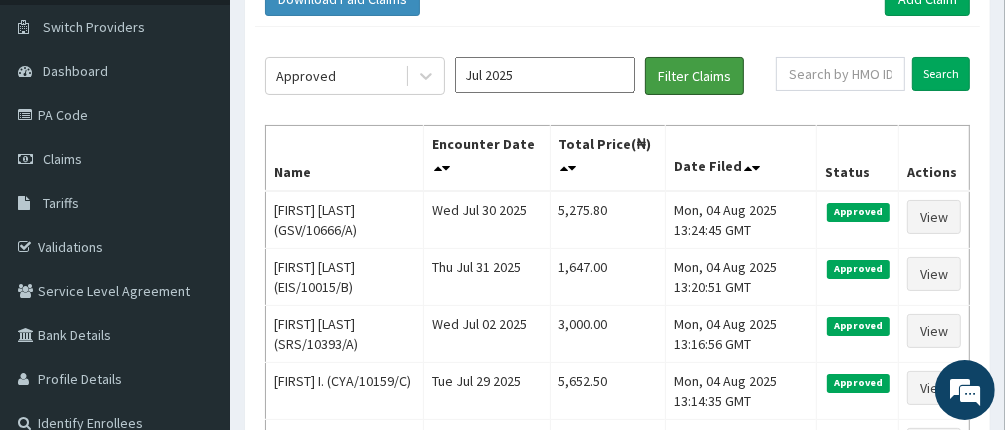 scroll, scrollTop: 200, scrollLeft: 0, axis: vertical 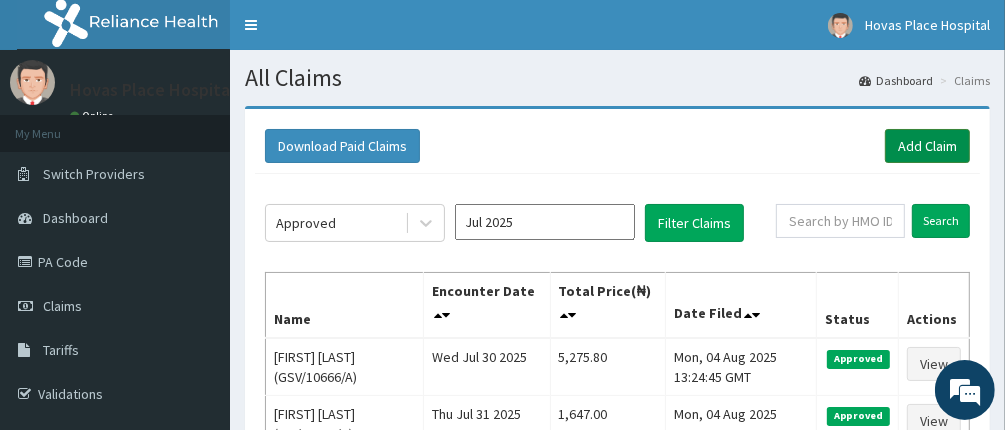 click on "Add Claim" at bounding box center (927, 146) 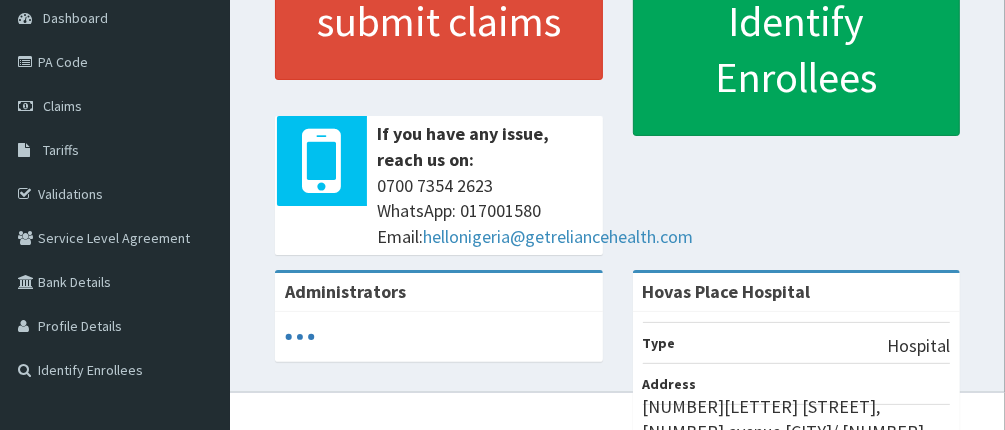 scroll, scrollTop: 200, scrollLeft: 0, axis: vertical 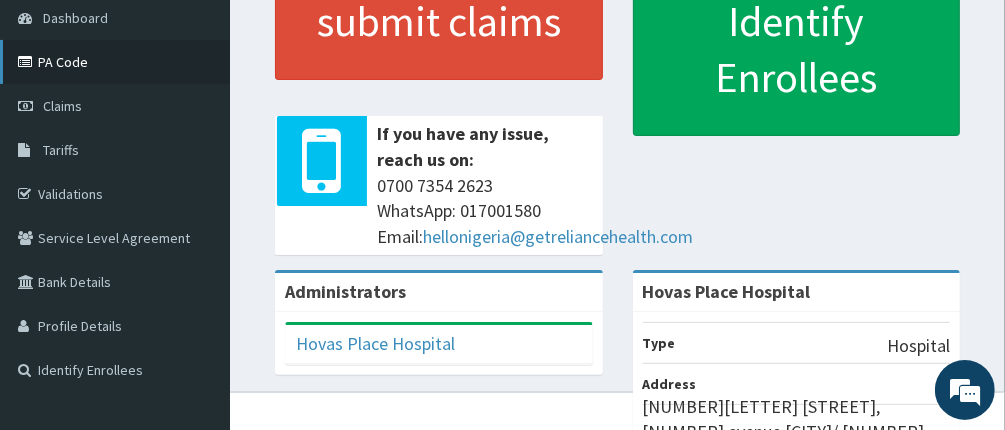 click on "PA Code" at bounding box center [115, 62] 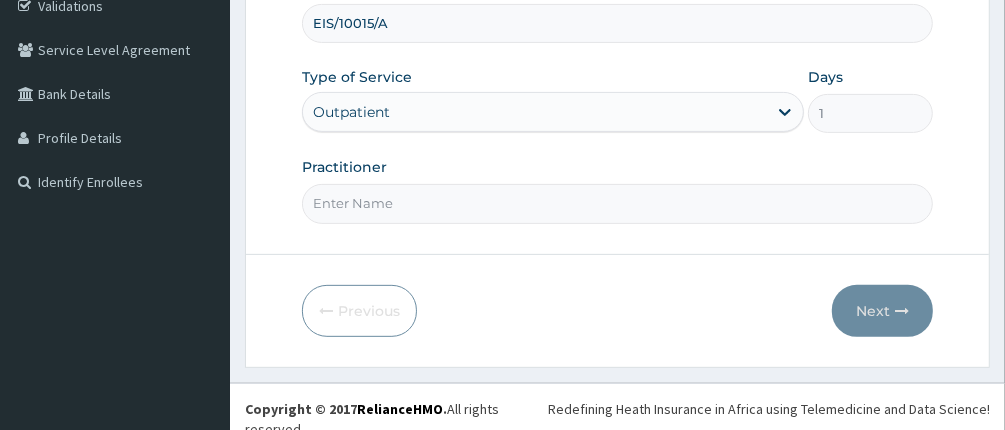 scroll, scrollTop: 388, scrollLeft: 0, axis: vertical 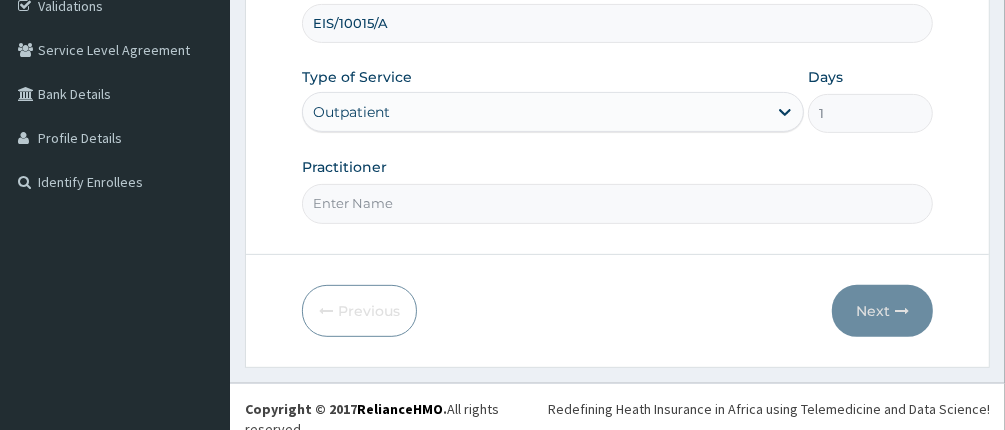 click on "Practitioner" at bounding box center [618, 203] 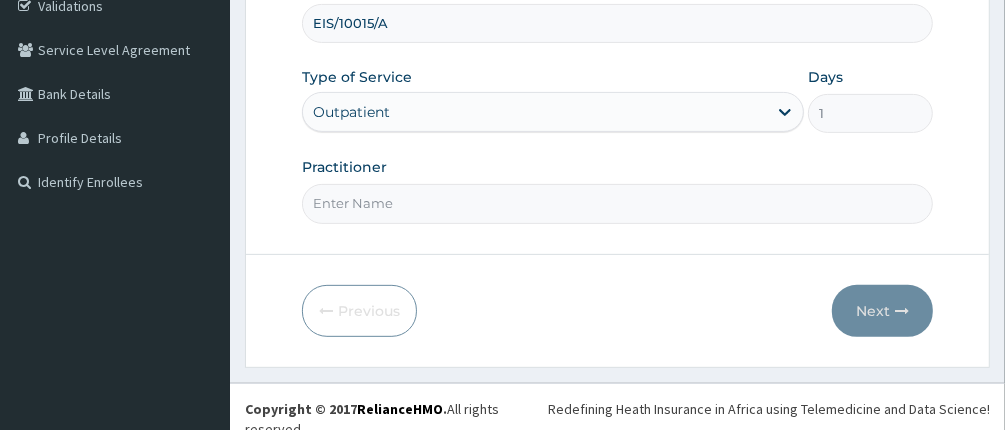 type on "DR UCHE OKENYI" 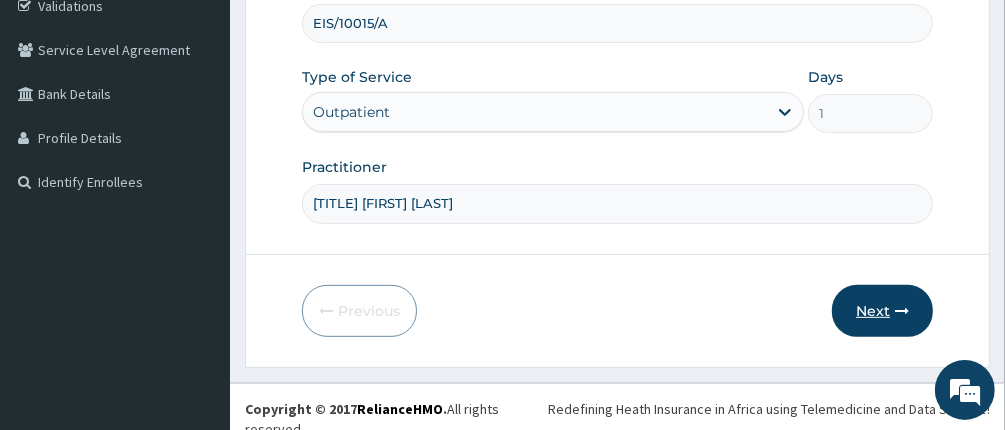 click on "Next" at bounding box center (882, 311) 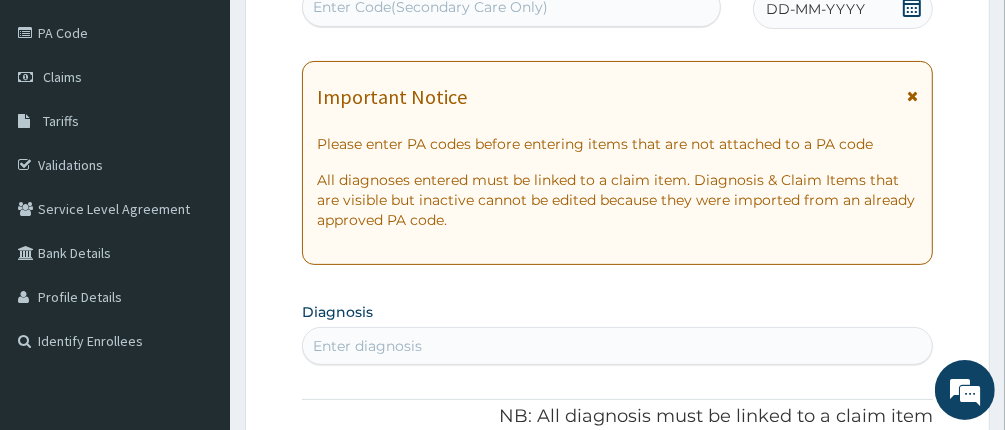 scroll, scrollTop: 88, scrollLeft: 0, axis: vertical 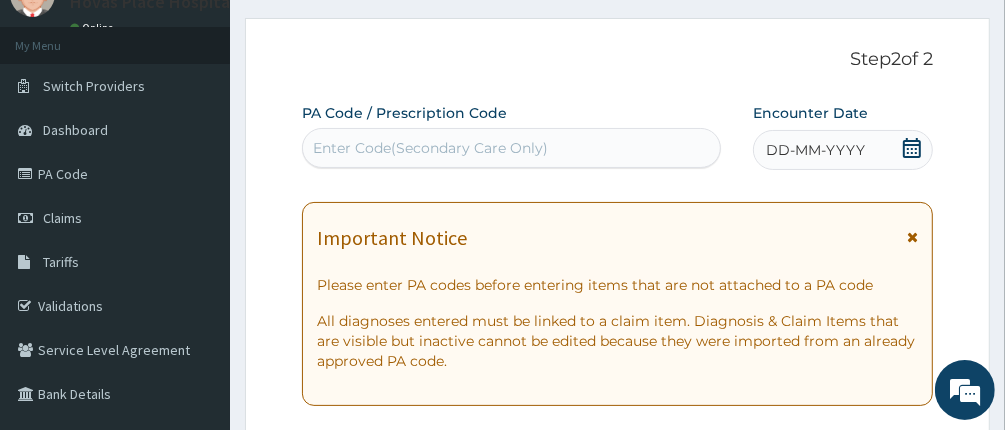 click on "Enter Code(Secondary Care Only)" at bounding box center (512, 148) 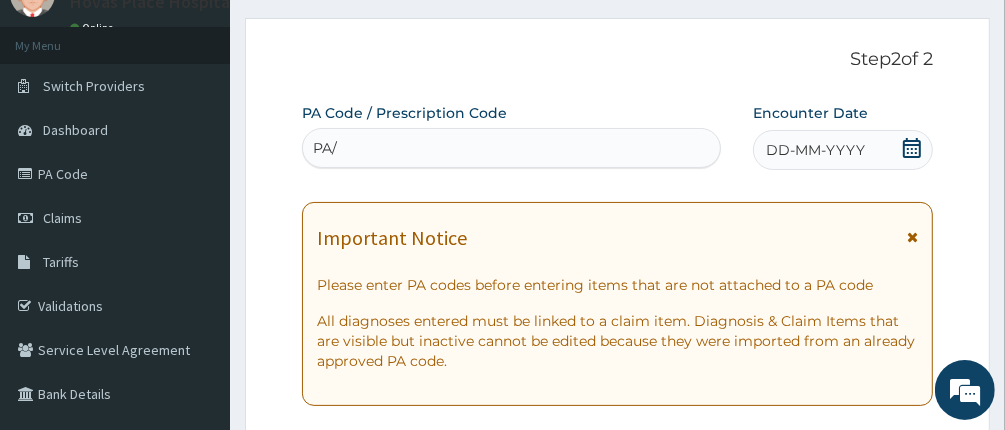 scroll, scrollTop: 0, scrollLeft: 0, axis: both 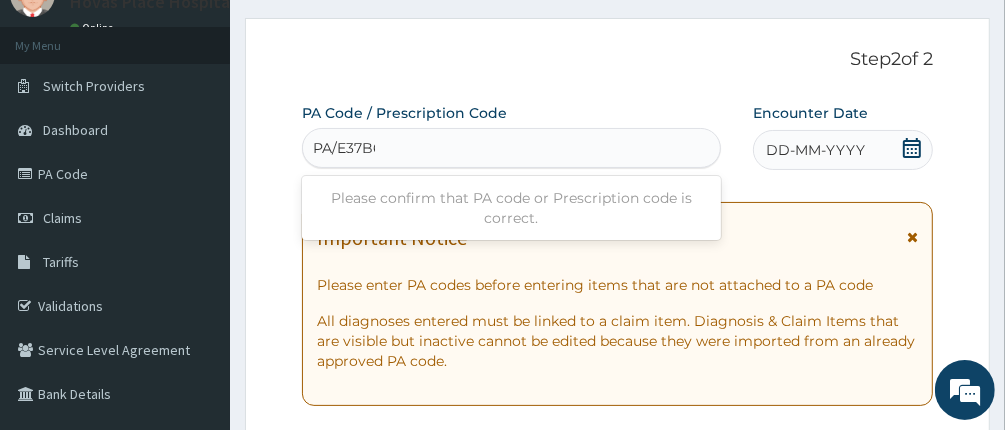 type on "PA/E37B67" 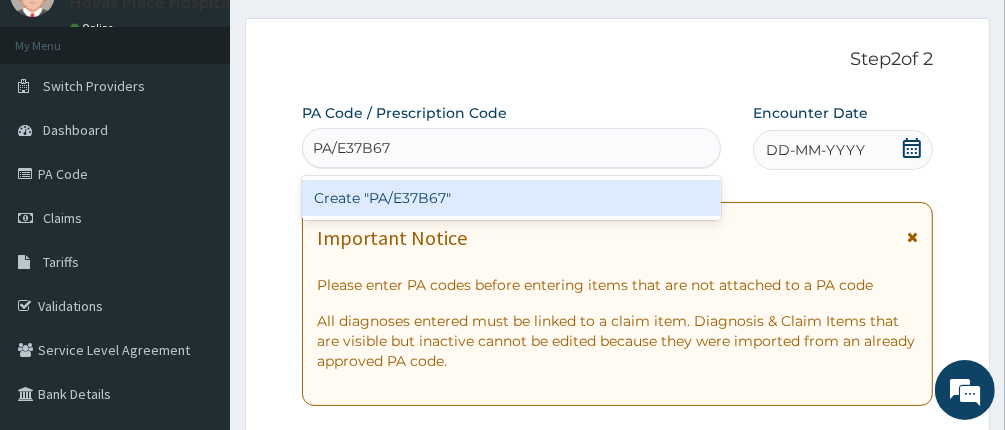 click on "Create "PA/E37B67"" at bounding box center (512, 198) 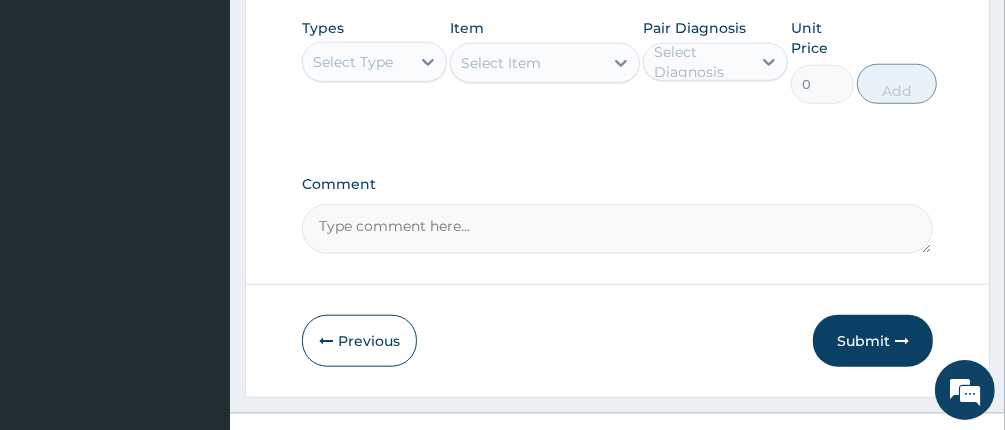 scroll, scrollTop: 1176, scrollLeft: 0, axis: vertical 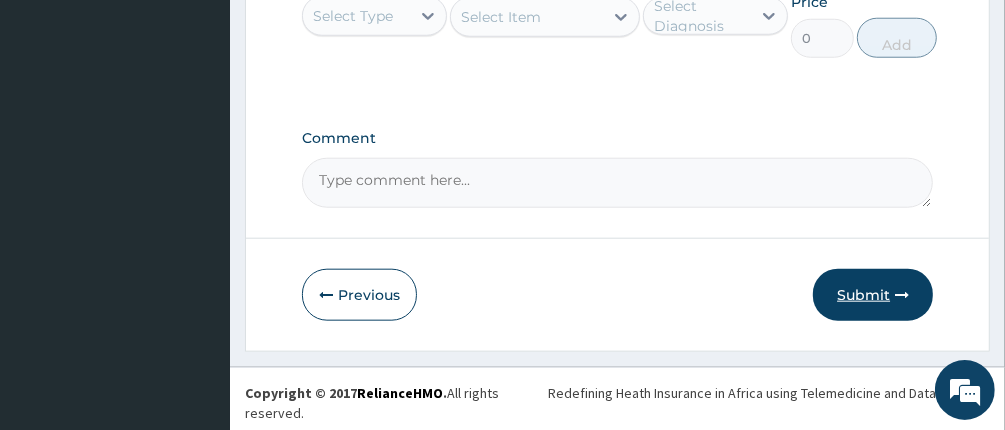 click on "Submit" at bounding box center (873, 295) 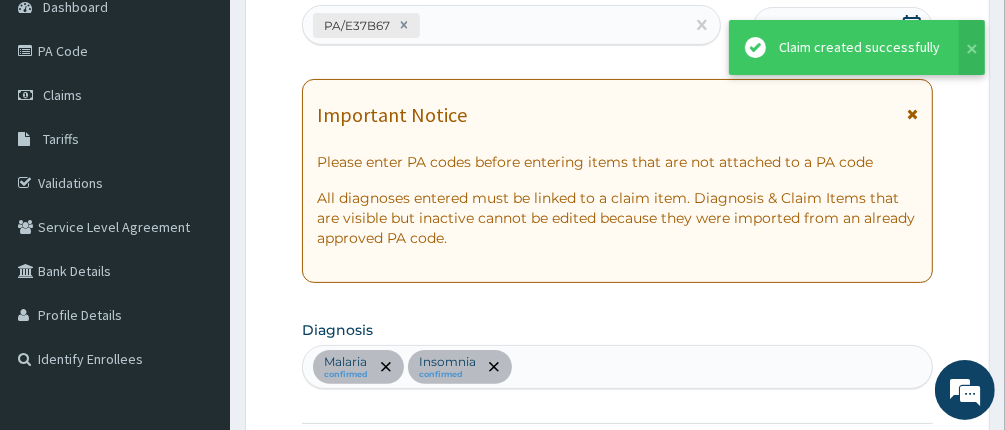 scroll, scrollTop: 1176, scrollLeft: 0, axis: vertical 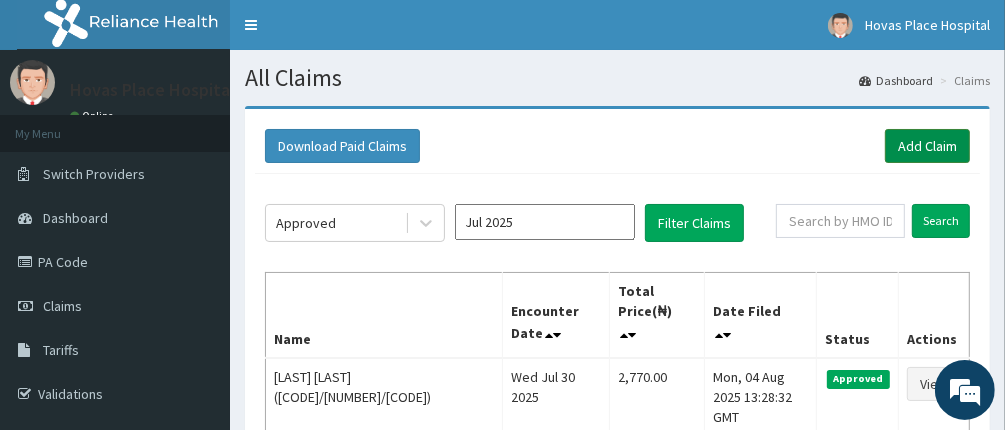 click on "Add Claim" at bounding box center [927, 146] 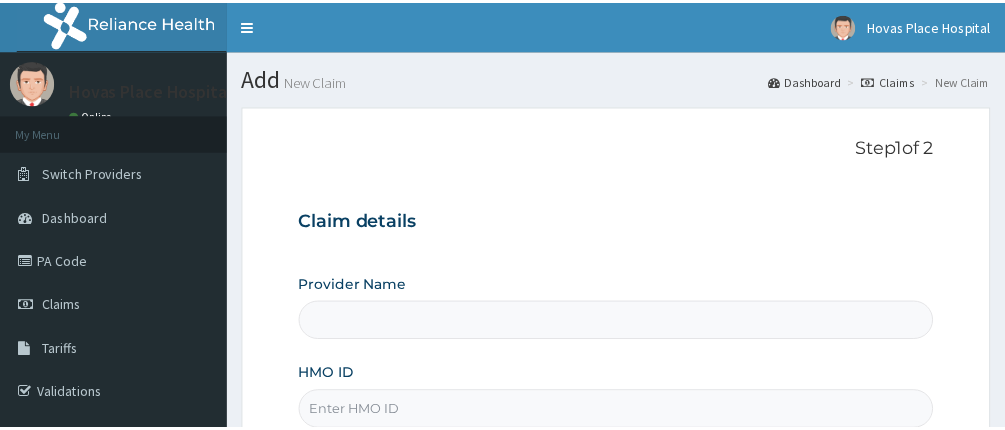 scroll, scrollTop: 0, scrollLeft: 0, axis: both 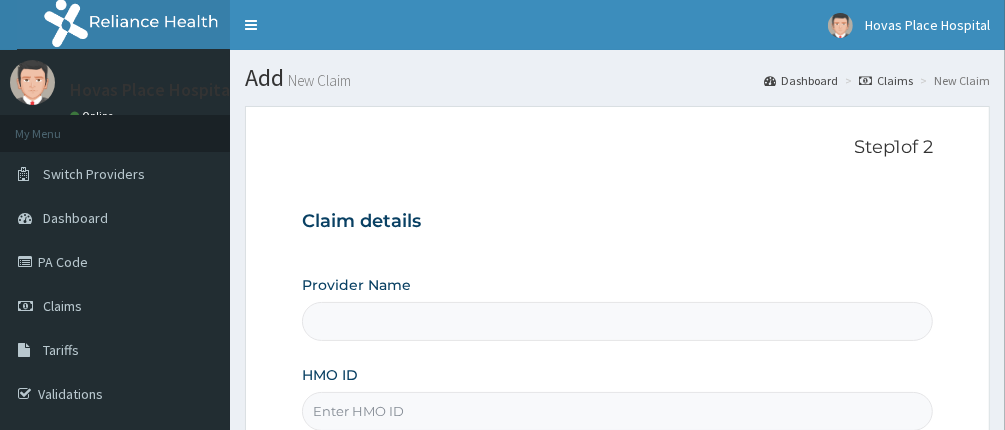 type on "Hovas Place Hospital" 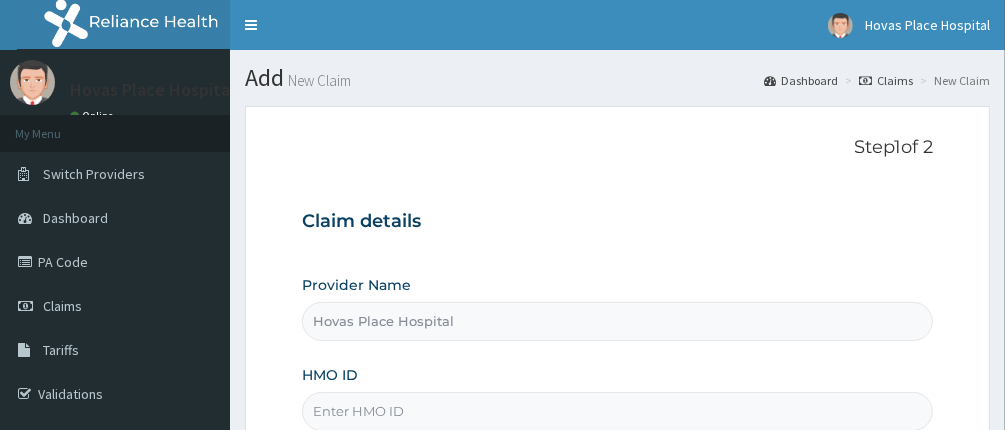 scroll, scrollTop: 300, scrollLeft: 0, axis: vertical 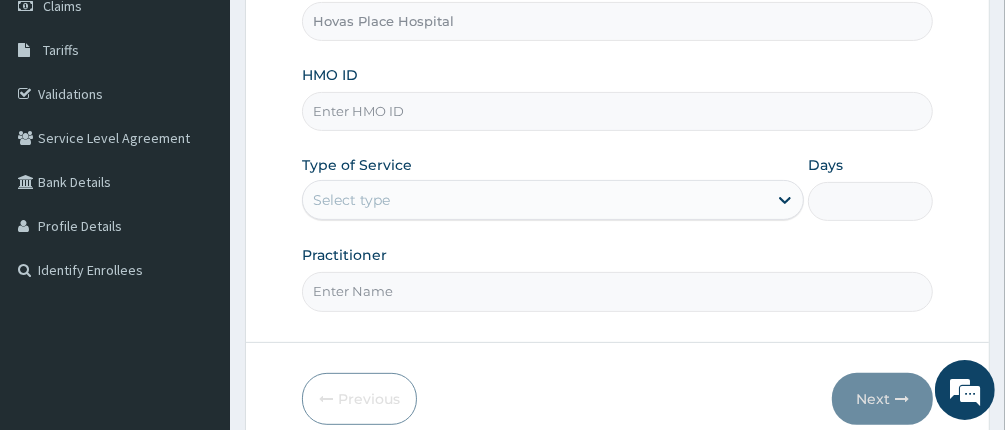 click on "HMO ID" at bounding box center [618, 111] 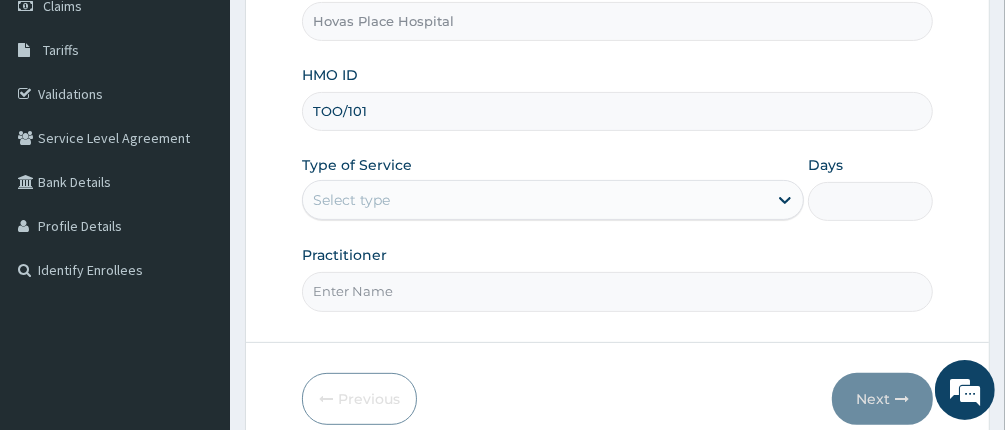 scroll, scrollTop: 0, scrollLeft: 0, axis: both 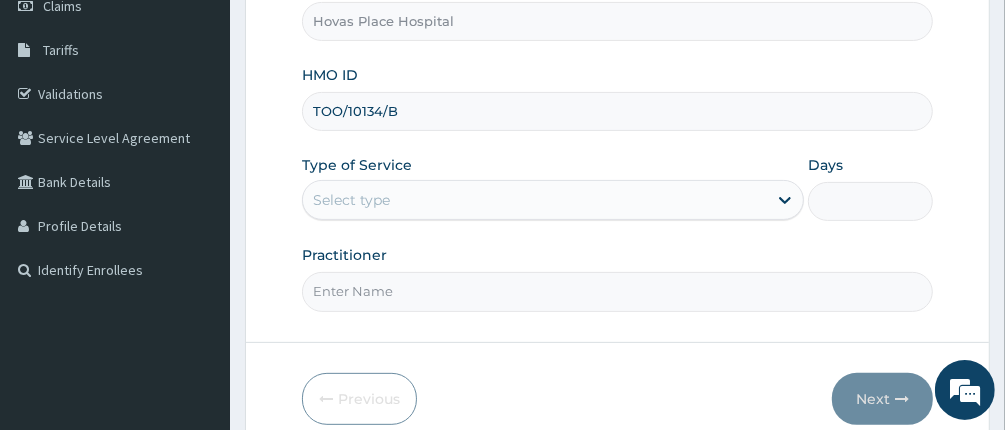 type on "TOO/10134/B" 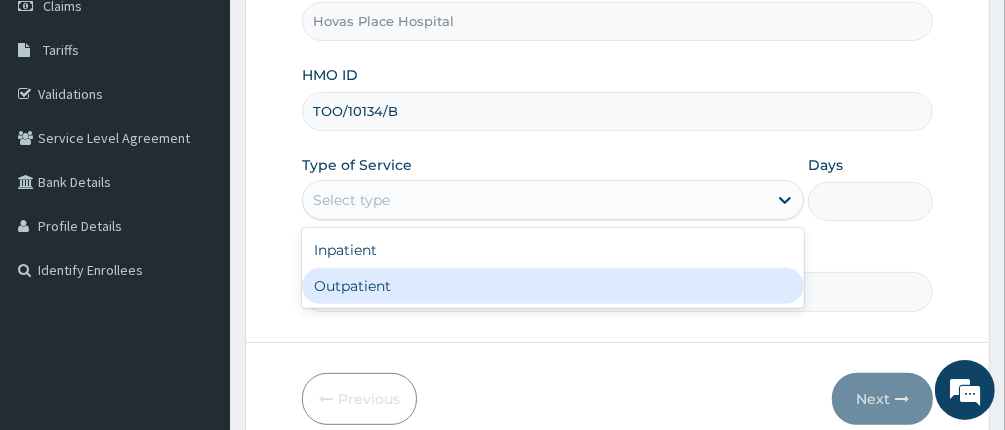 click on "Outpatient" at bounding box center (553, 286) 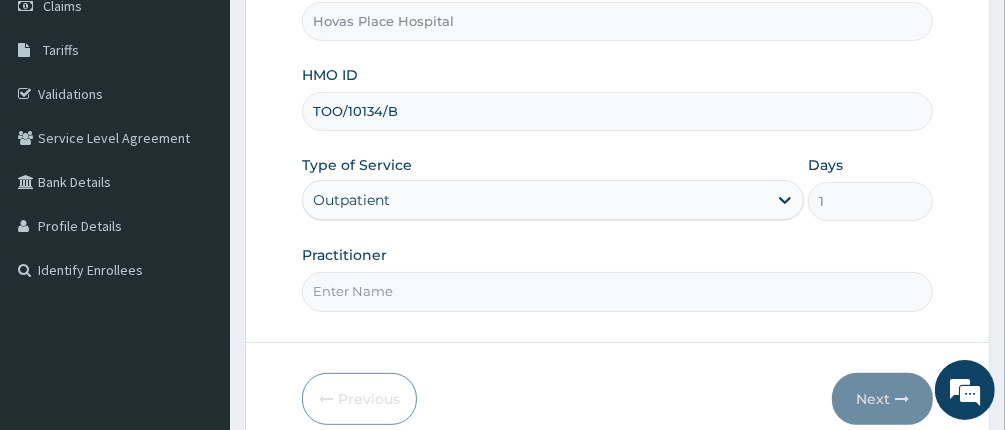scroll, scrollTop: 388, scrollLeft: 0, axis: vertical 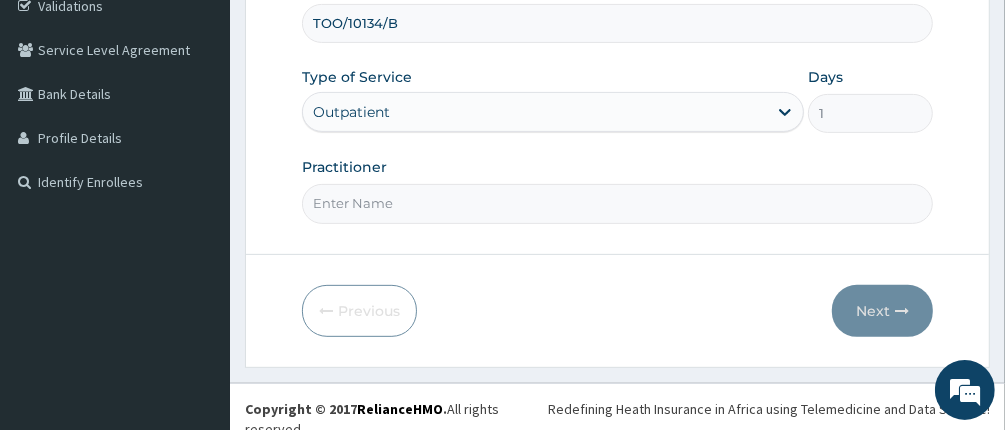click on "Practitioner" at bounding box center [618, 203] 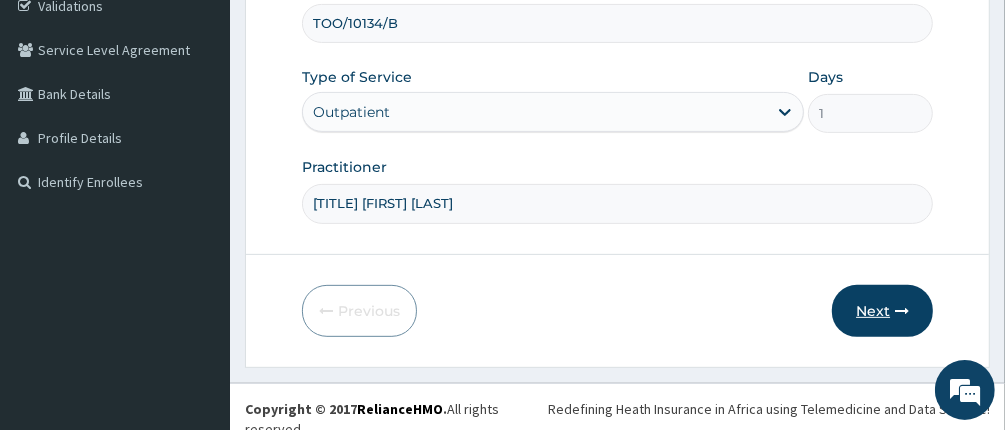 click on "Next" at bounding box center [882, 311] 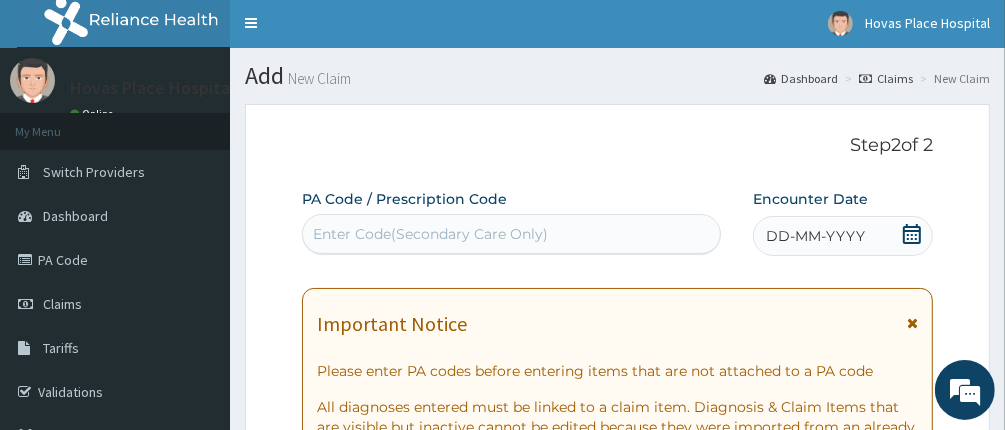 scroll, scrollTop: 0, scrollLeft: 0, axis: both 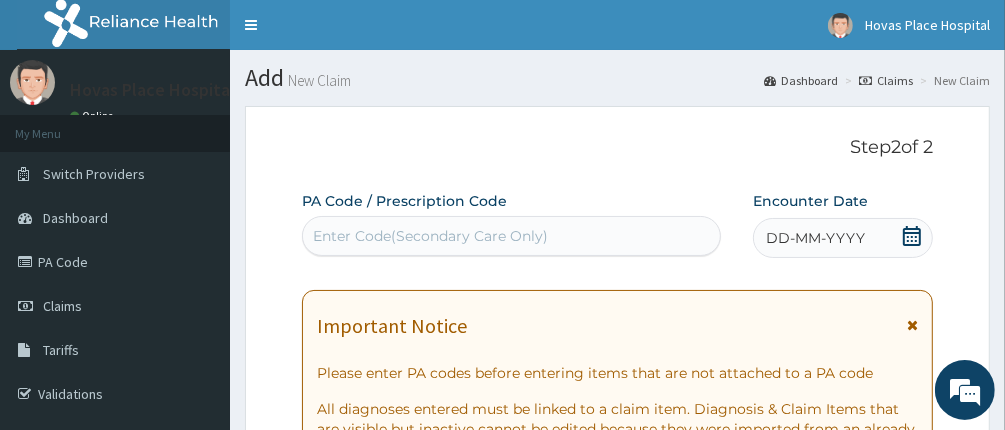 click on "Enter Code(Secondary Care Only)" at bounding box center [512, 236] 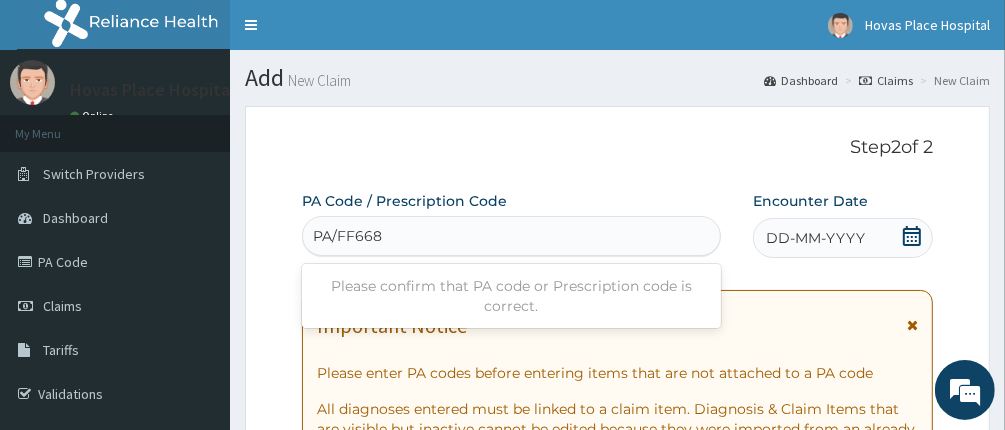 type on "PA/FF6686" 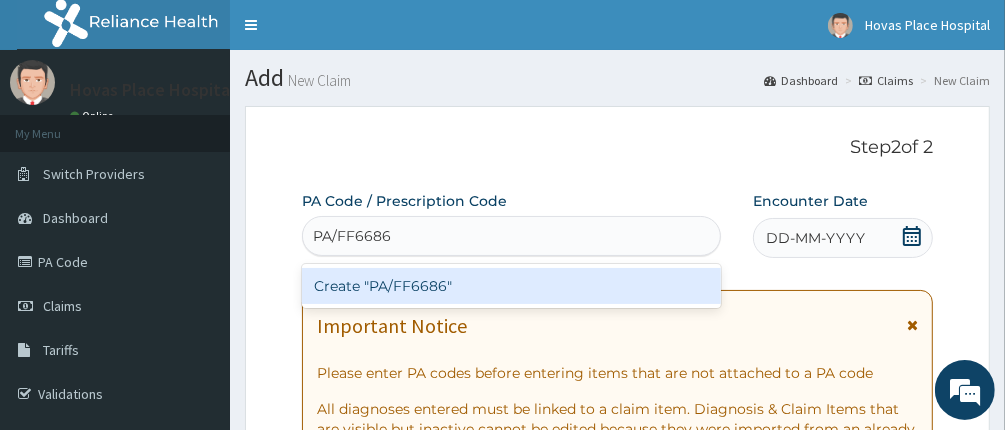 click on "Create "PA/FF6686"" at bounding box center [512, 286] 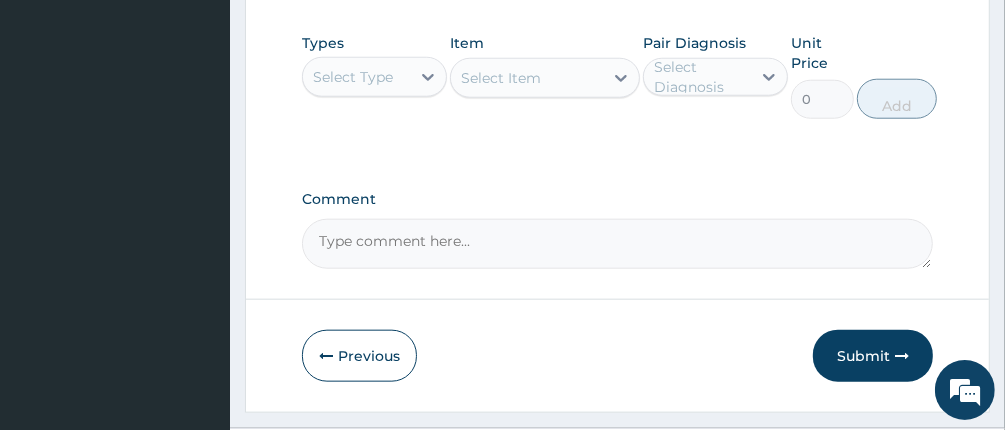 scroll, scrollTop: 1247, scrollLeft: 0, axis: vertical 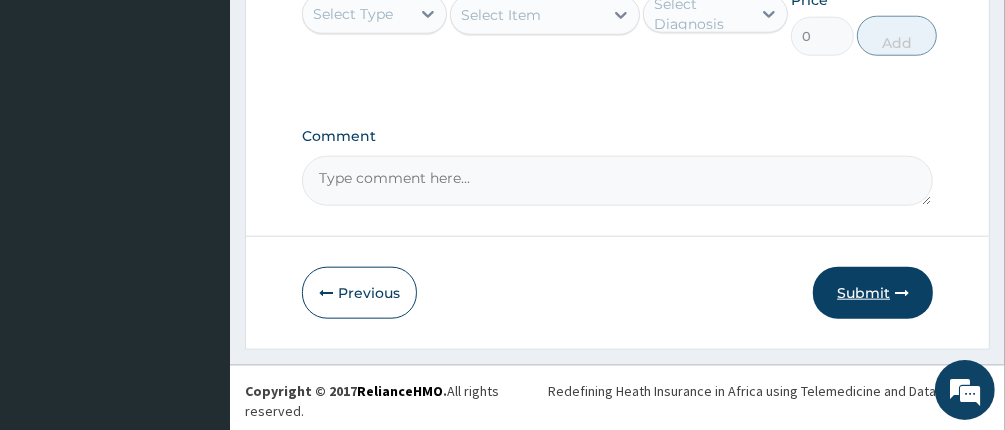 click on "Submit" at bounding box center (873, 293) 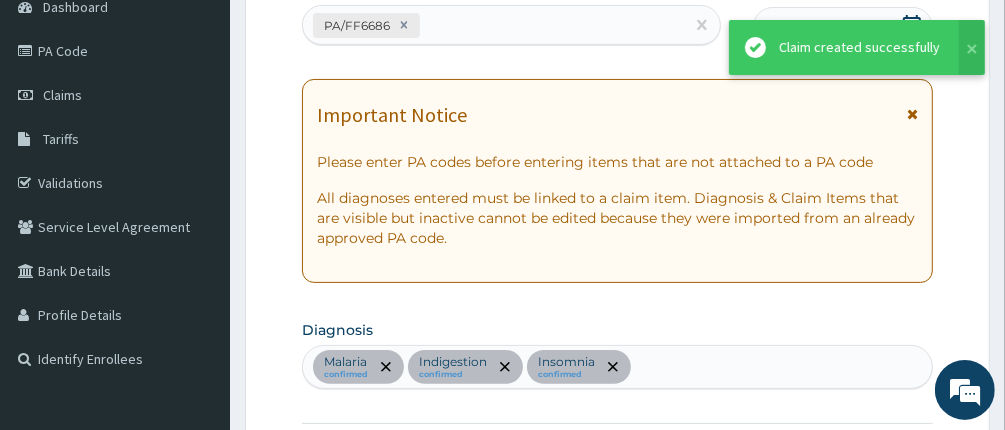 scroll, scrollTop: 1247, scrollLeft: 0, axis: vertical 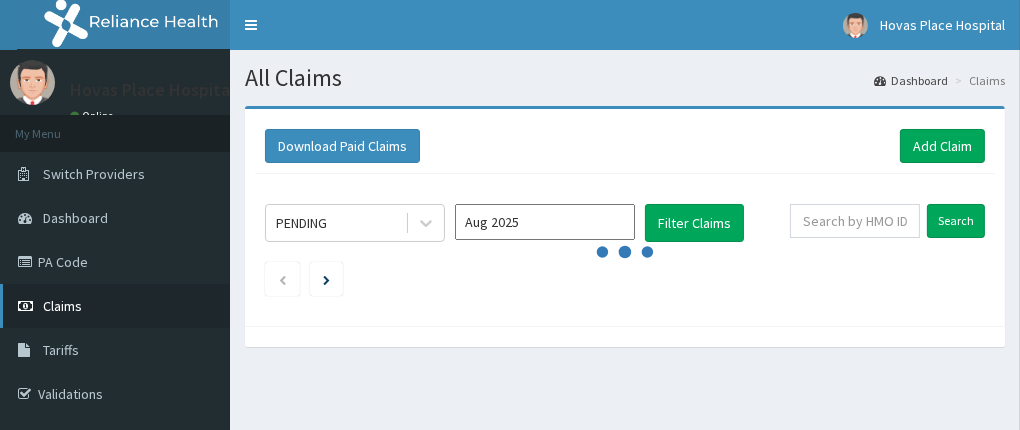 click on "Claims" at bounding box center (62, 306) 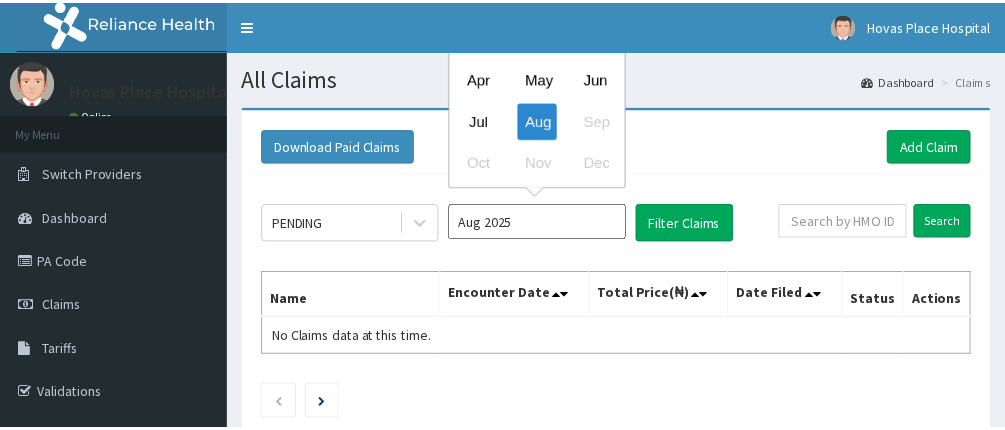 scroll, scrollTop: 0, scrollLeft: 0, axis: both 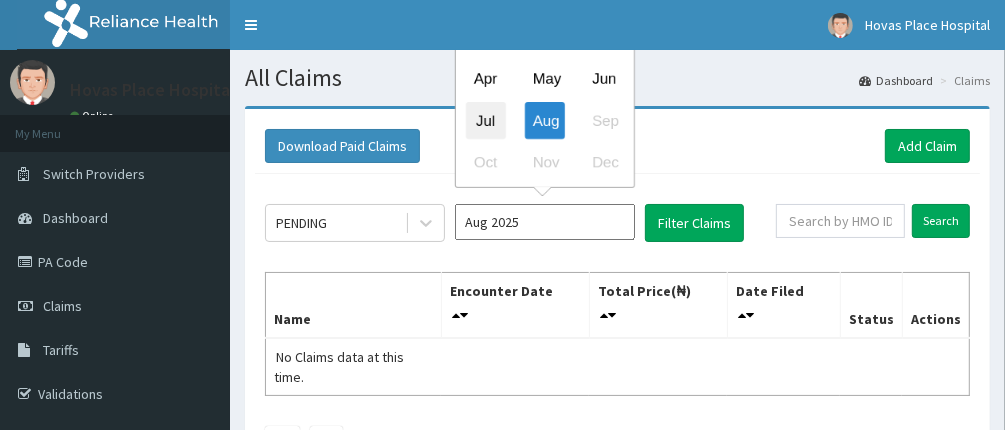 click on "Jul" at bounding box center [486, 120] 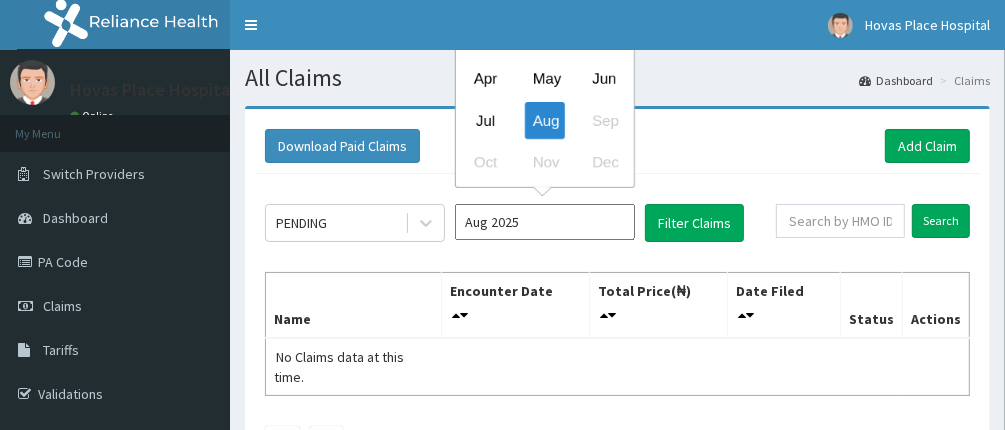 type on "Jul 2025" 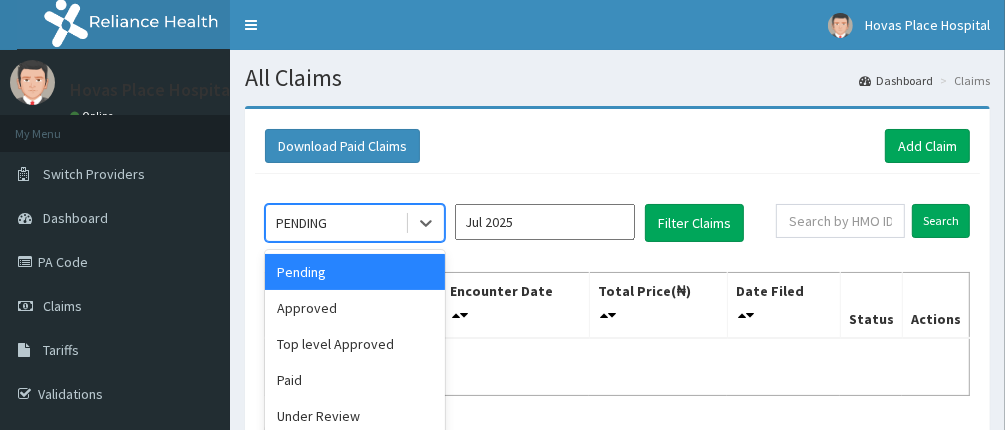 click on "PENDING" at bounding box center [335, 223] 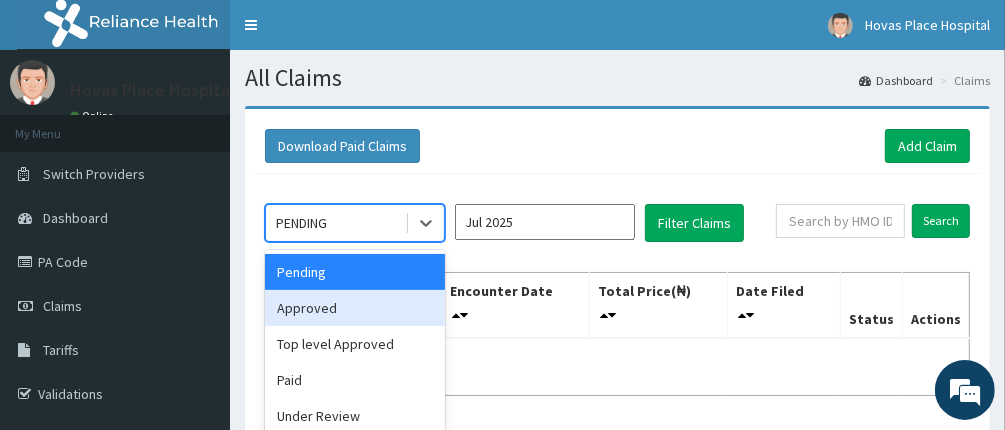 click on "Approved" at bounding box center (355, 308) 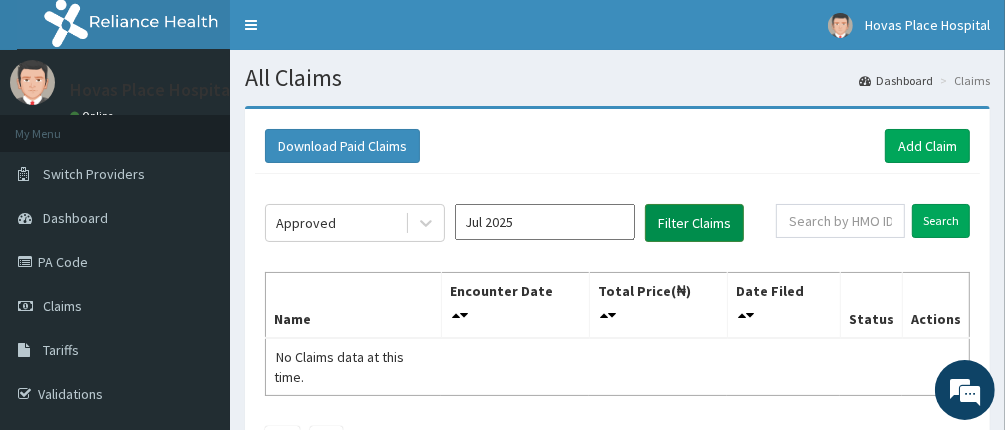 click on "Filter Claims" at bounding box center (694, 223) 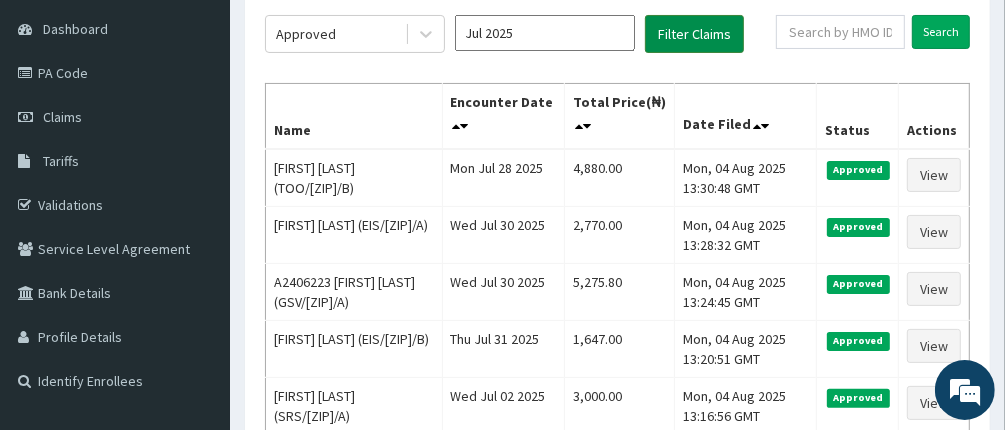 scroll, scrollTop: 200, scrollLeft: 0, axis: vertical 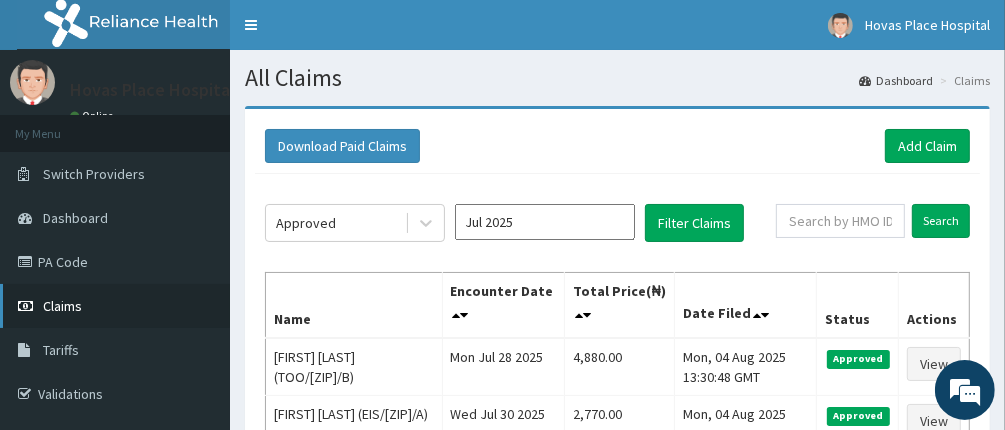 click on "Claims" at bounding box center [115, 306] 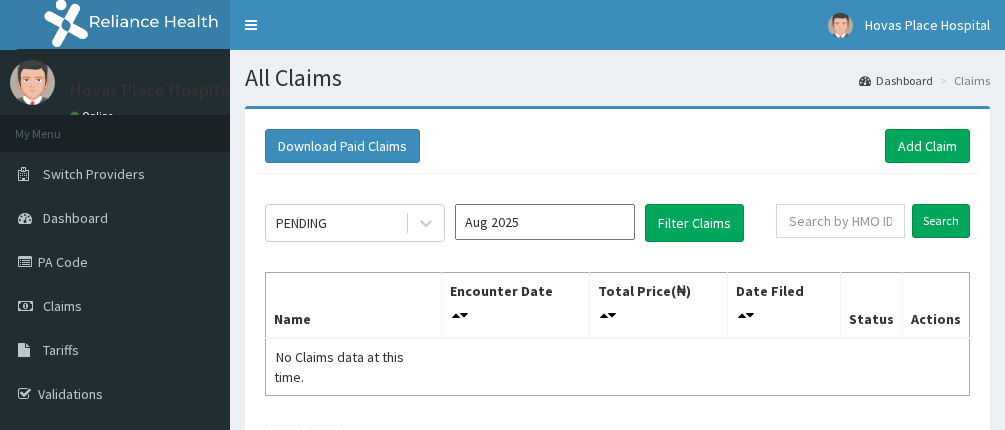 scroll, scrollTop: 0, scrollLeft: 0, axis: both 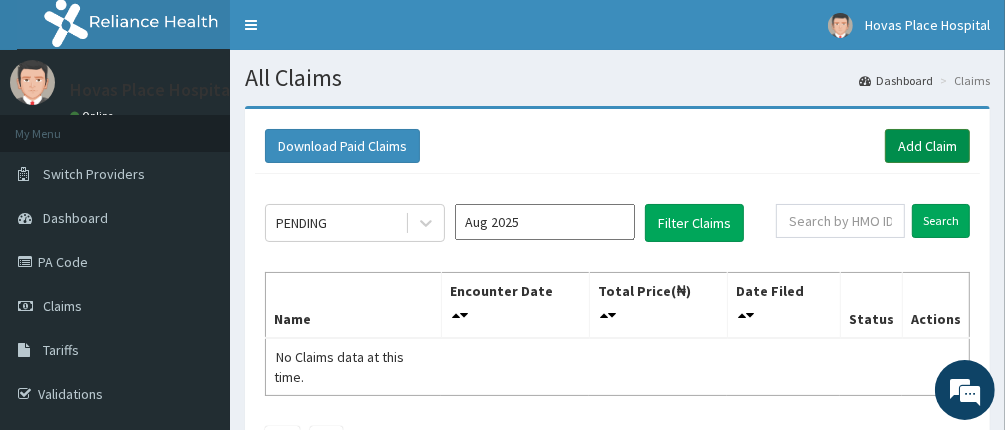 click on "Add Claim" at bounding box center (927, 146) 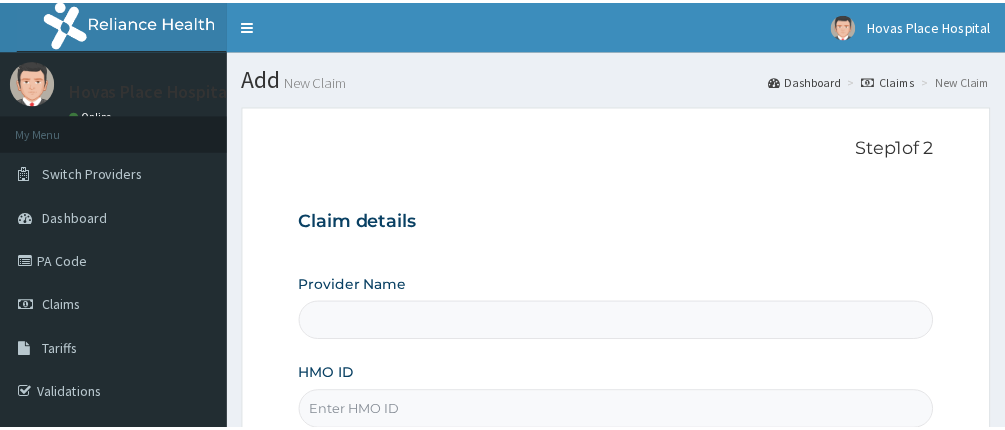 scroll, scrollTop: 0, scrollLeft: 0, axis: both 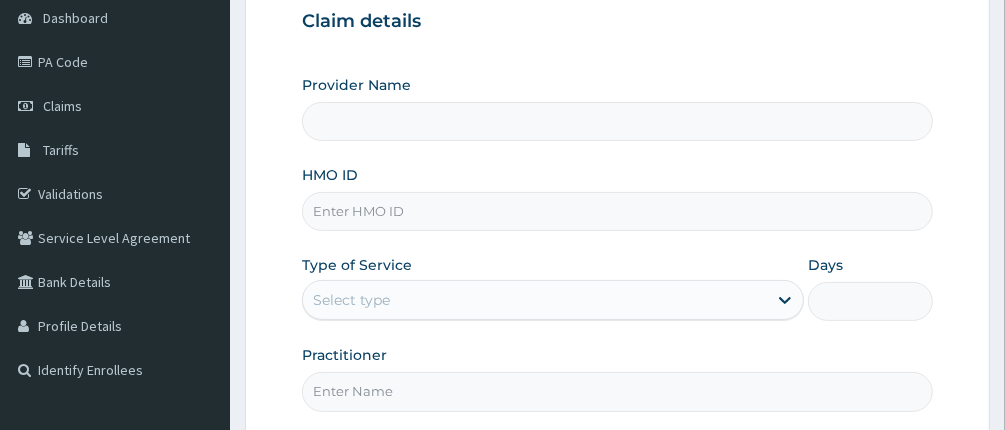 type on "Hovas Place Hospital" 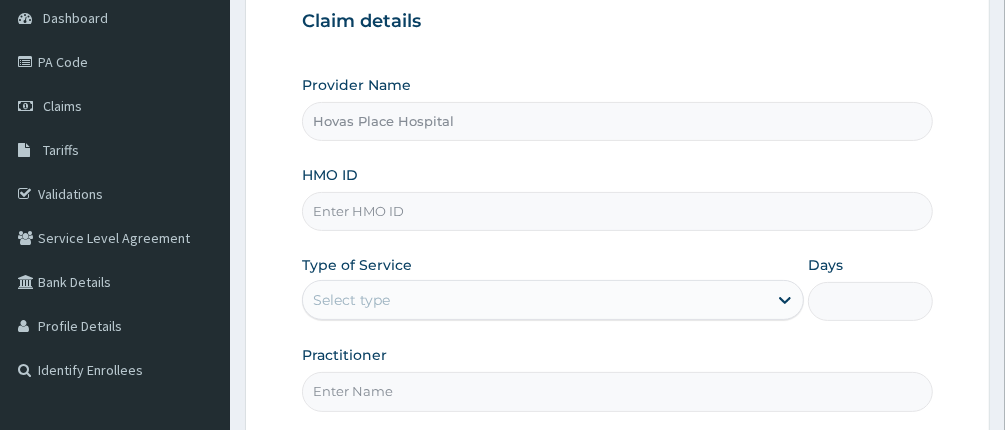 click on "HMO ID" at bounding box center (618, 211) 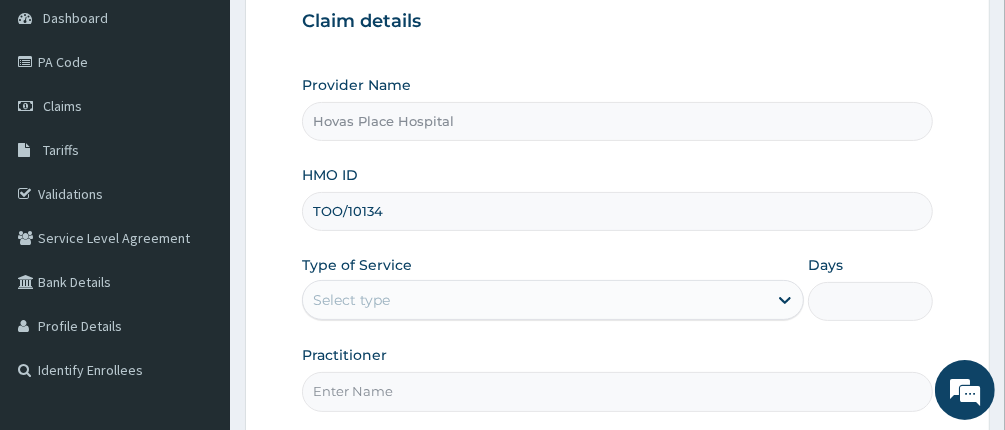 scroll, scrollTop: 0, scrollLeft: 0, axis: both 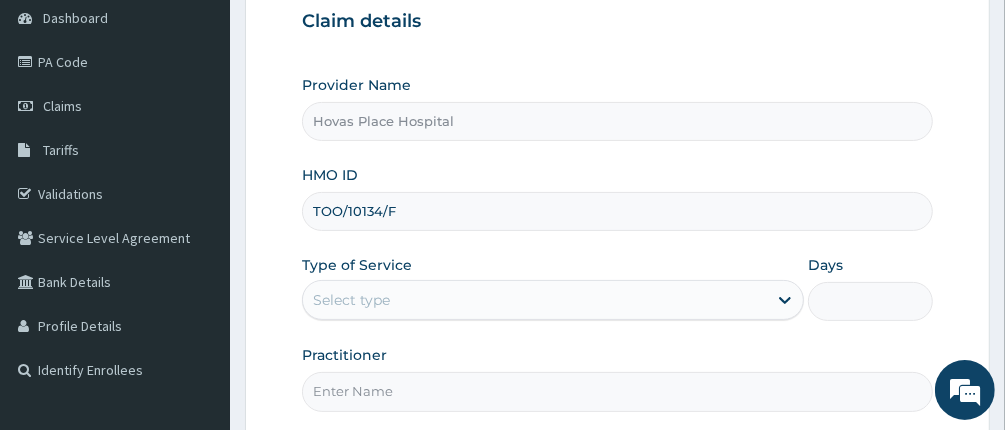 type on "TOO/10134/F" 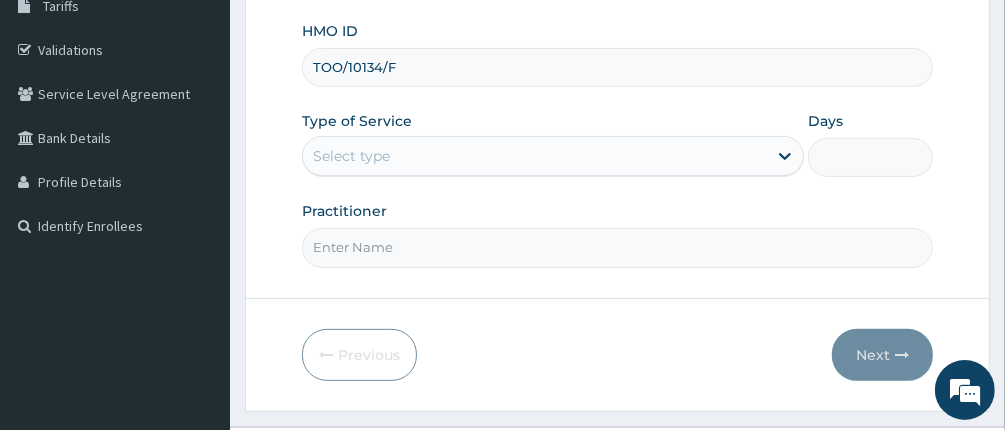 scroll, scrollTop: 388, scrollLeft: 0, axis: vertical 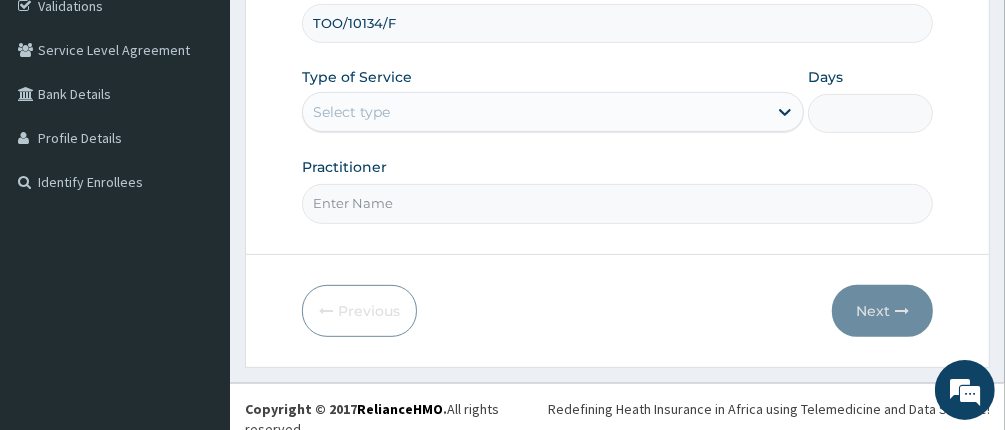 click on "Select type" at bounding box center (535, 112) 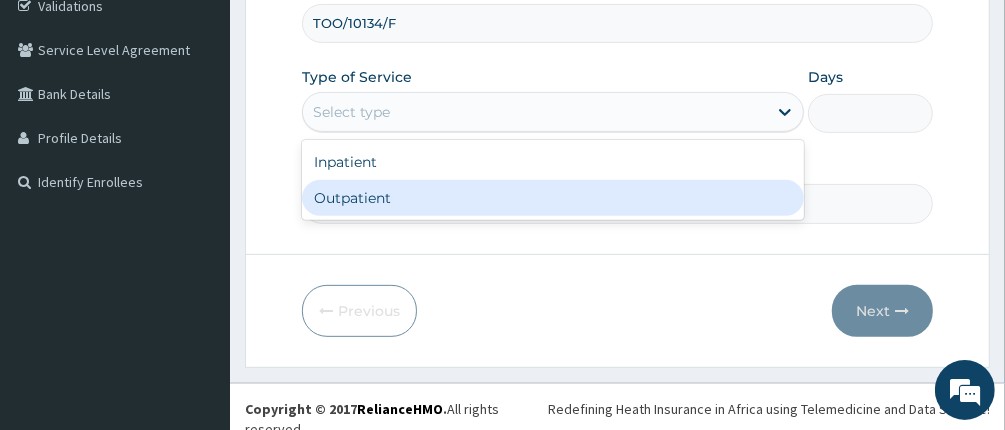 click on "Outpatient" at bounding box center (553, 198) 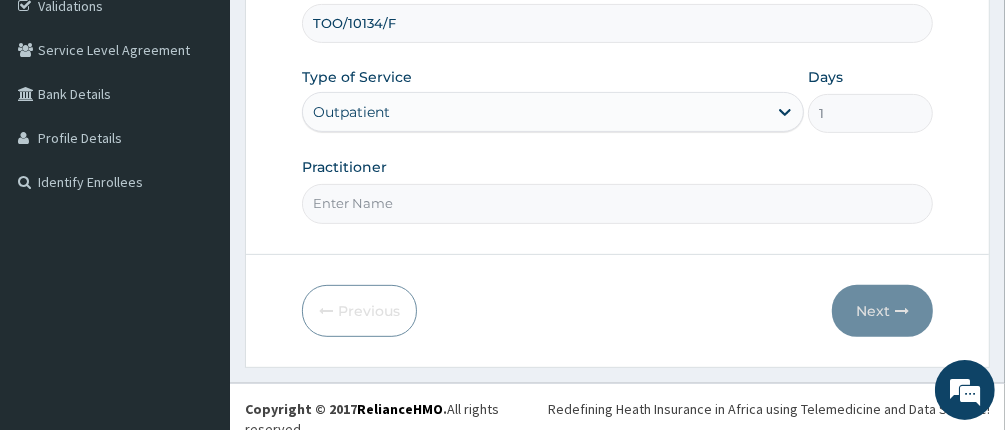 click on "Practitioner" at bounding box center (618, 203) 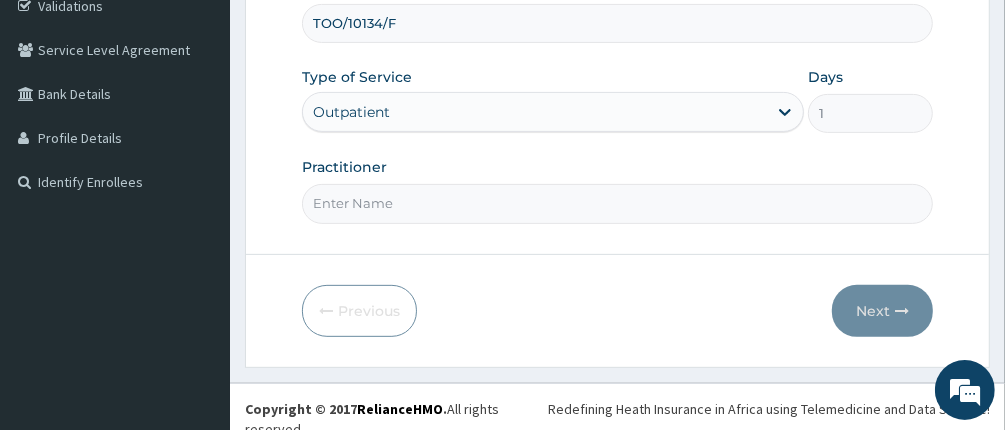 type on "DR UCHE OKENYI" 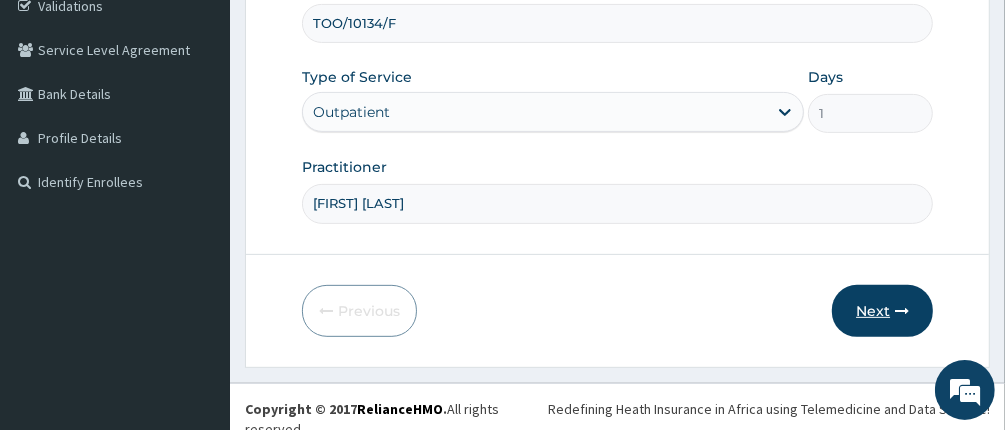click on "Next" at bounding box center (882, 311) 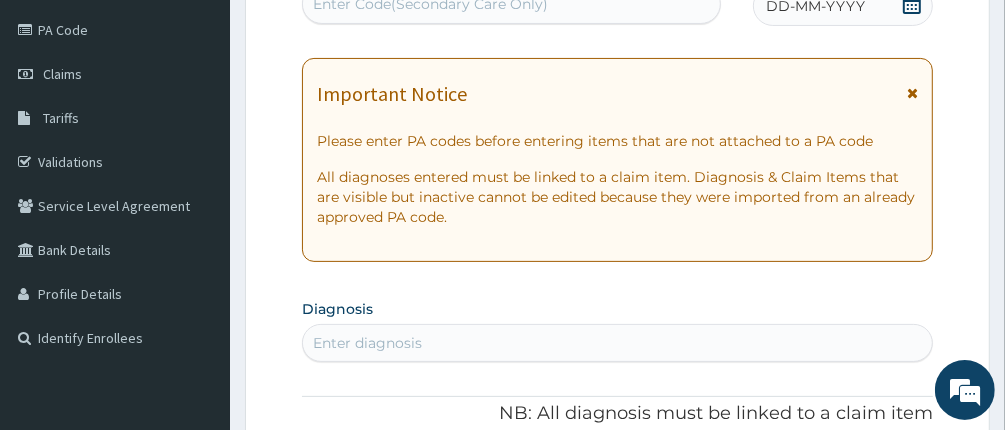 scroll, scrollTop: 88, scrollLeft: 0, axis: vertical 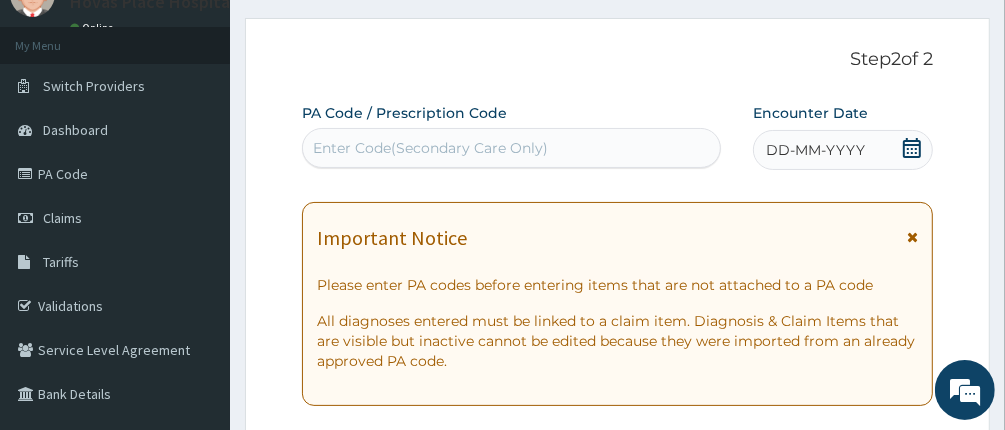 click on "Enter Code(Secondary Care Only)" at bounding box center (512, 148) 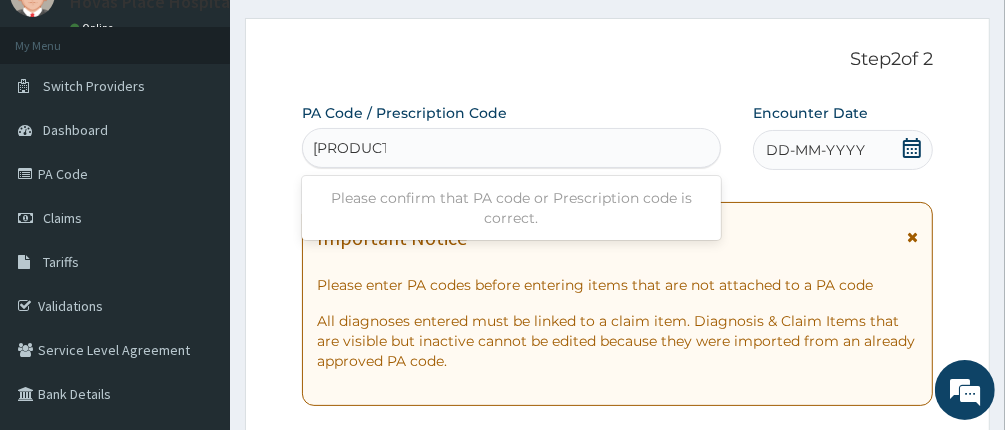 type on "PA/D2CF26" 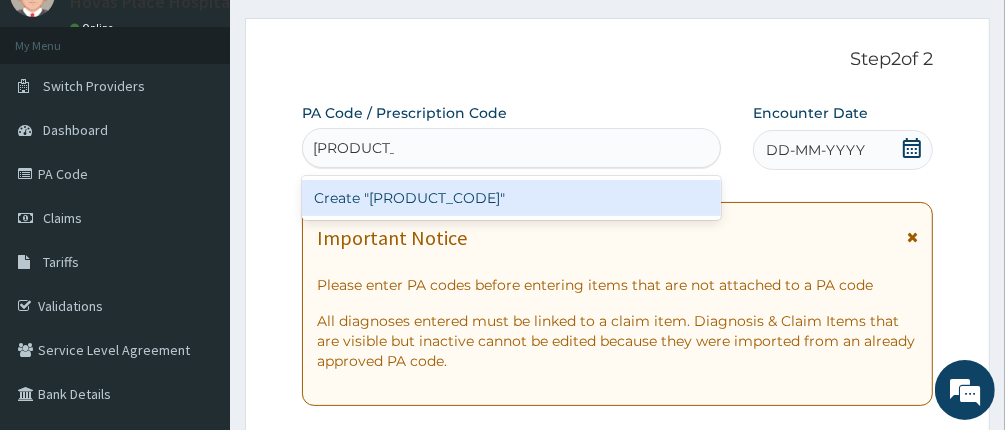 click on "Create "PA/D2CF26"" at bounding box center (512, 198) 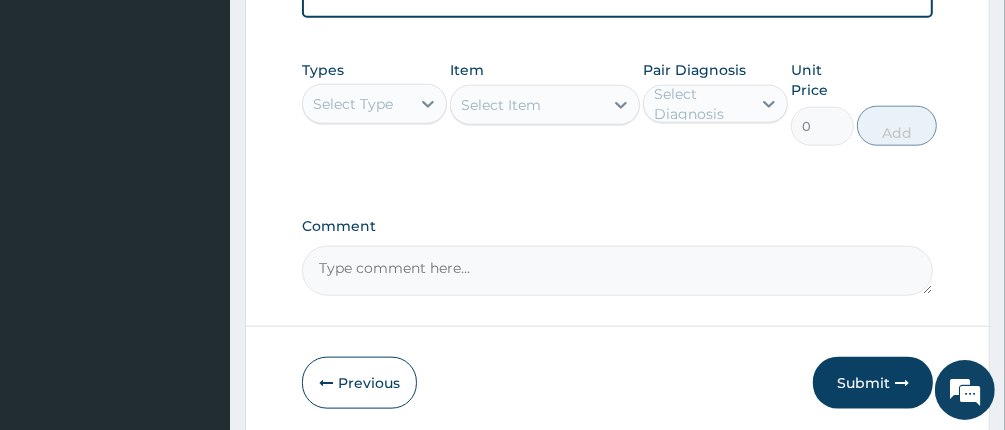 scroll, scrollTop: 1408, scrollLeft: 0, axis: vertical 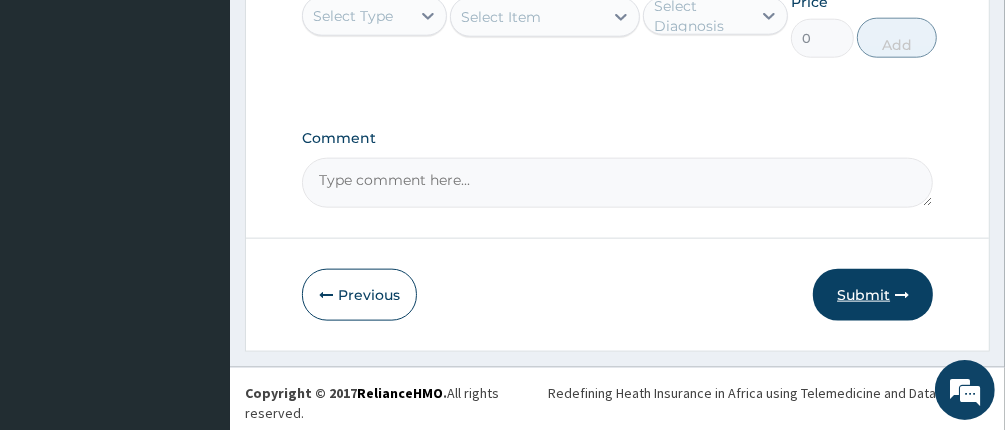 click on "Submit" at bounding box center [873, 295] 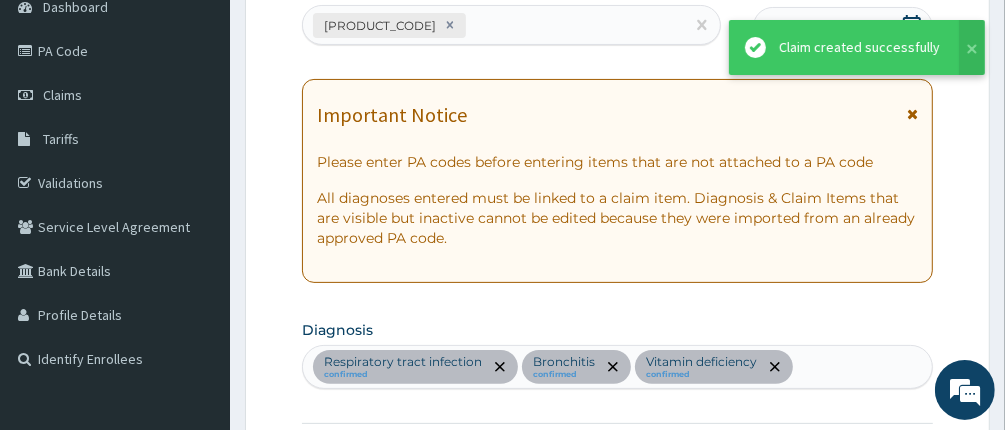scroll, scrollTop: 1408, scrollLeft: 0, axis: vertical 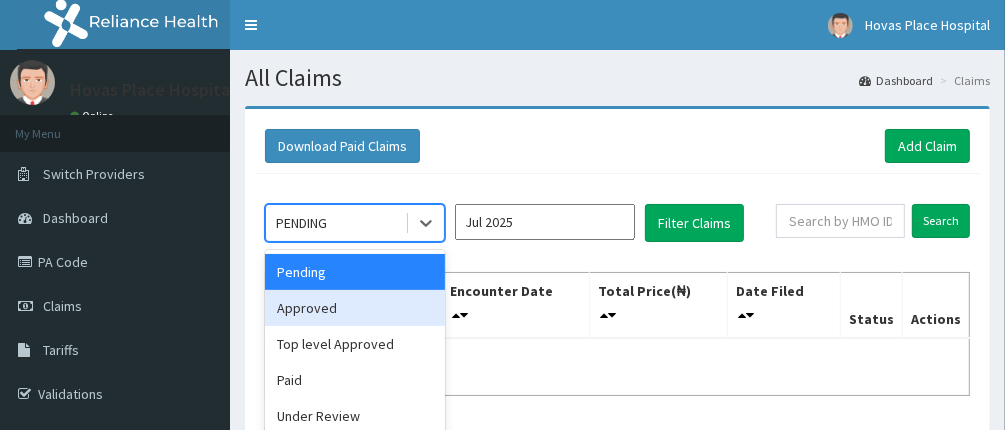 click on "Approved" at bounding box center [355, 308] 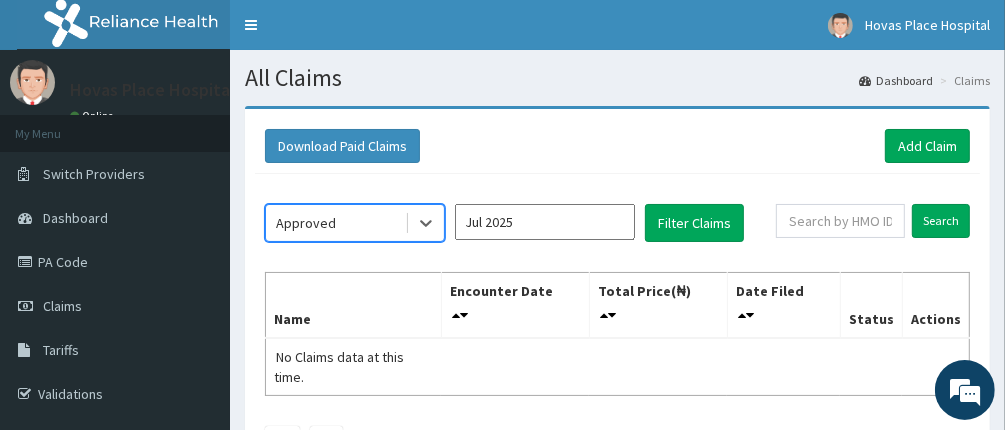 scroll, scrollTop: 0, scrollLeft: 0, axis: both 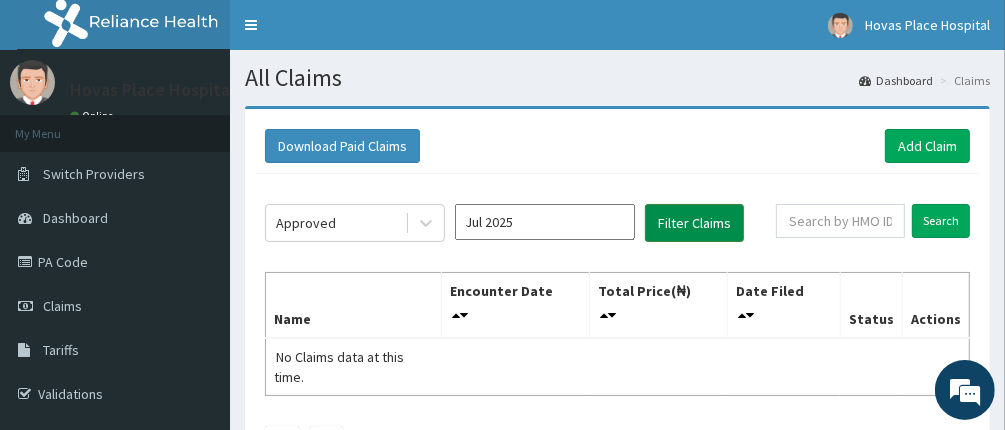 click on "Filter Claims" at bounding box center [694, 223] 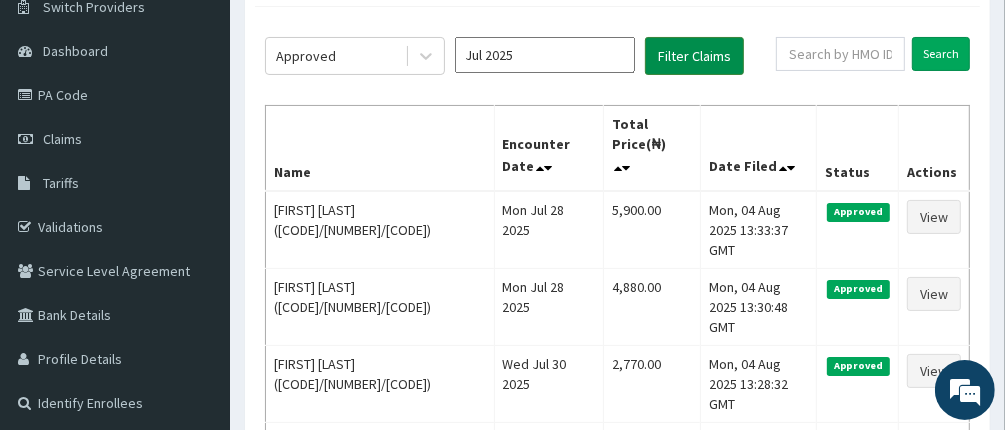 scroll, scrollTop: 200, scrollLeft: 0, axis: vertical 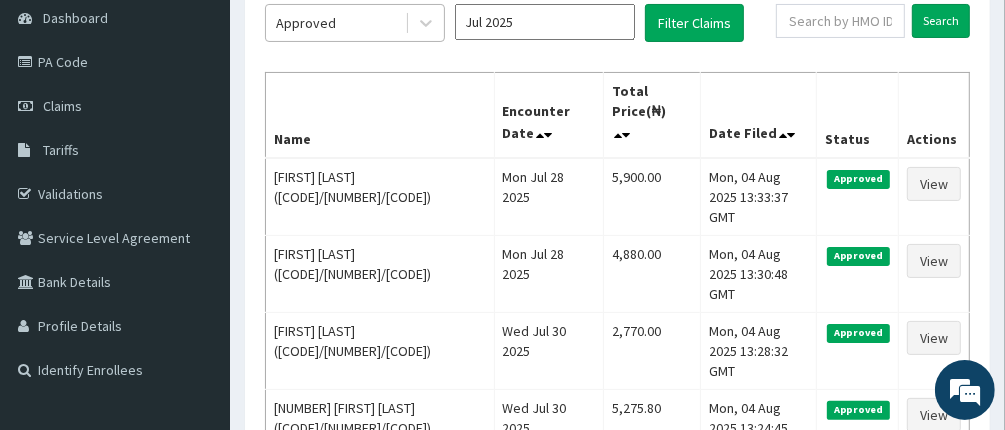 click on "Approved" at bounding box center (335, 23) 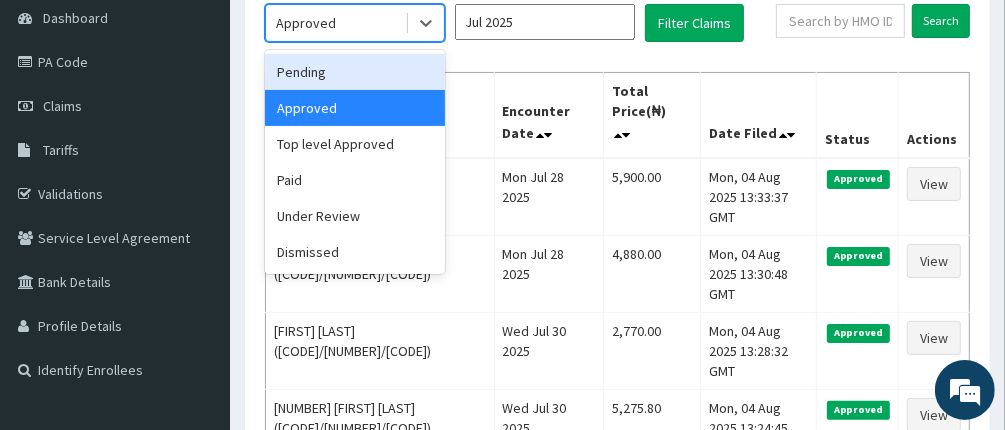 click on "Pending" at bounding box center [355, 72] 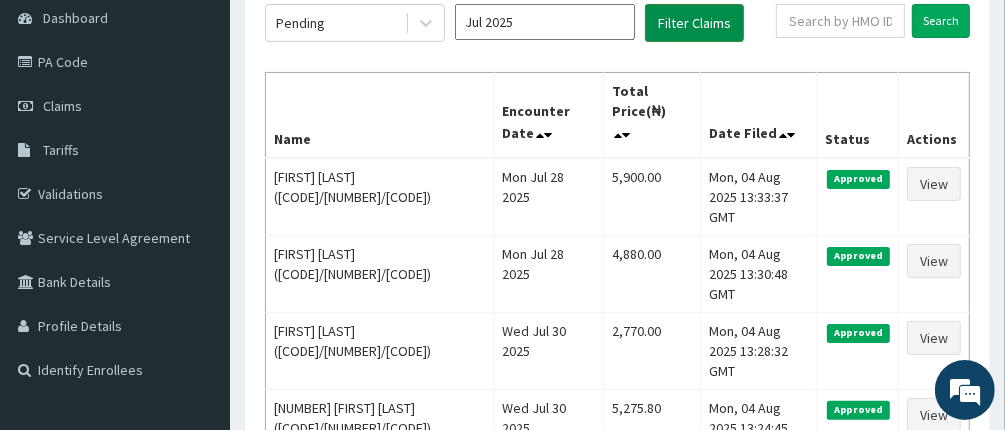click on "Filter Claims" at bounding box center (694, 23) 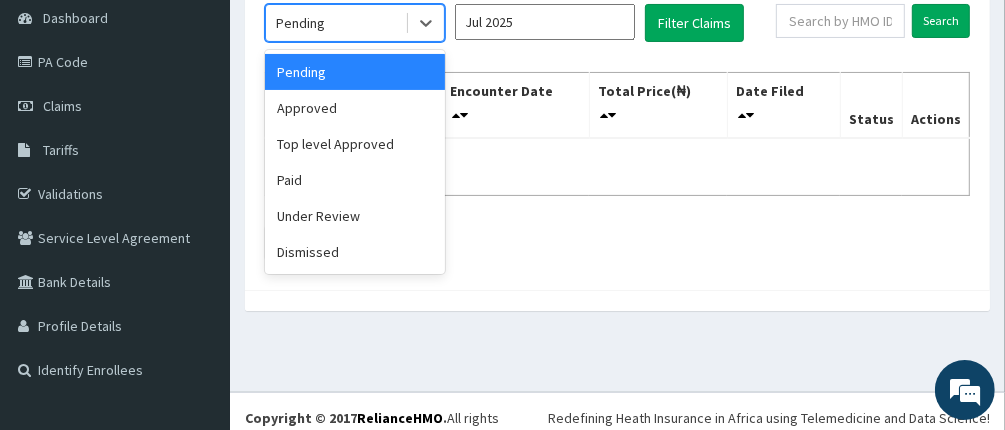 click on "Pending" at bounding box center (300, 23) 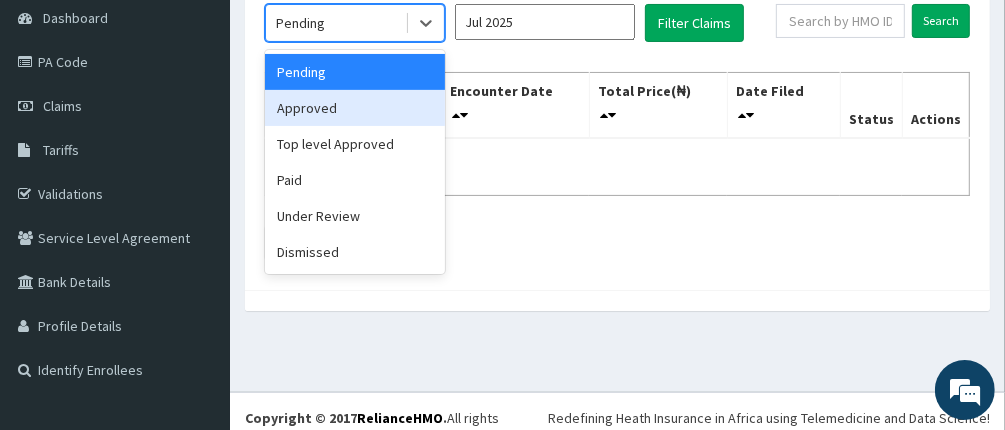 click on "Approved" at bounding box center [355, 108] 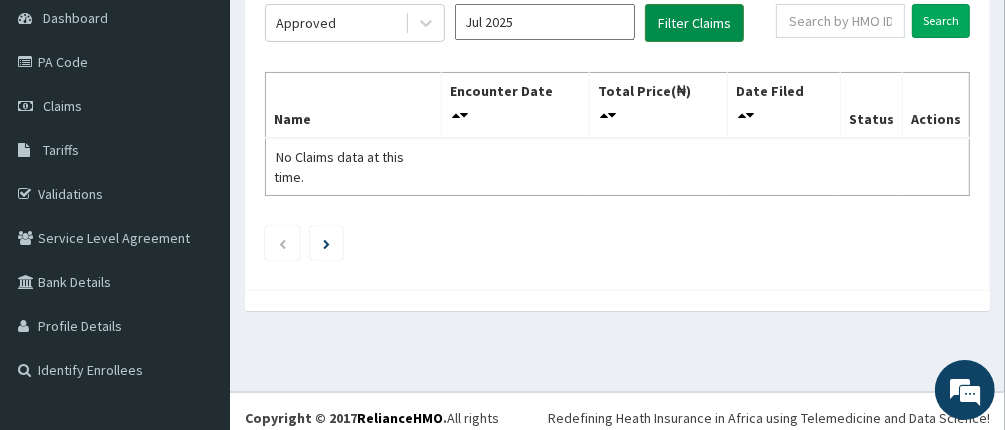 click on "Filter Claims" at bounding box center (694, 23) 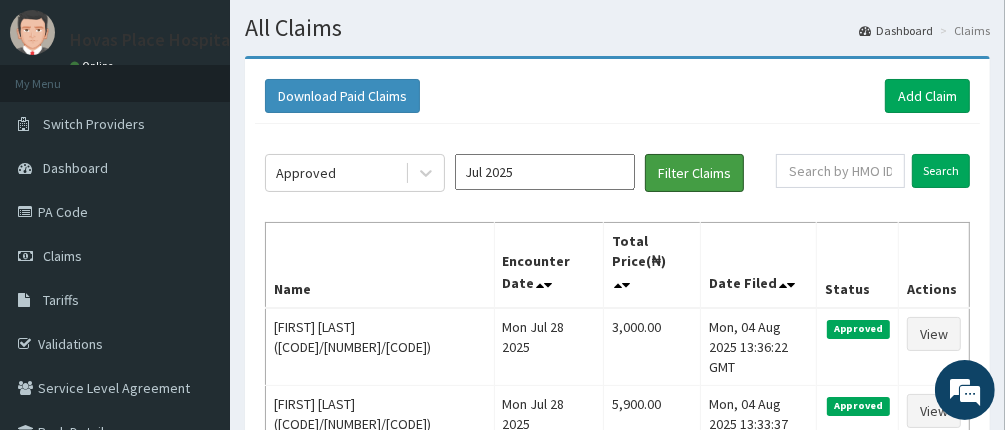 scroll, scrollTop: 0, scrollLeft: 0, axis: both 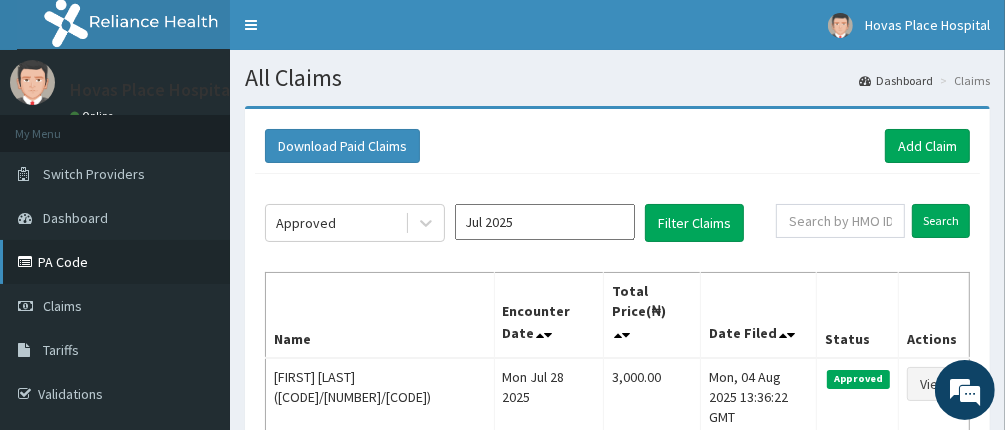 click on "PA Code" at bounding box center (115, 262) 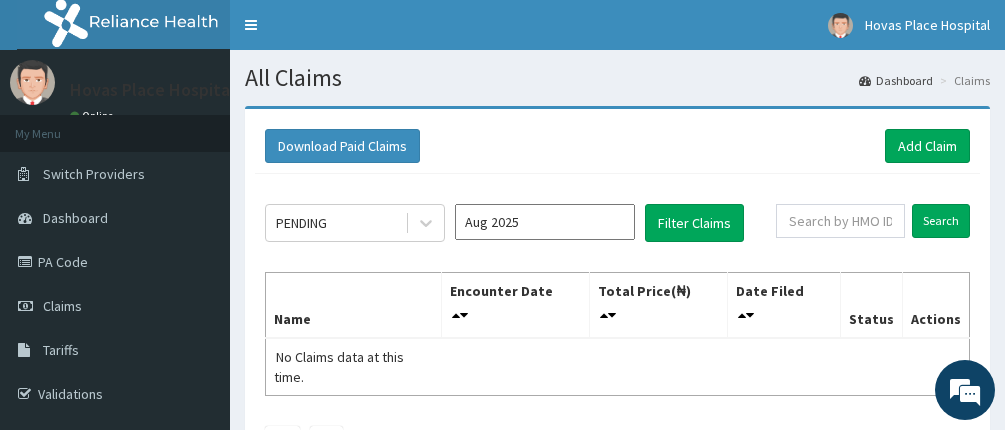 scroll, scrollTop: 0, scrollLeft: 0, axis: both 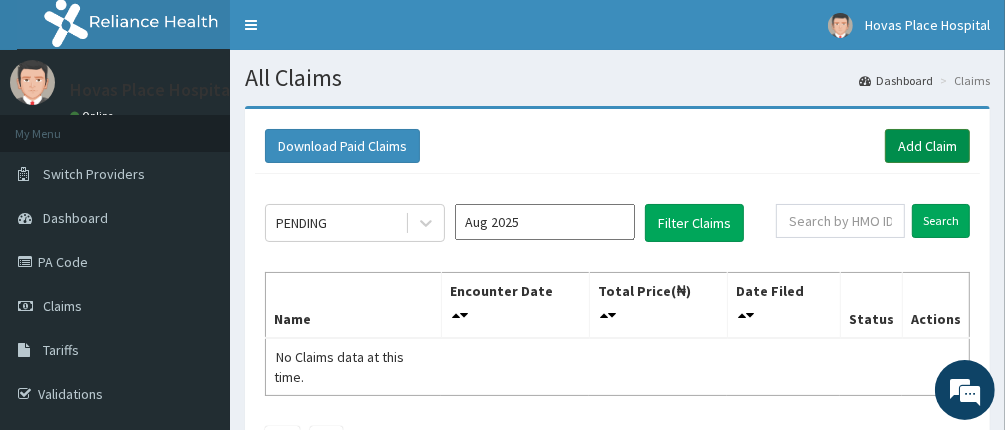 click on "Add Claim" at bounding box center (927, 146) 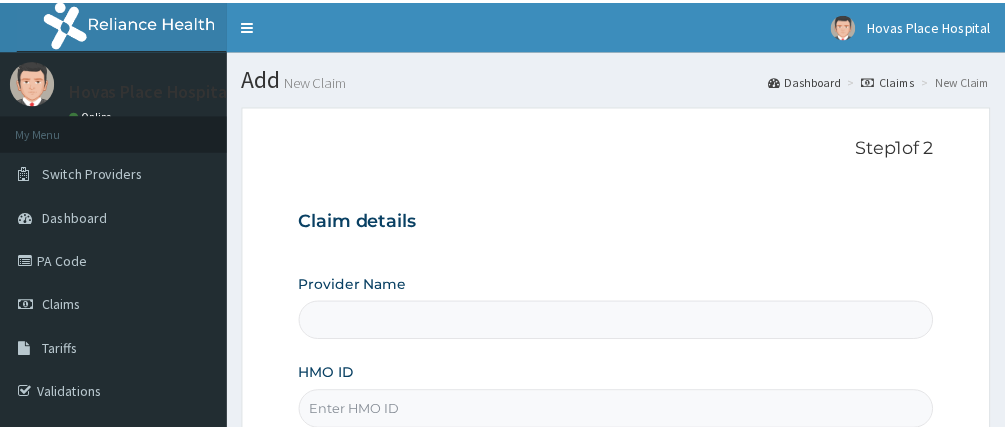 scroll, scrollTop: 0, scrollLeft: 0, axis: both 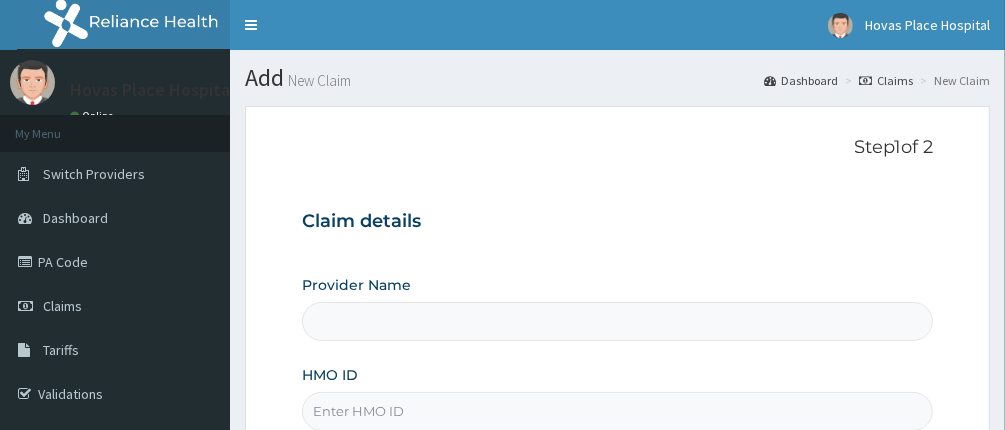 type on "Hovas Place Hospital" 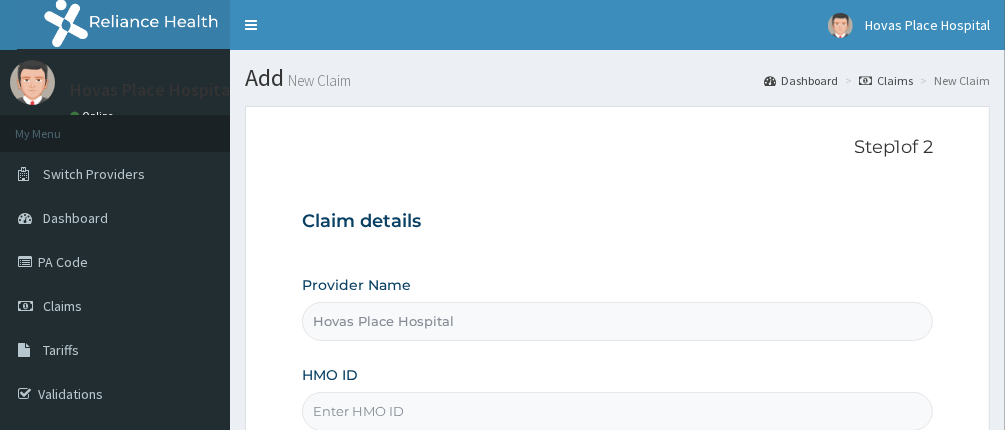 scroll, scrollTop: 200, scrollLeft: 0, axis: vertical 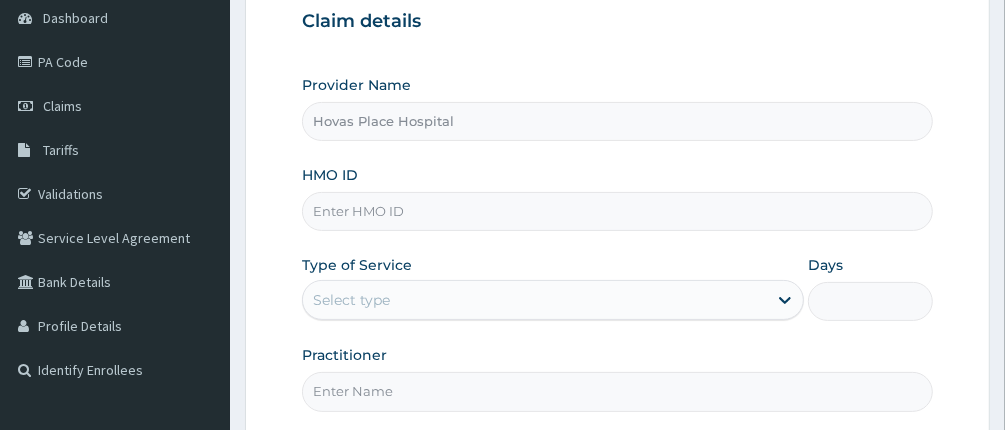 click on "HMO ID" at bounding box center [618, 211] 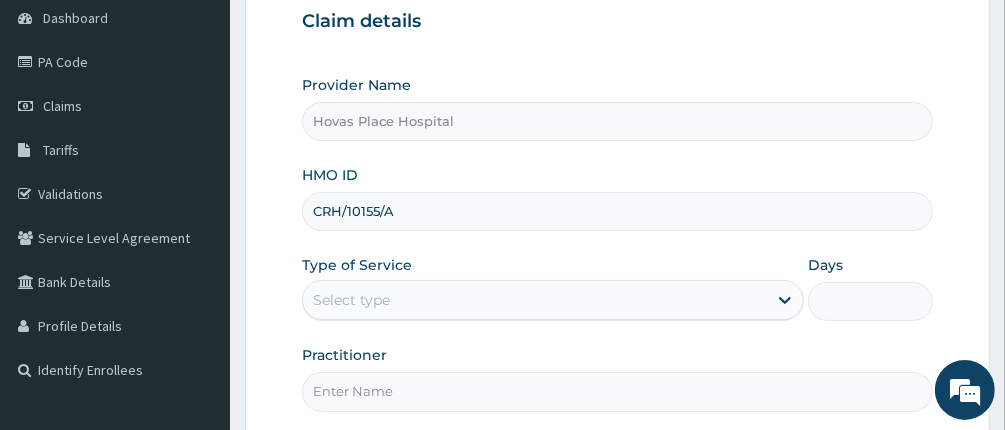 scroll, scrollTop: 0, scrollLeft: 0, axis: both 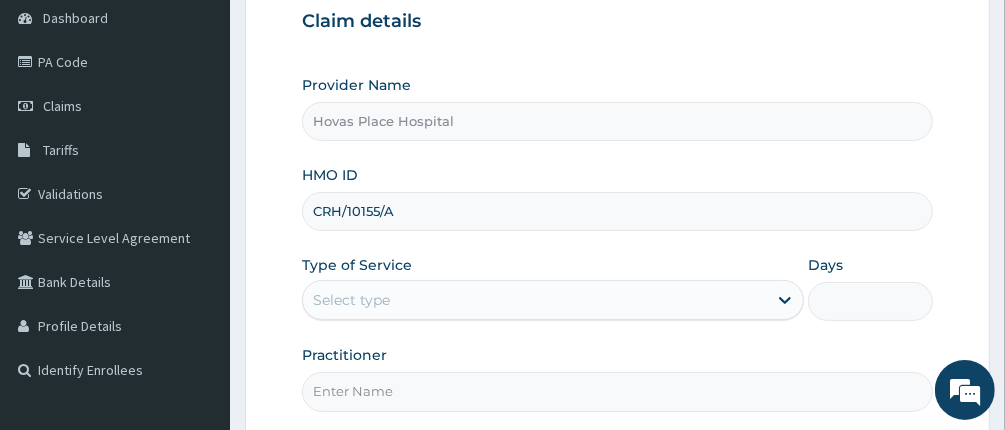type on "CRH/10155/A" 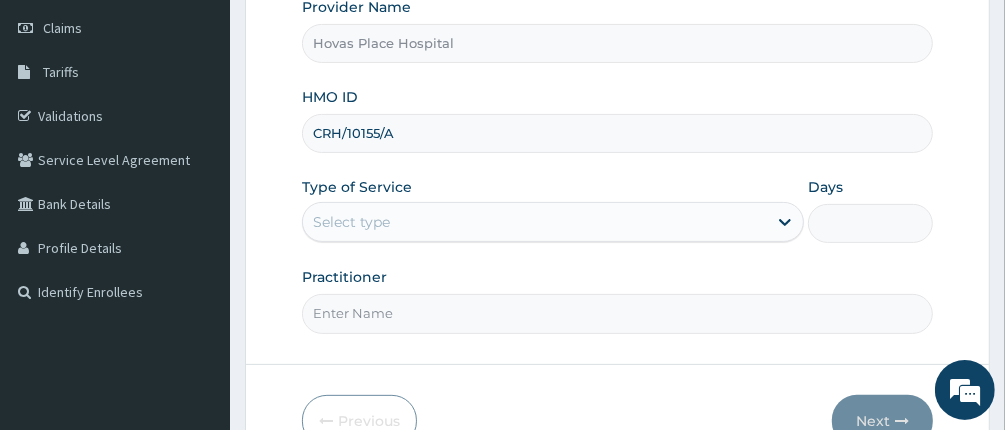 scroll, scrollTop: 388, scrollLeft: 0, axis: vertical 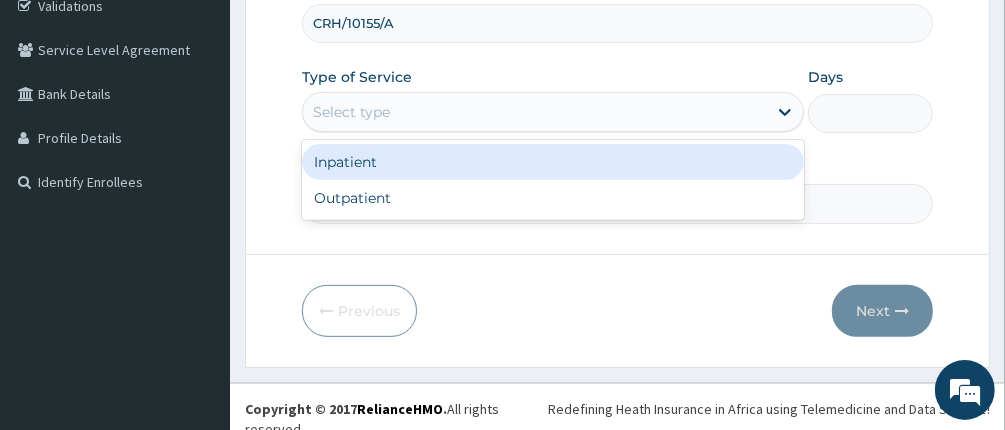 click on "Select type" at bounding box center [535, 112] 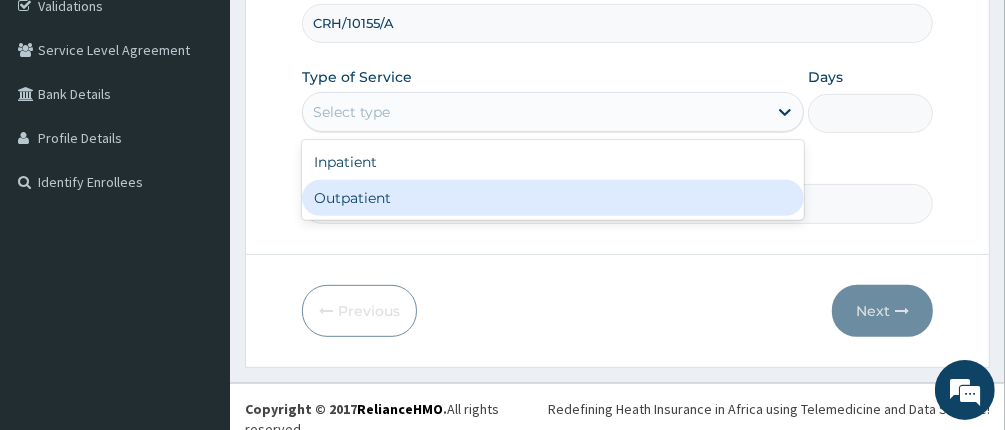 click on "Outpatient" at bounding box center [553, 198] 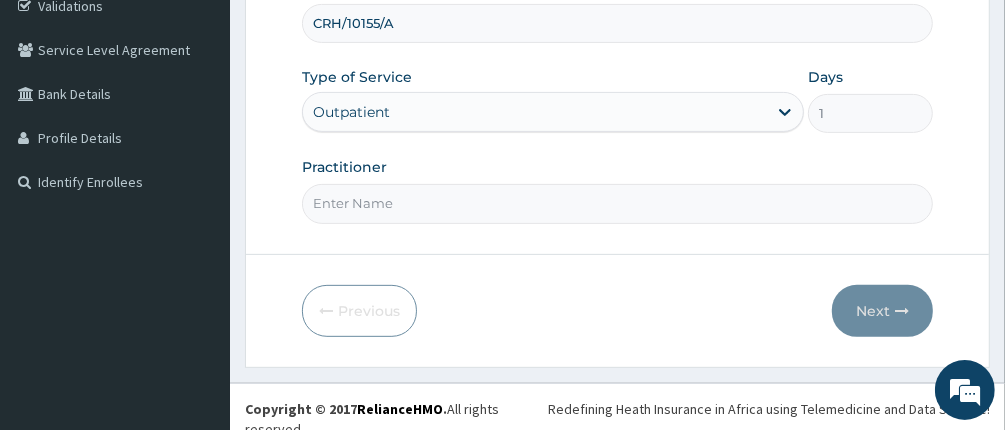 click on "Practitioner" at bounding box center (618, 203) 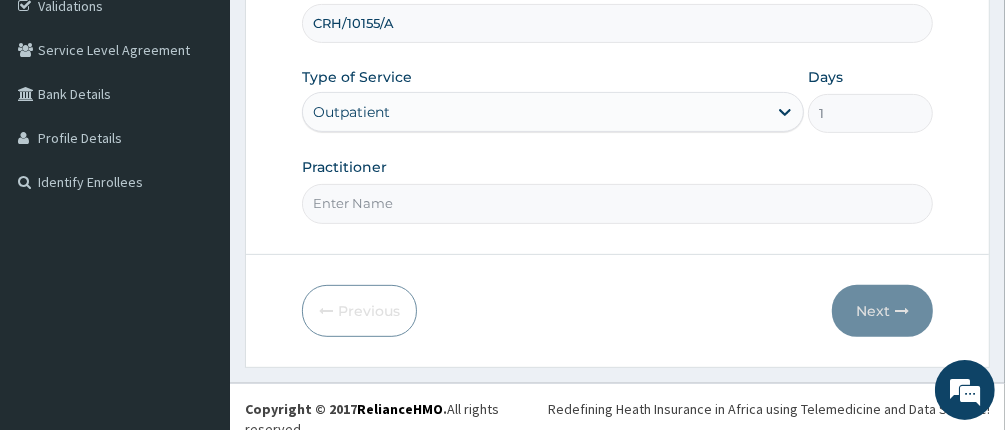 type on "[TITLE] [LAST] [LAST]" 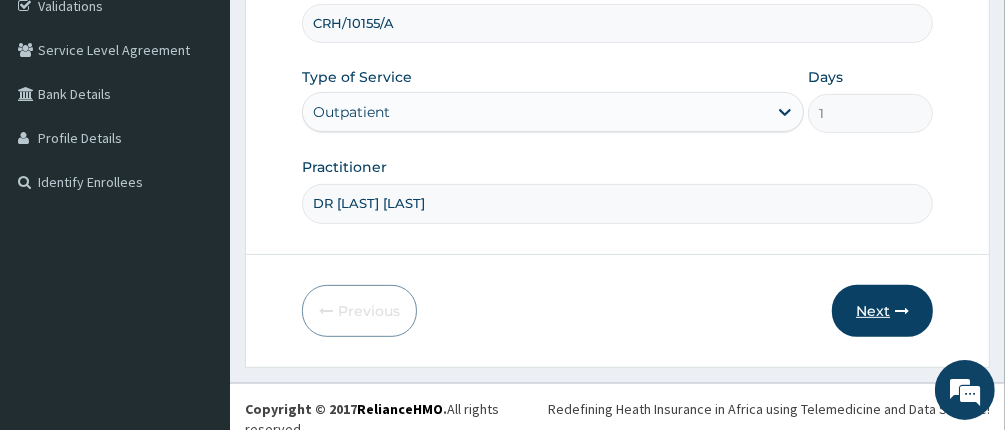 click on "Next" at bounding box center [882, 311] 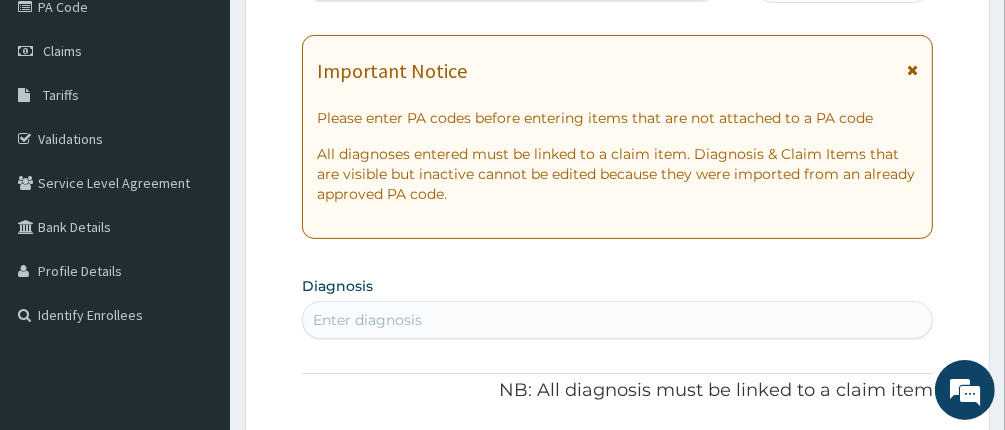 scroll, scrollTop: 88, scrollLeft: 0, axis: vertical 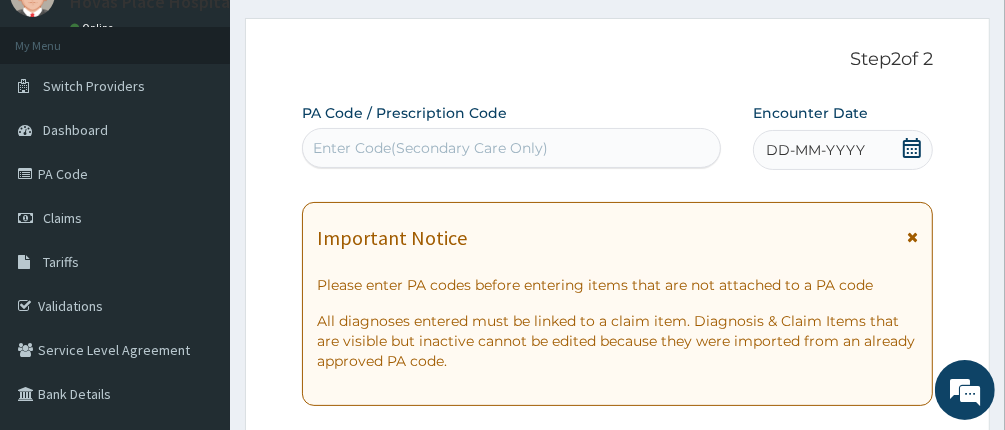 click on "DD-MM-YYYY" at bounding box center [815, 150] 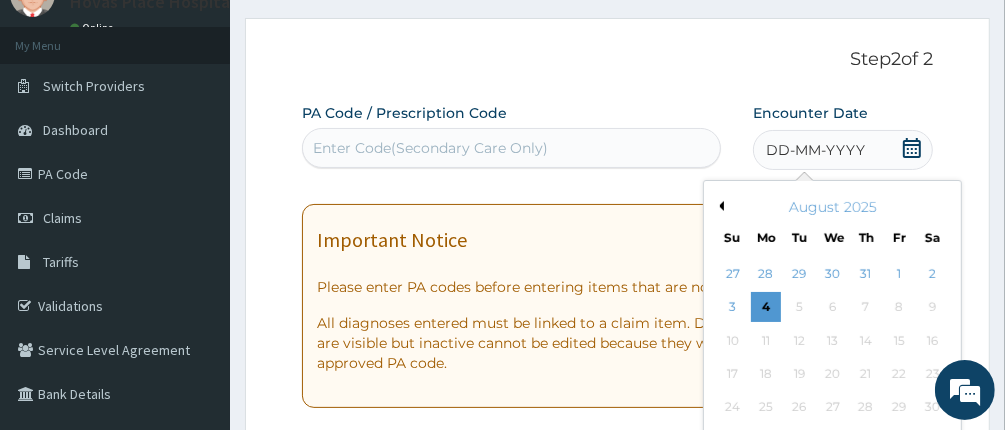 scroll, scrollTop: 288, scrollLeft: 0, axis: vertical 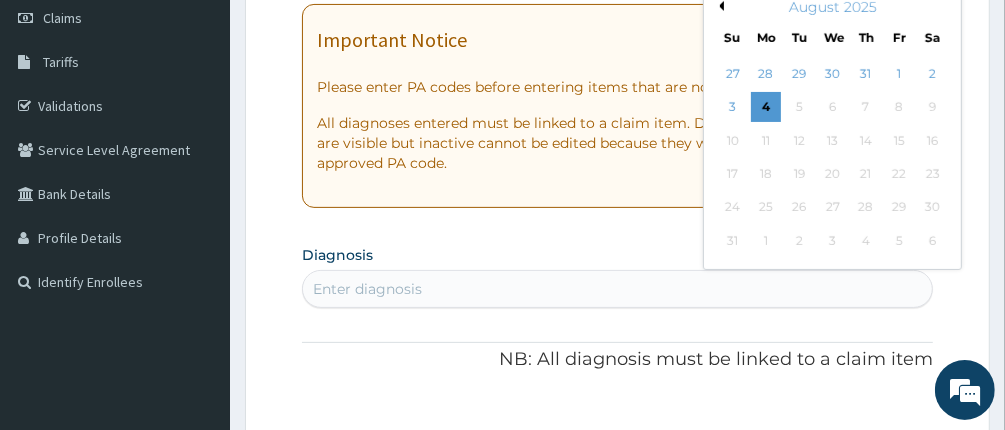click on "Previous Month" at bounding box center (719, 6) 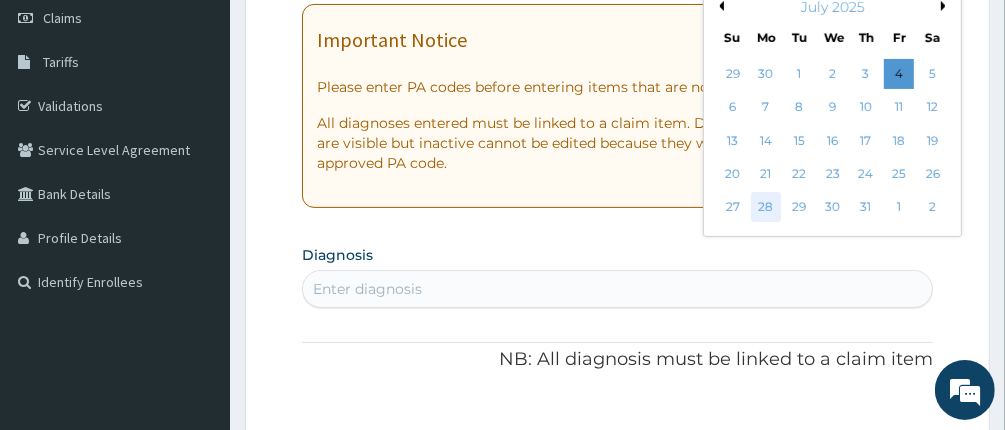 click on "28" at bounding box center (766, 208) 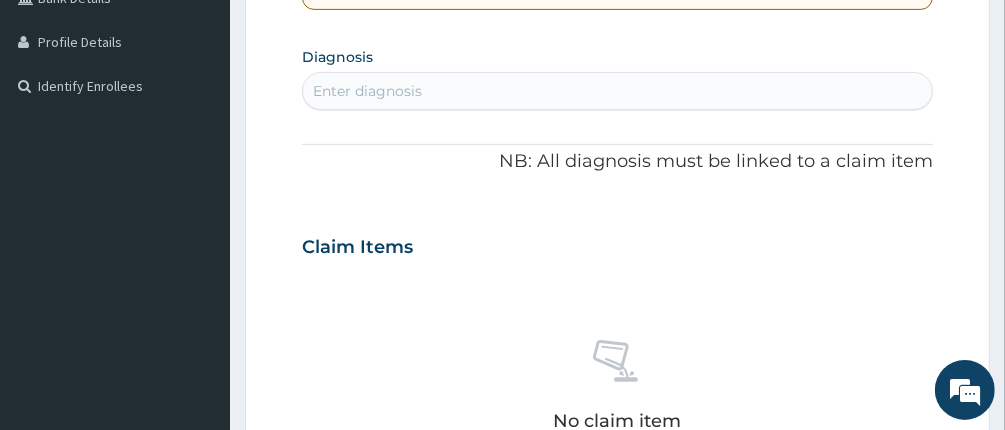 scroll, scrollTop: 488, scrollLeft: 0, axis: vertical 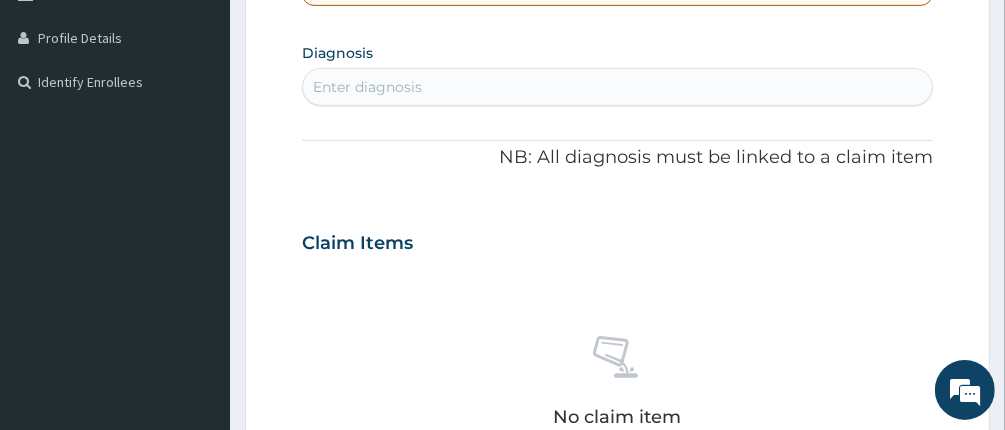 click on "Enter diagnosis" at bounding box center (367, 87) 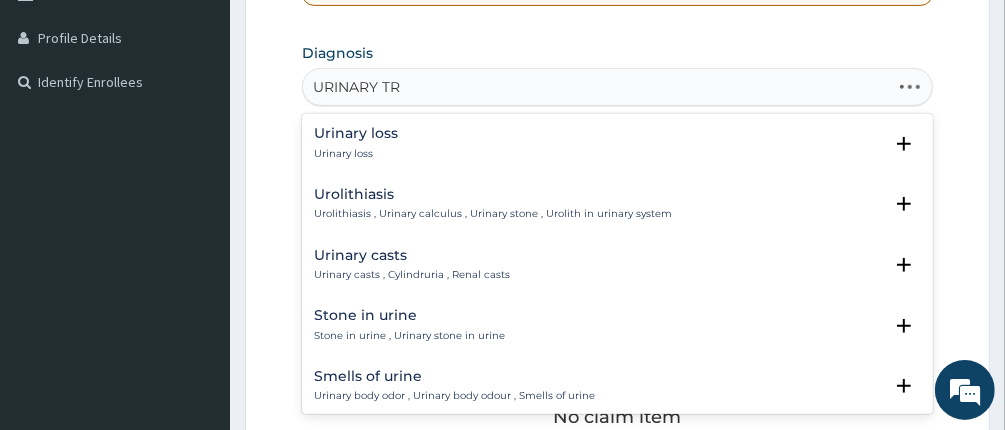 type on "URINARY TRA" 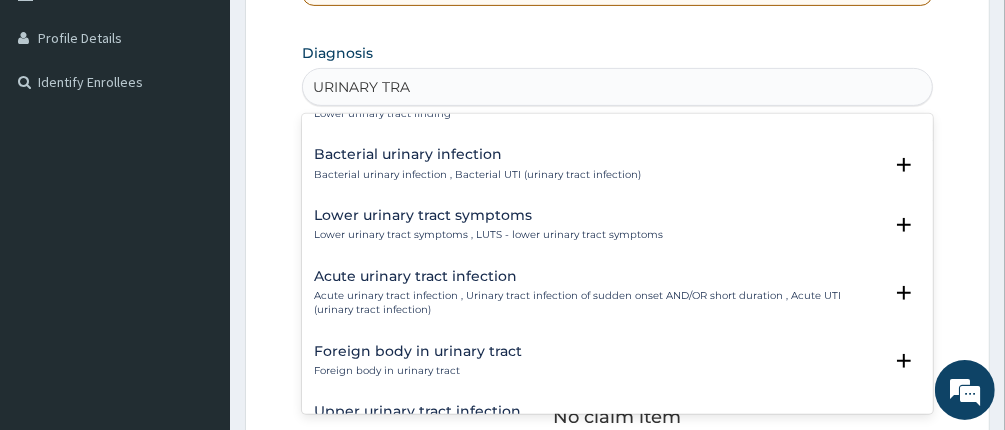 scroll, scrollTop: 700, scrollLeft: 0, axis: vertical 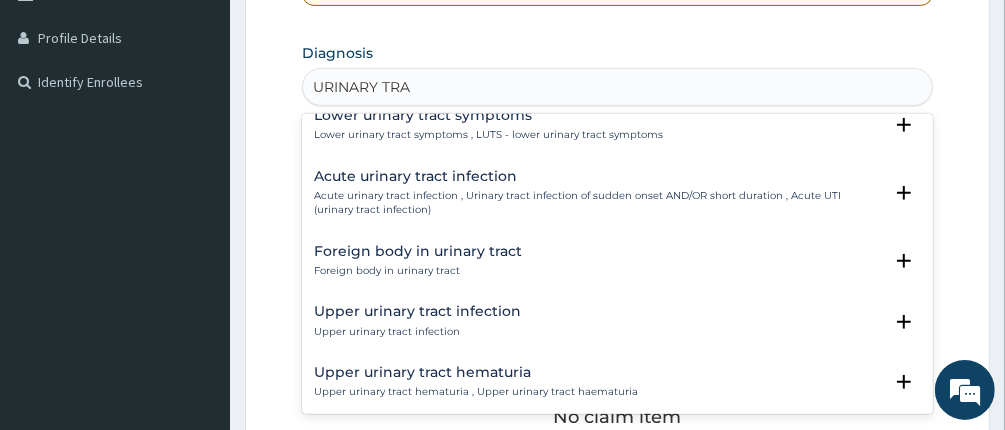 click on "Acute urinary tract infection" at bounding box center (598, 176) 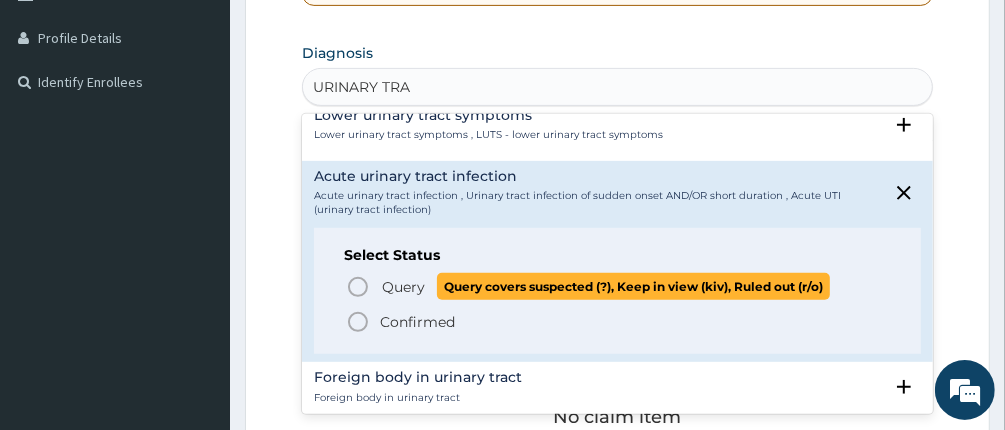 click 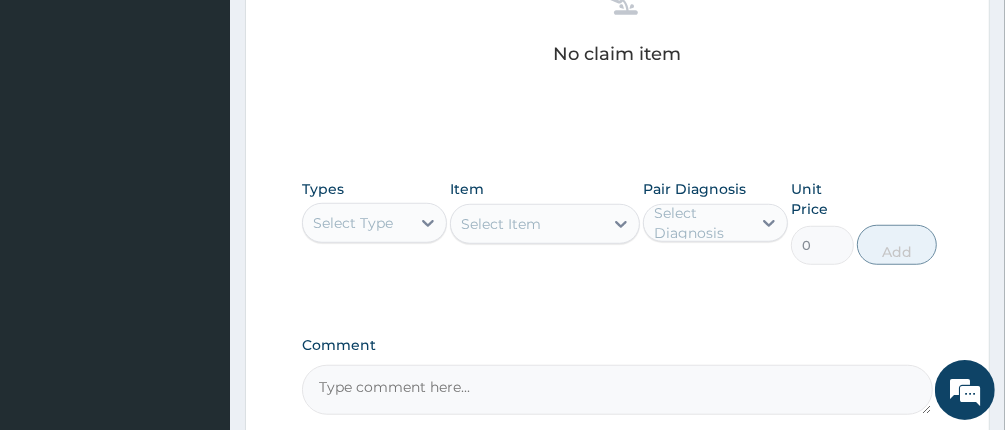 scroll, scrollTop: 888, scrollLeft: 0, axis: vertical 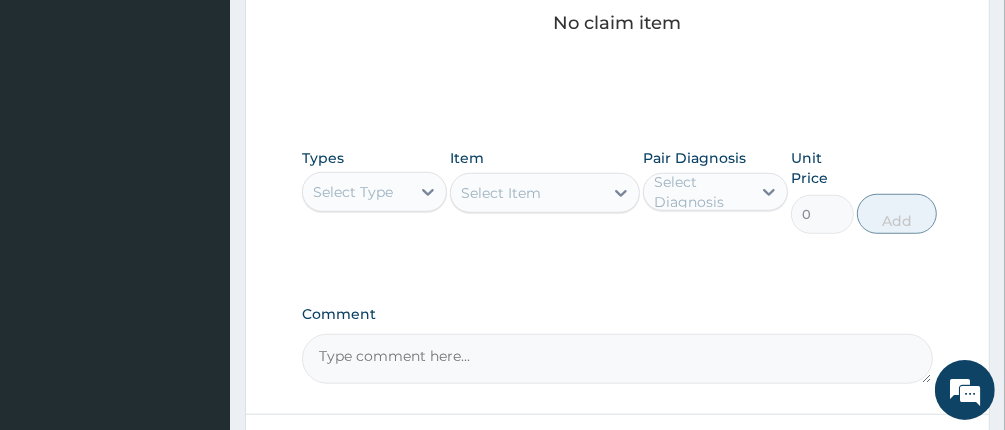 drag, startPoint x: 406, startPoint y: 187, endPoint x: 402, endPoint y: 202, distance: 15.524175 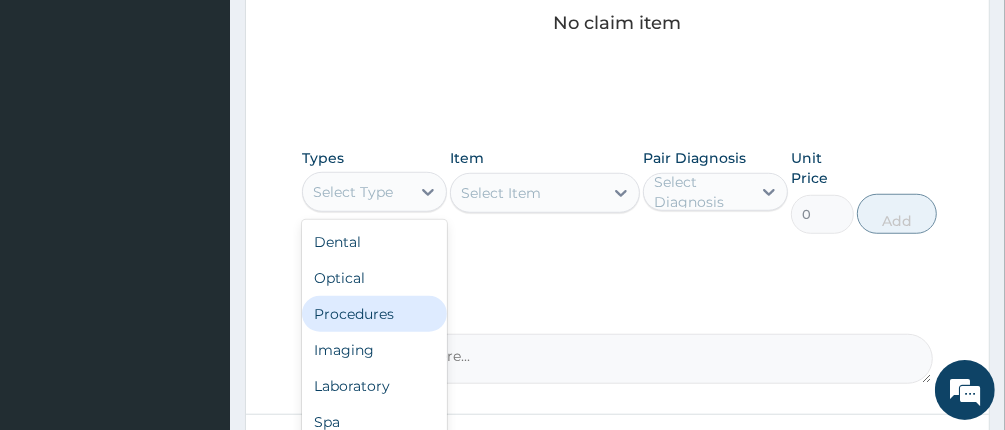 click on "Procedures" at bounding box center (374, 314) 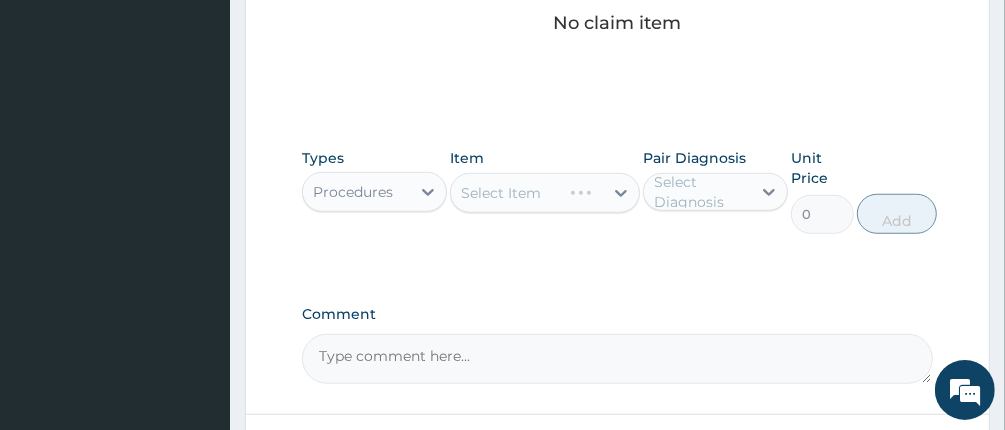 click on "Select Diagnosis" at bounding box center (701, 192) 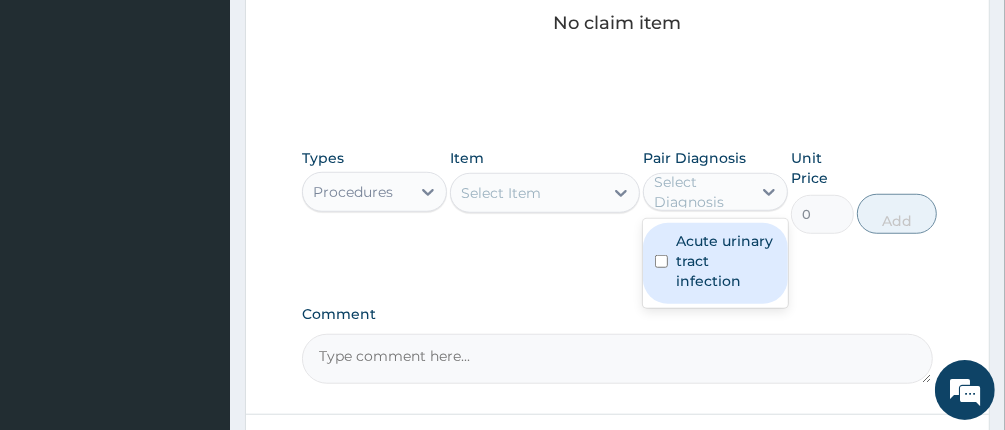 click at bounding box center (661, 261) 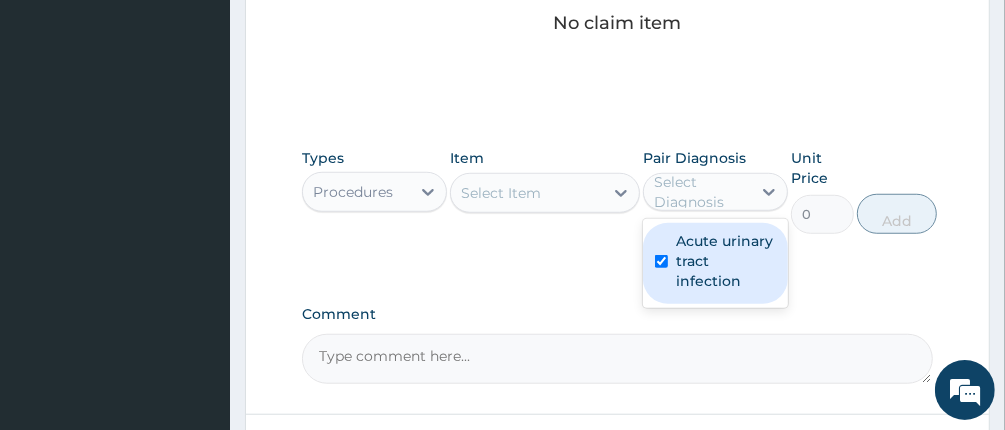checkbox on "true" 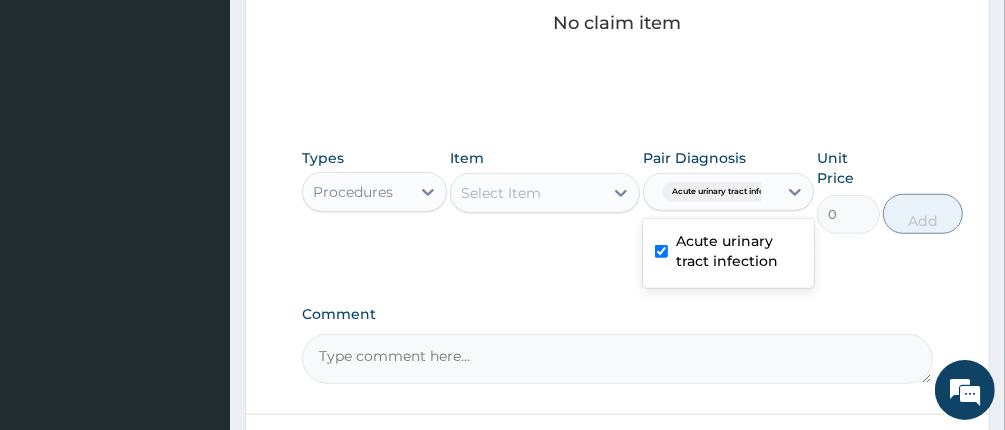 click on "Select Item" at bounding box center (526, 193) 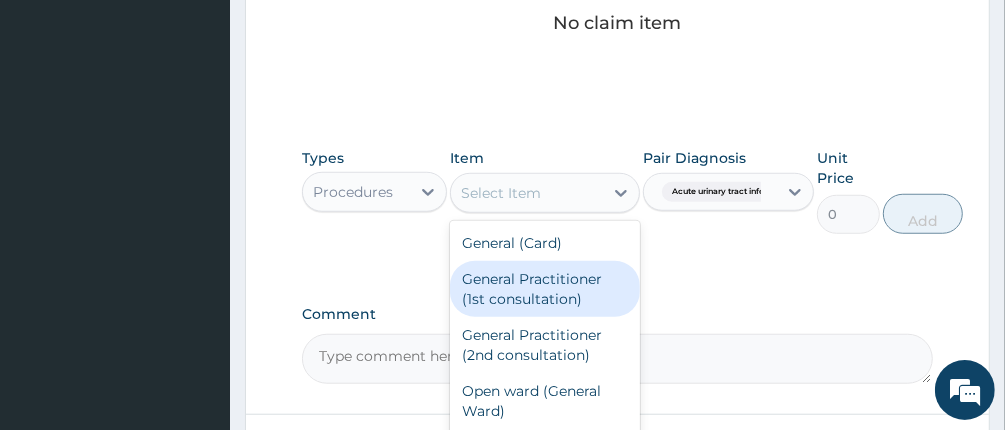 click on "General Practitioner (1st consultation)" at bounding box center (544, 289) 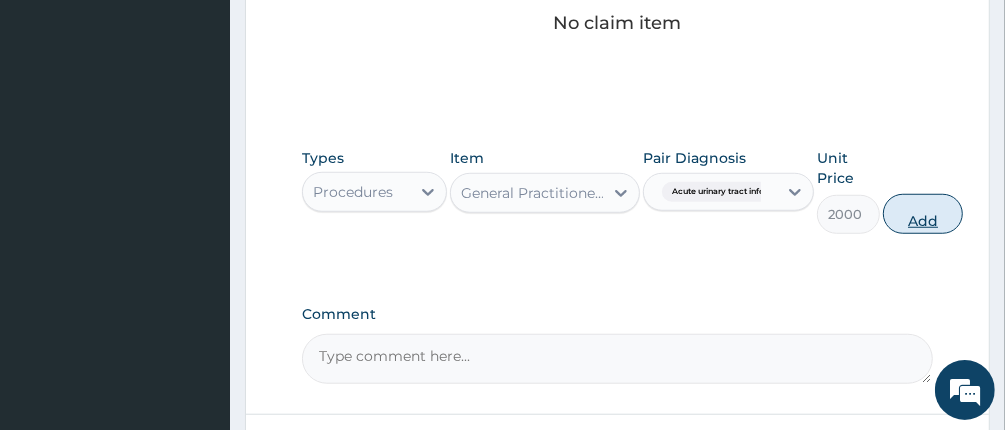 click on "Add" at bounding box center [923, 214] 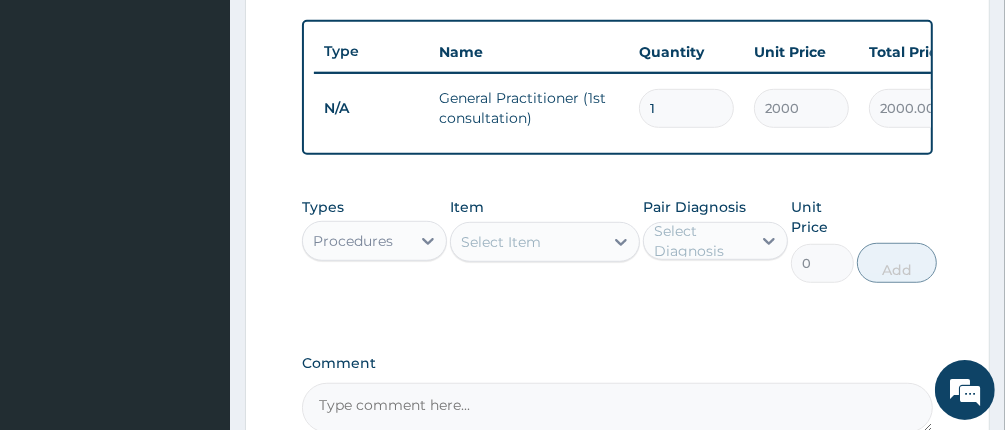 scroll, scrollTop: 835, scrollLeft: 0, axis: vertical 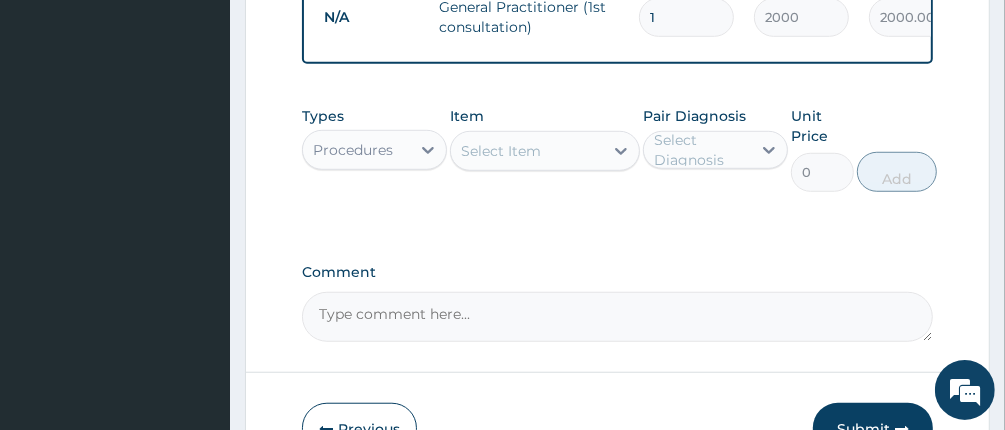 click on "Select Item" at bounding box center (501, 151) 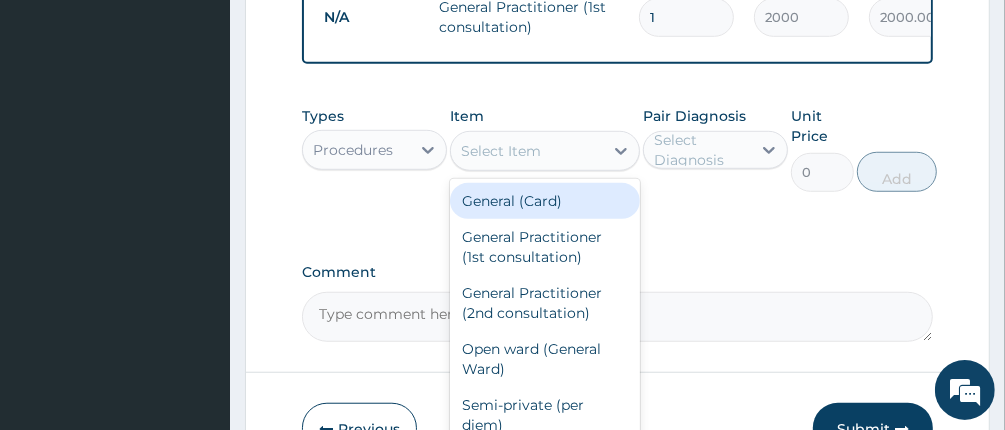 click on "General (Card)" at bounding box center [544, 201] 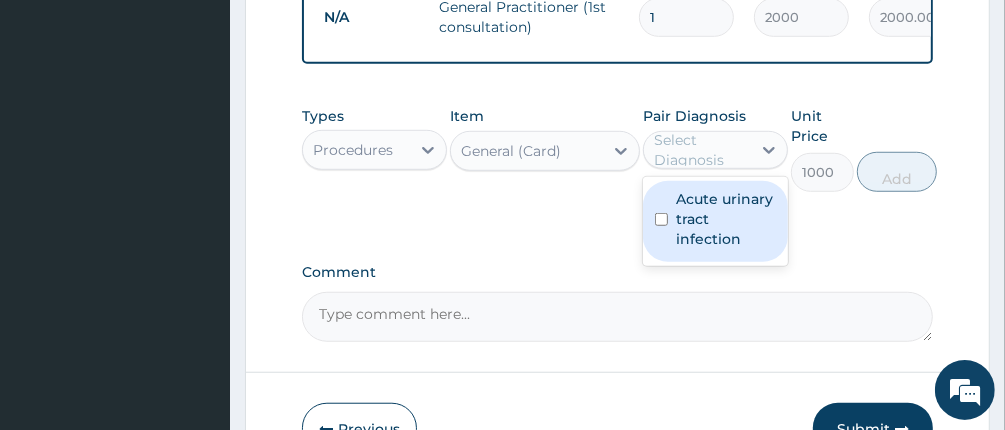 click on "Select Diagnosis" at bounding box center (701, 150) 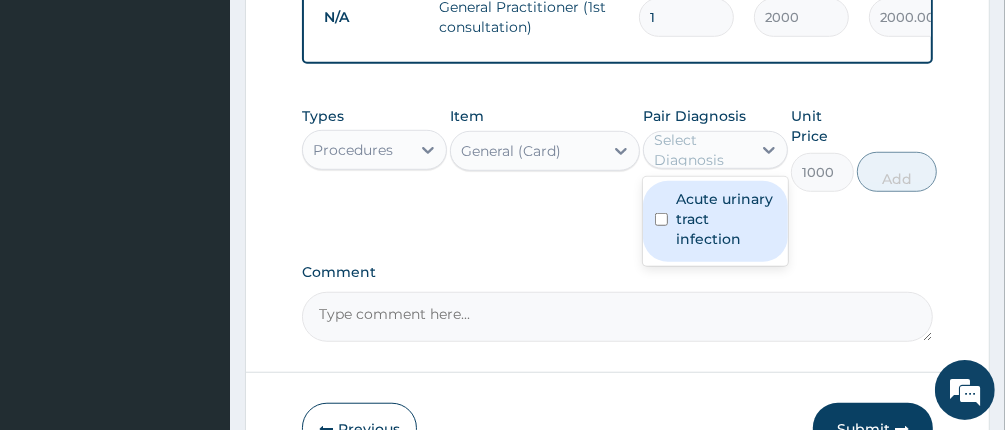 drag, startPoint x: 657, startPoint y: 224, endPoint x: 805, endPoint y: 240, distance: 148.86235 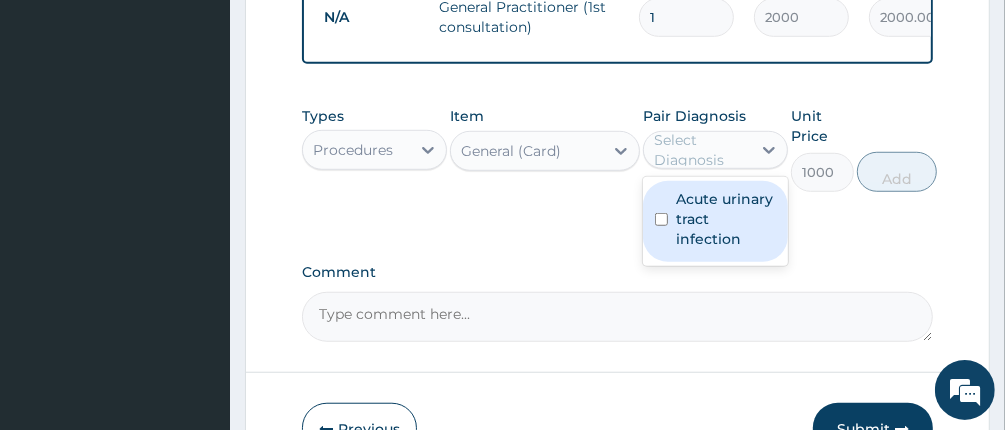 click at bounding box center [661, 219] 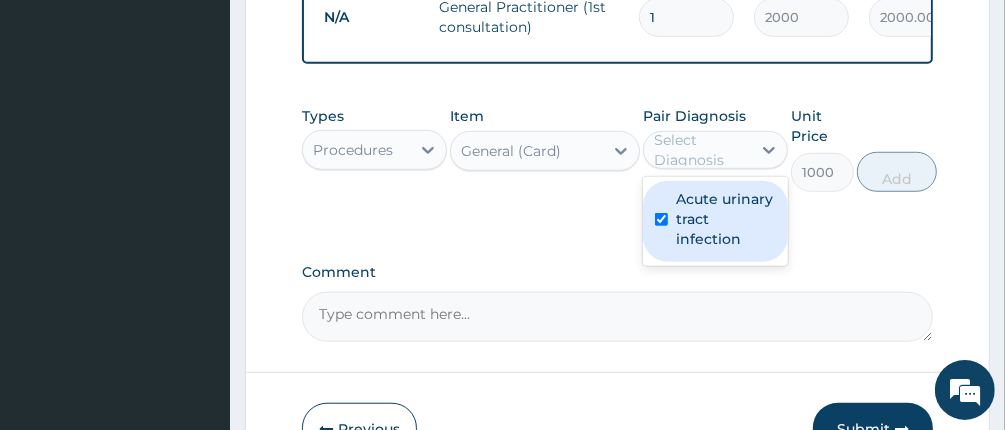 checkbox on "true" 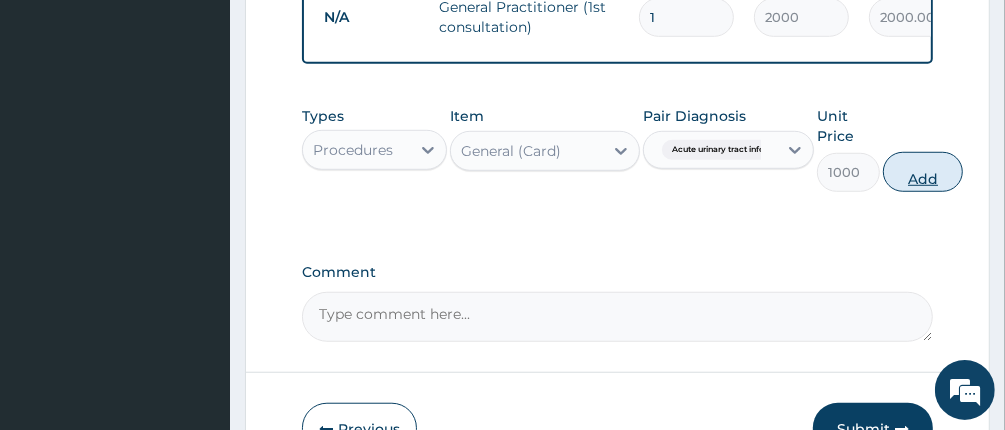 click on "Add" at bounding box center [923, 172] 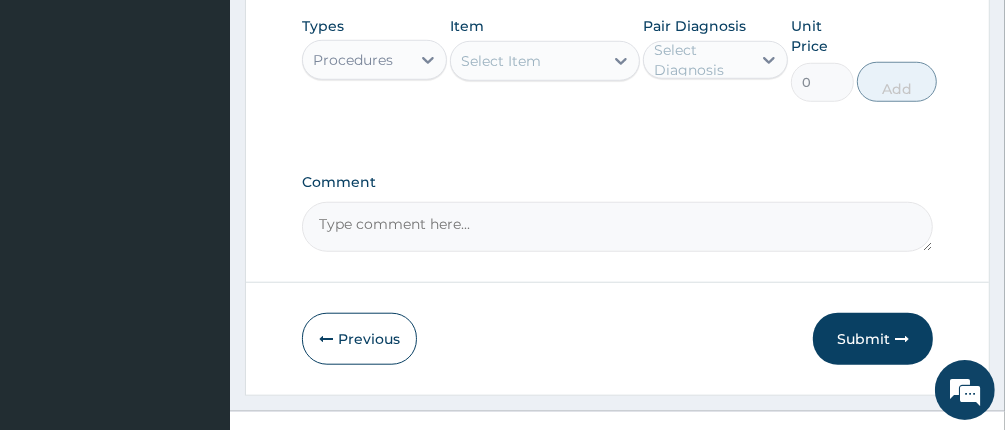 scroll, scrollTop: 1037, scrollLeft: 0, axis: vertical 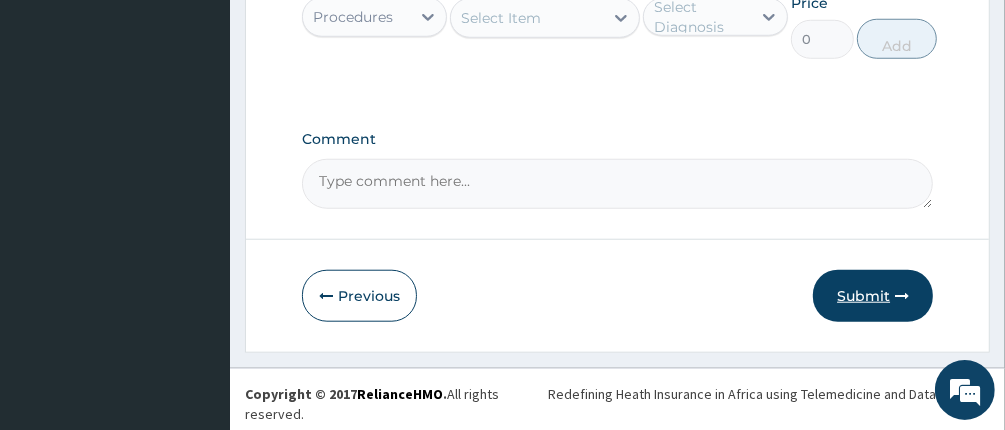 click on "Submit" at bounding box center [873, 296] 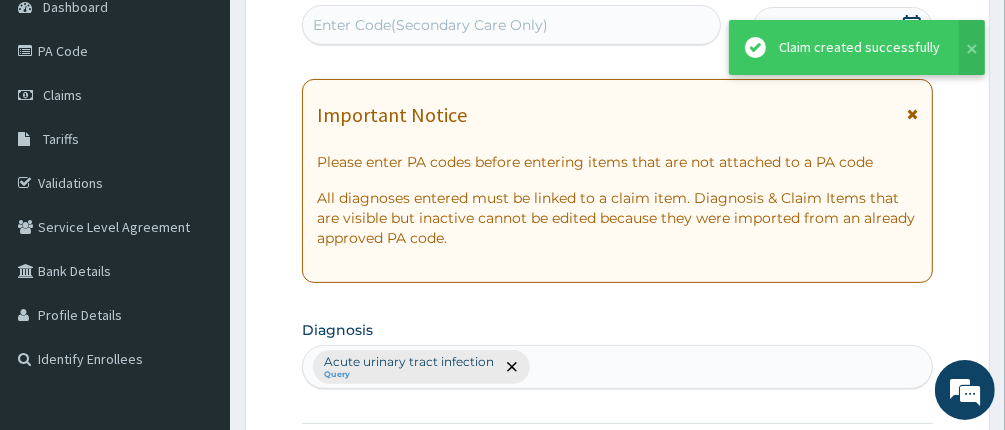 scroll, scrollTop: 1037, scrollLeft: 0, axis: vertical 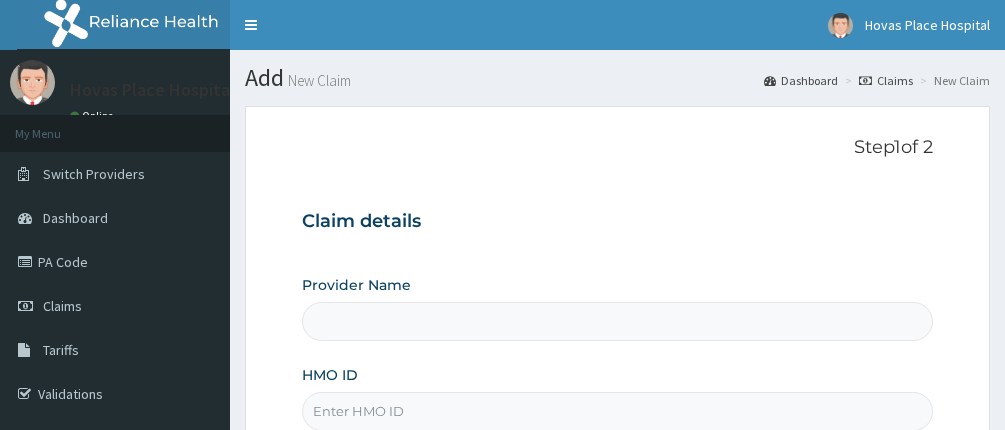 type on "Hovas Place Hospital" 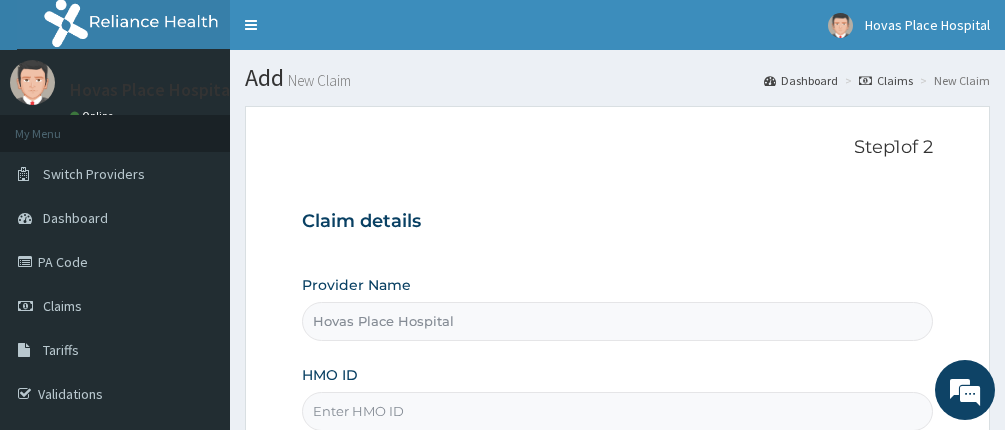 scroll, scrollTop: 0, scrollLeft: 0, axis: both 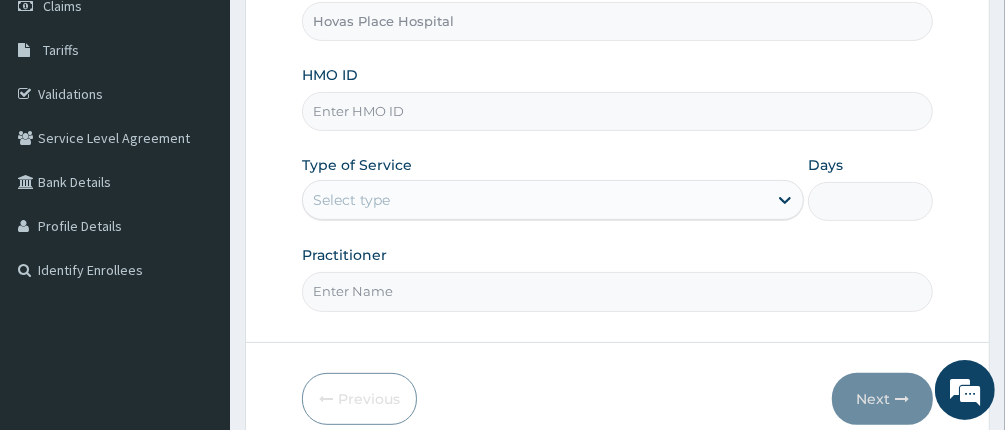 click on "HMO ID" at bounding box center [618, 111] 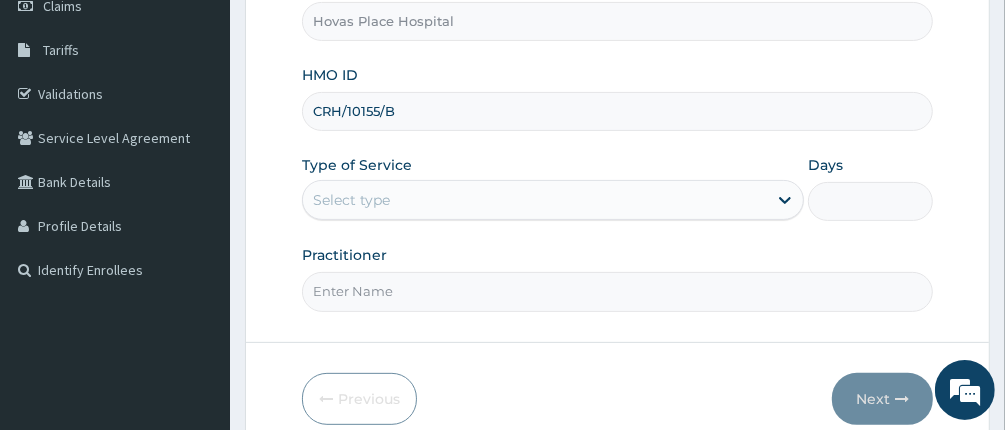 type on "CRH/10155/B" 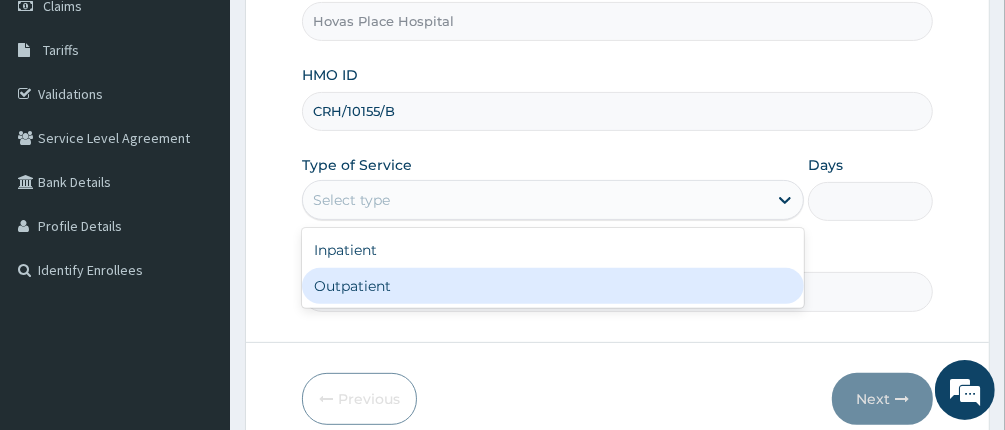 click on "Outpatient" at bounding box center [553, 286] 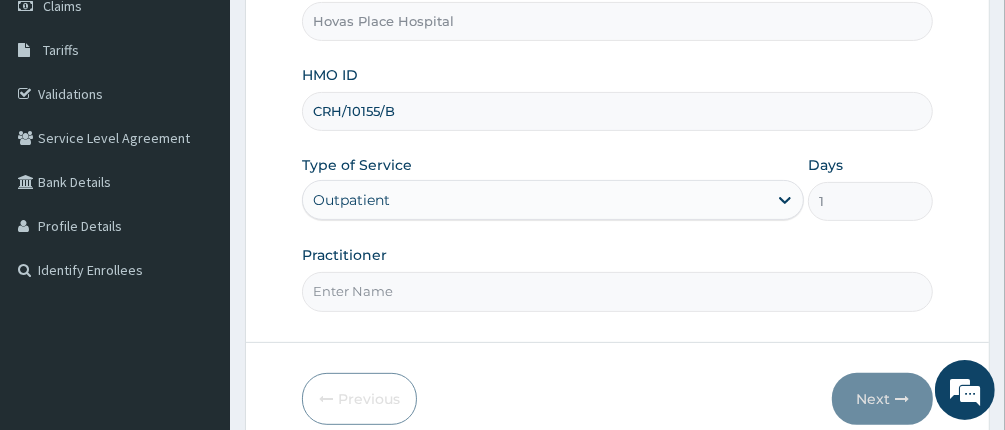 click on "Practitioner" at bounding box center (618, 291) 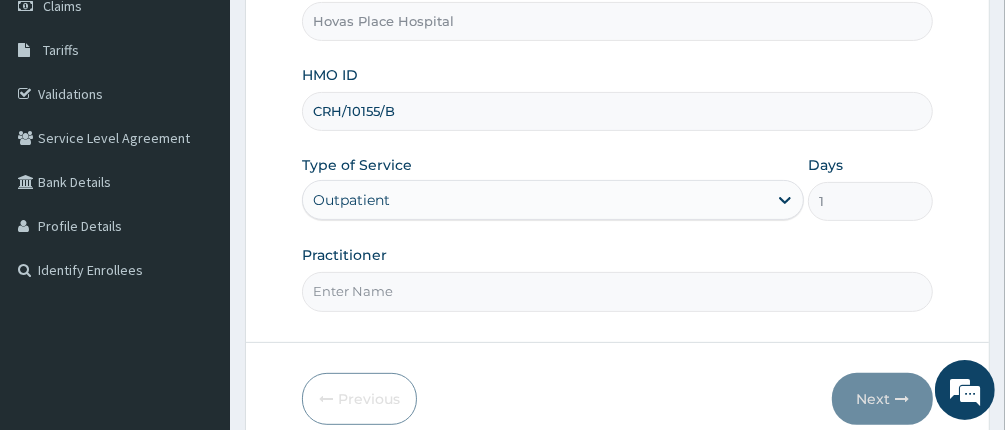 type on "[TITLE] [LAST] [LAST]" 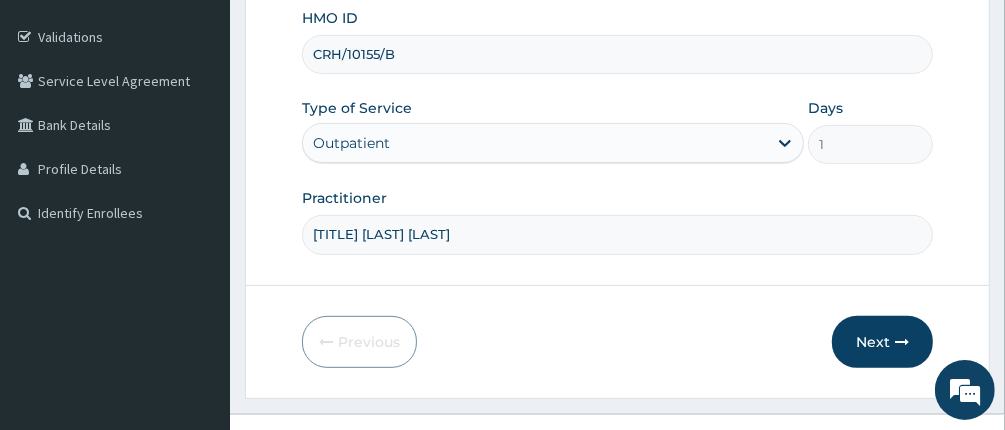 scroll, scrollTop: 388, scrollLeft: 0, axis: vertical 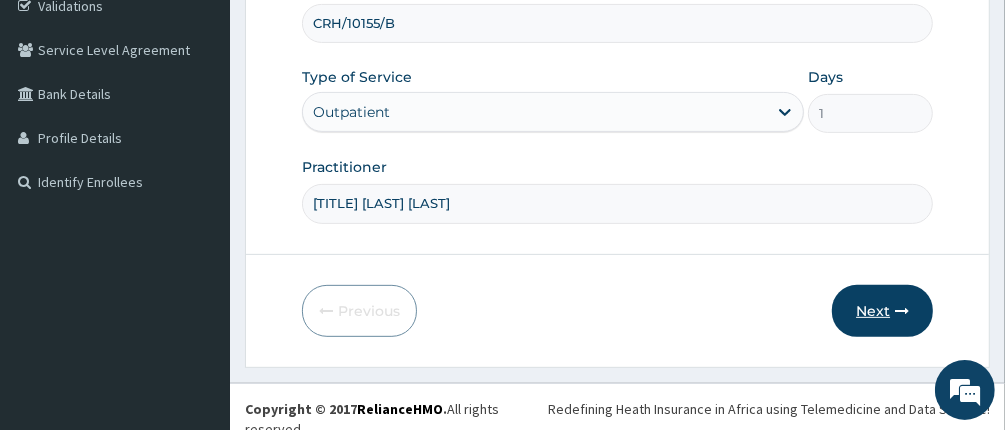 click on "Next" at bounding box center [882, 311] 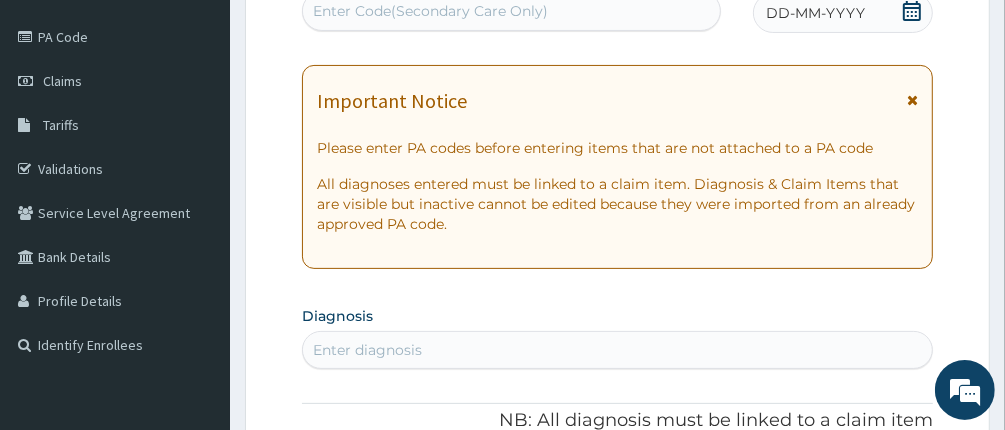scroll, scrollTop: 88, scrollLeft: 0, axis: vertical 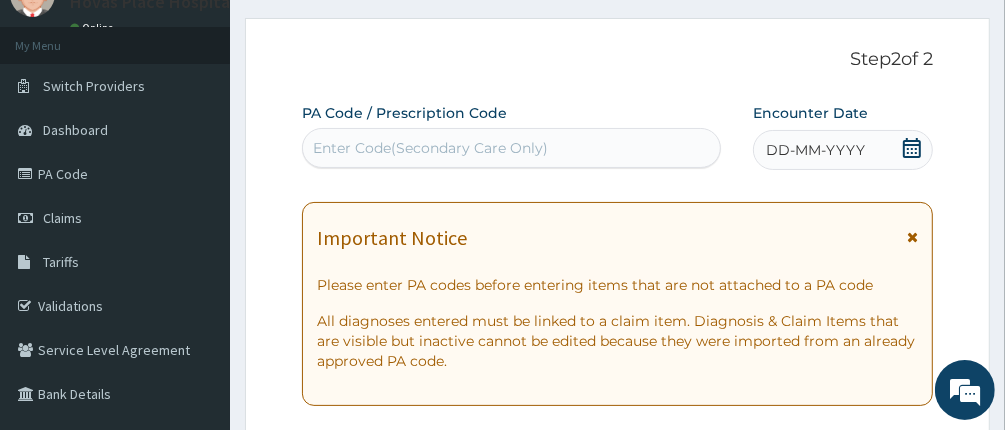 click on "DD-MM-YYYY" at bounding box center [815, 150] 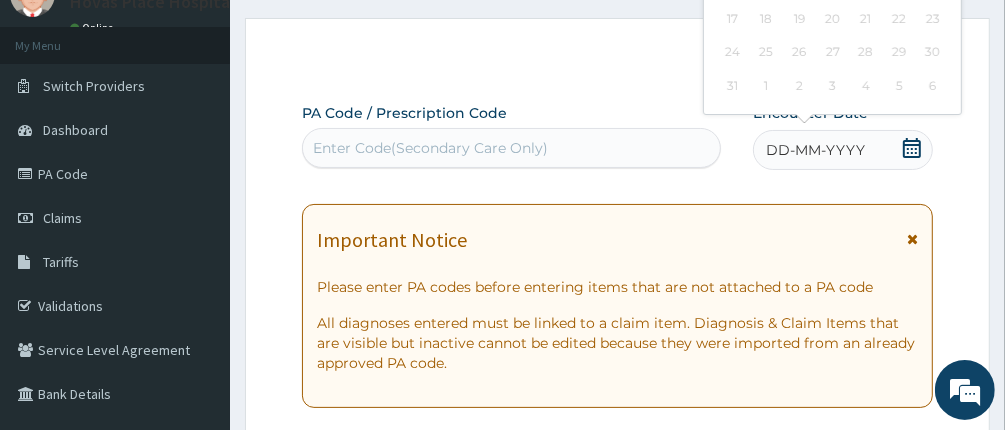 scroll, scrollTop: 188, scrollLeft: 0, axis: vertical 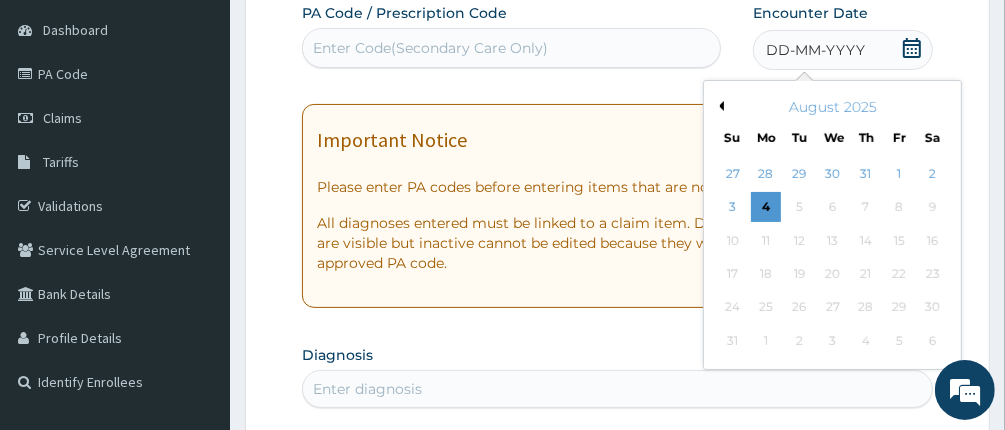 click on "Previous Month" at bounding box center [719, 106] 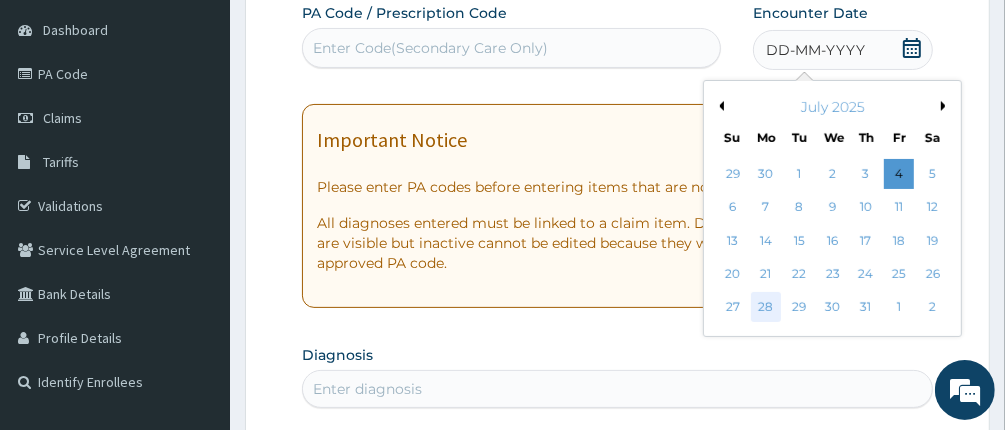 click on "28" at bounding box center (766, 308) 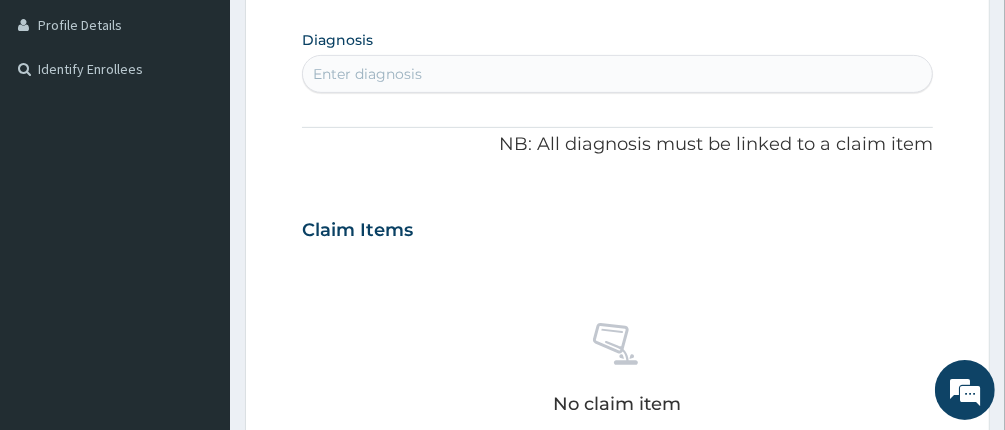 scroll, scrollTop: 388, scrollLeft: 0, axis: vertical 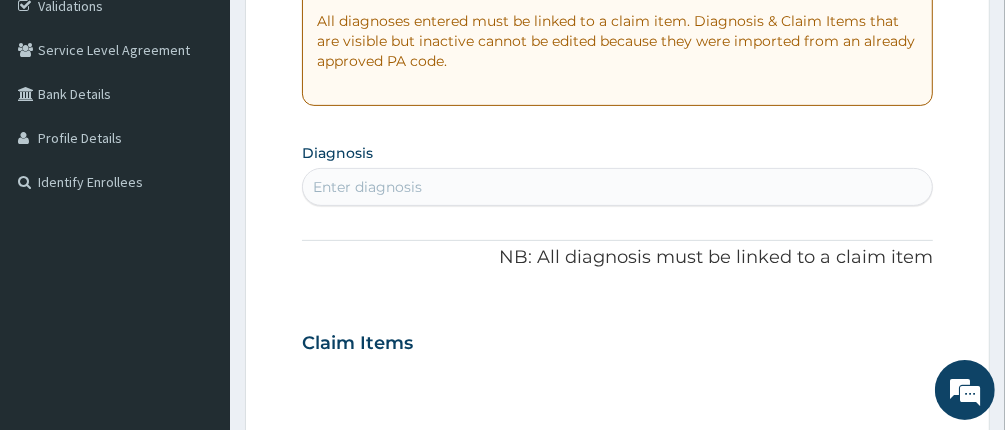 click on "Enter diagnosis" at bounding box center [618, 187] 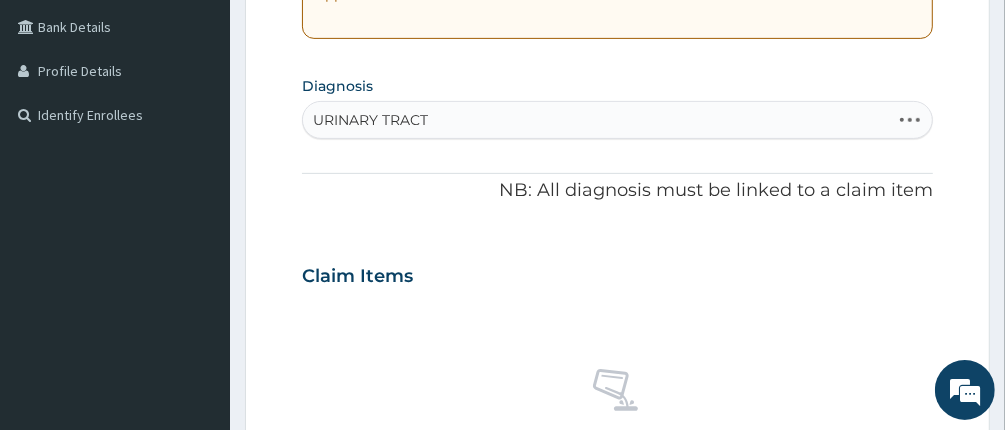 scroll, scrollTop: 488, scrollLeft: 0, axis: vertical 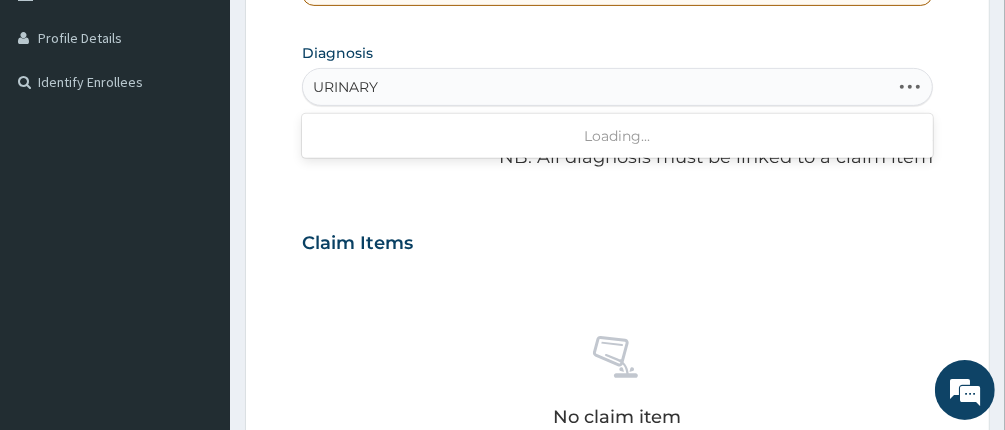 type on "URINARY" 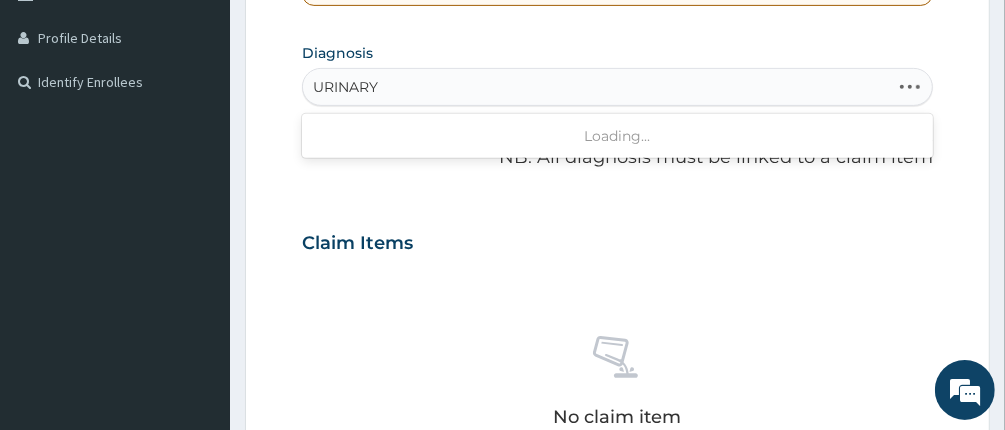 type 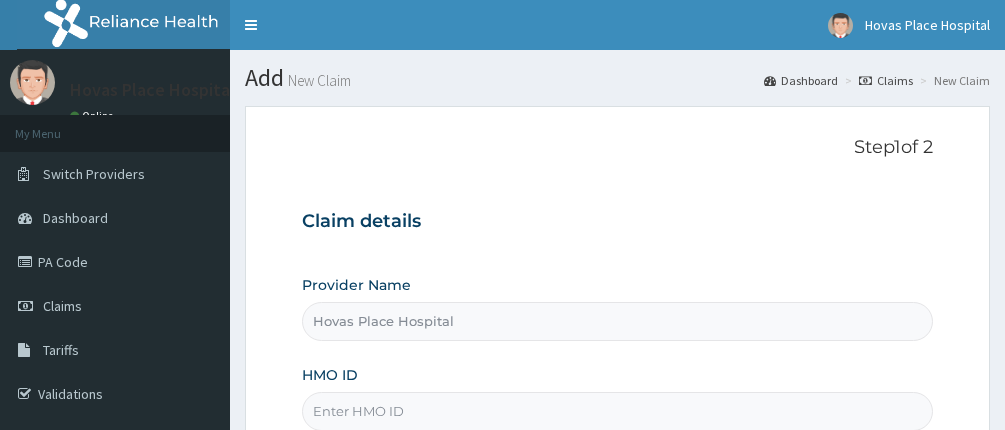 scroll, scrollTop: 0, scrollLeft: 0, axis: both 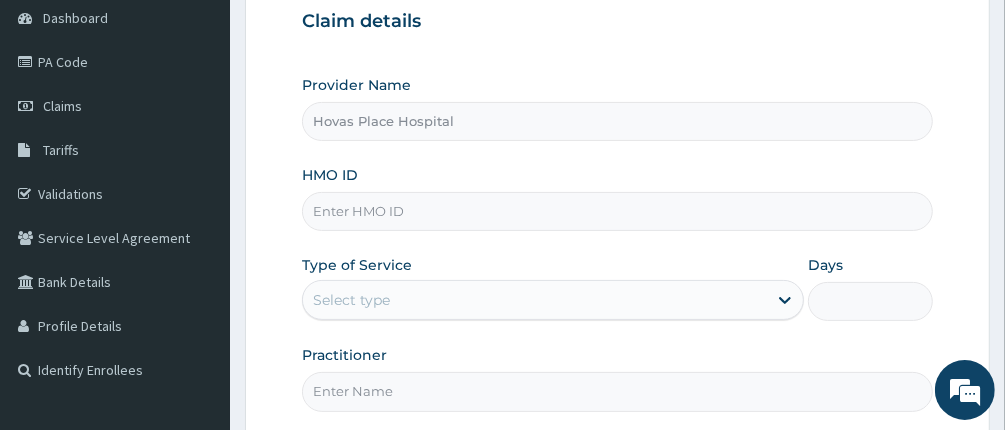 click on "HMO ID" at bounding box center (618, 211) 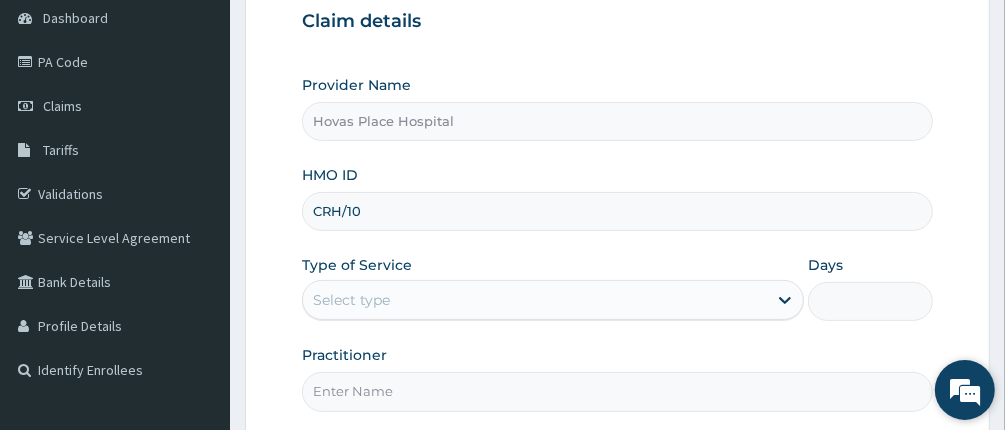 scroll, scrollTop: 0, scrollLeft: 0, axis: both 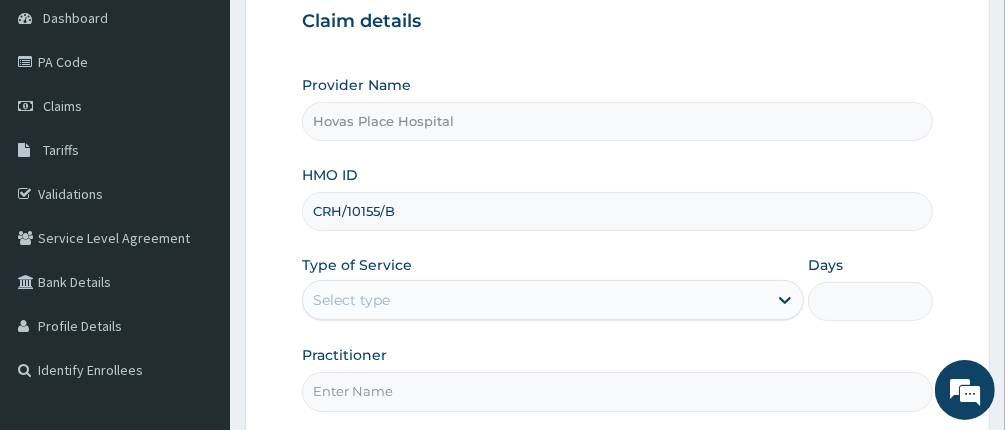 type on "CRH/10155/B" 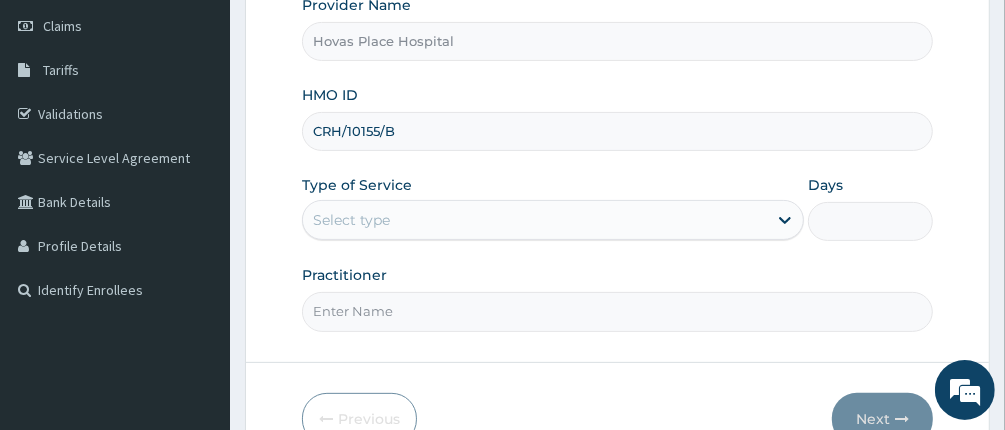 scroll, scrollTop: 300, scrollLeft: 0, axis: vertical 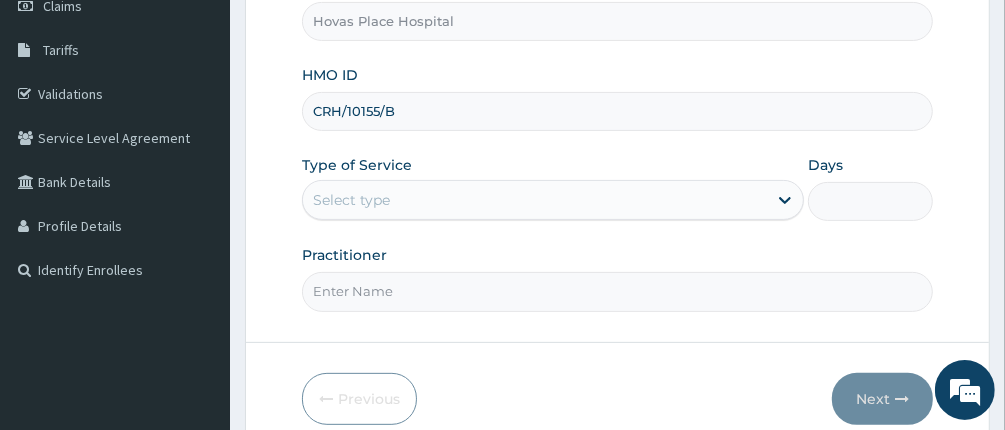 click on "Select type" at bounding box center [535, 200] 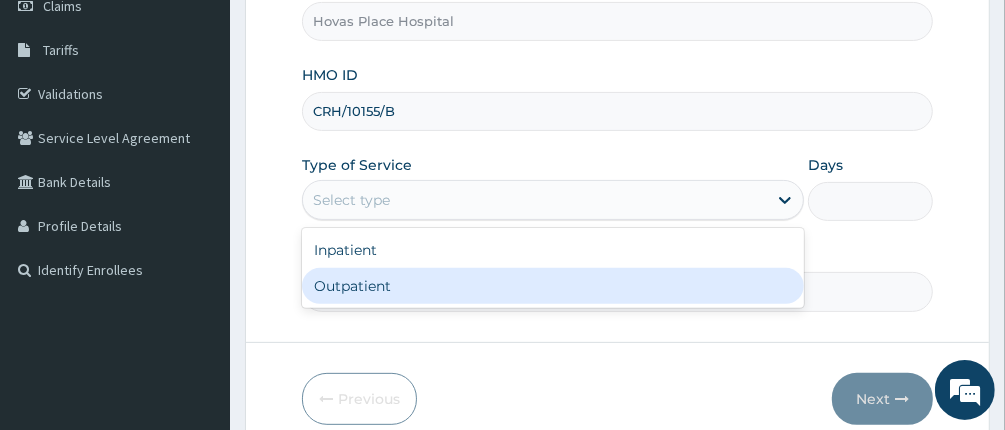 click on "Outpatient" at bounding box center (553, 286) 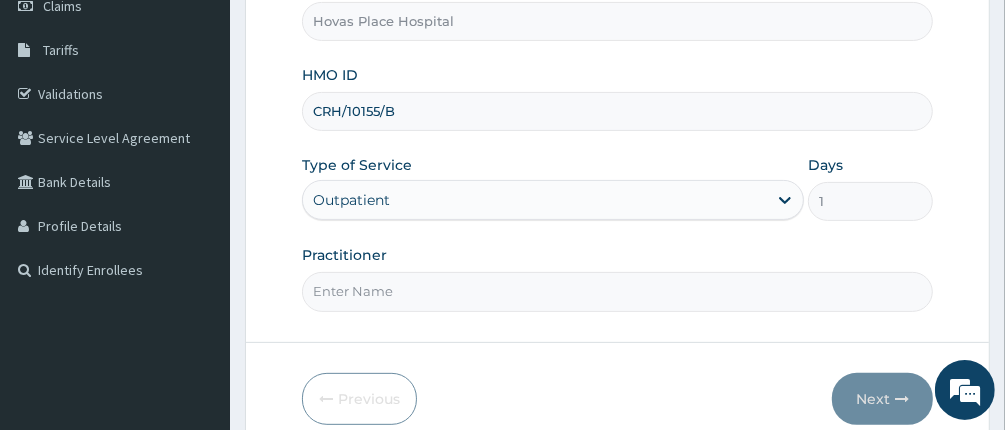click on "Practitioner" at bounding box center (618, 291) 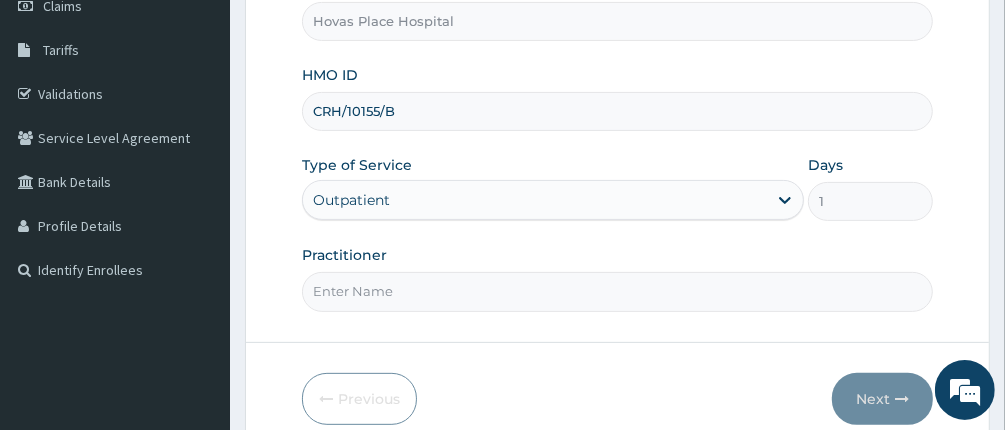 type on "DR [NAME]" 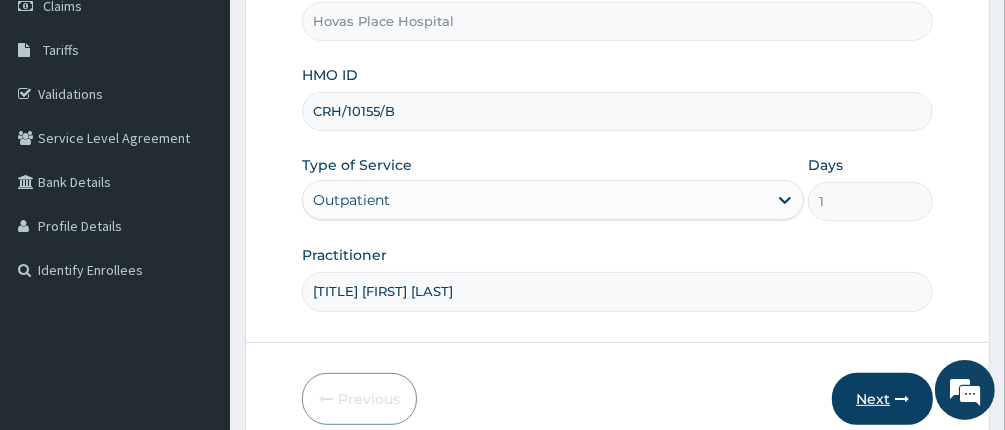 click on "Next" at bounding box center (882, 399) 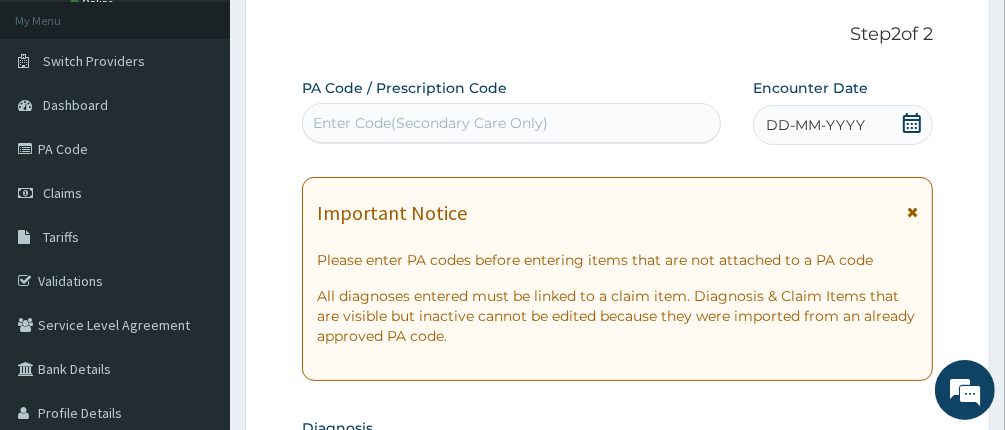 scroll, scrollTop: 0, scrollLeft: 0, axis: both 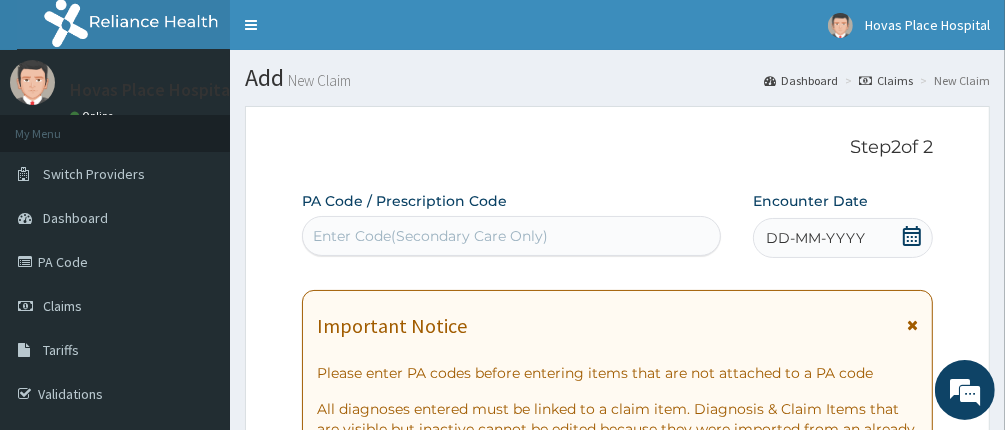 click on "DD-MM-YYYY" at bounding box center (815, 238) 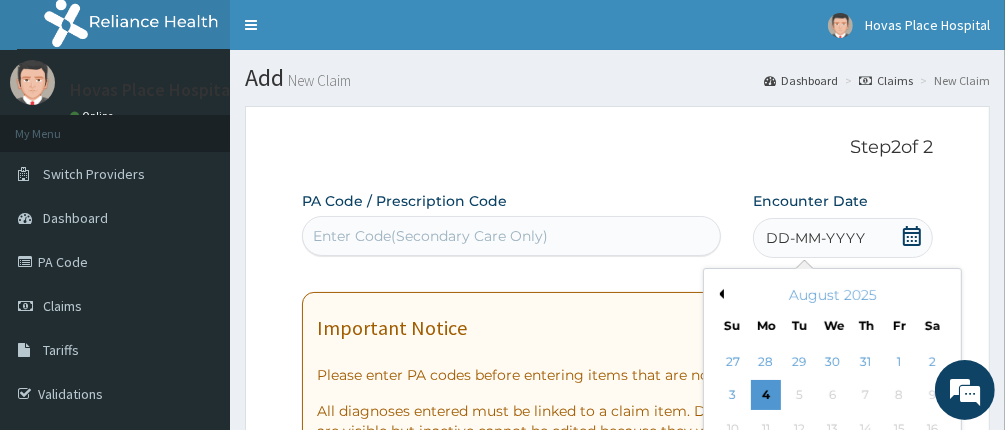 scroll, scrollTop: 200, scrollLeft: 0, axis: vertical 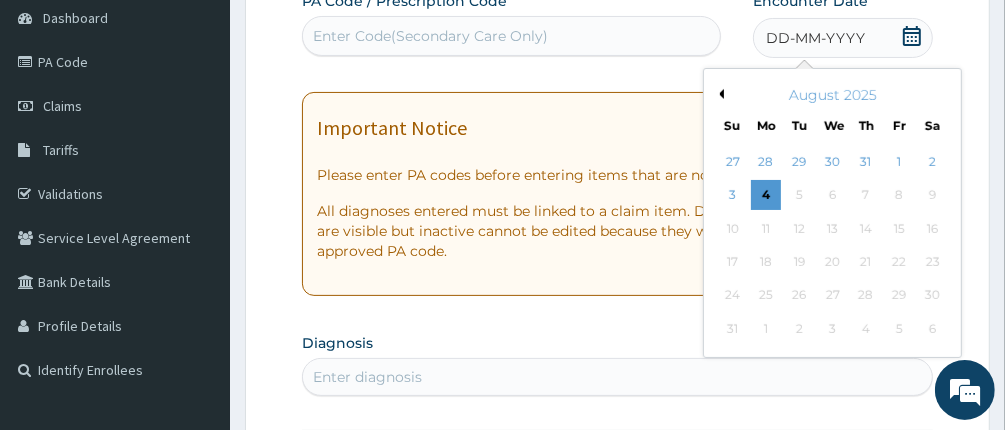 click on "August 2025" at bounding box center (832, 95) 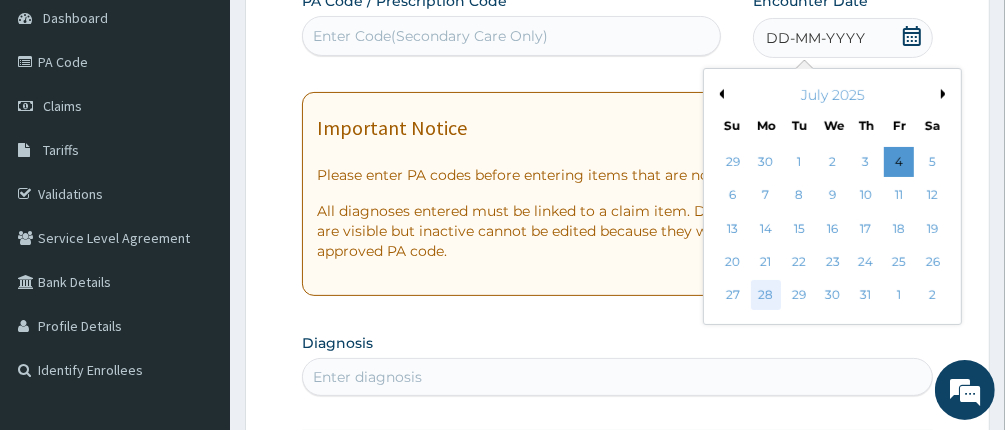 click on "28" at bounding box center (766, 296) 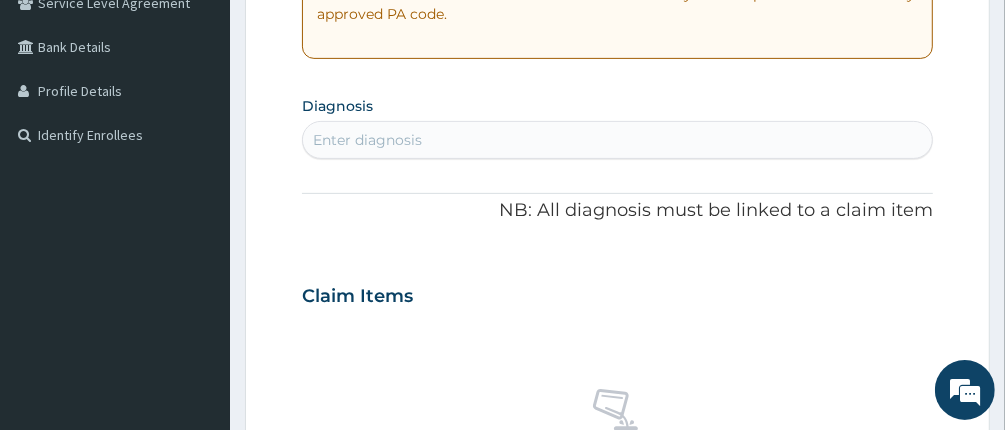 scroll, scrollTop: 500, scrollLeft: 0, axis: vertical 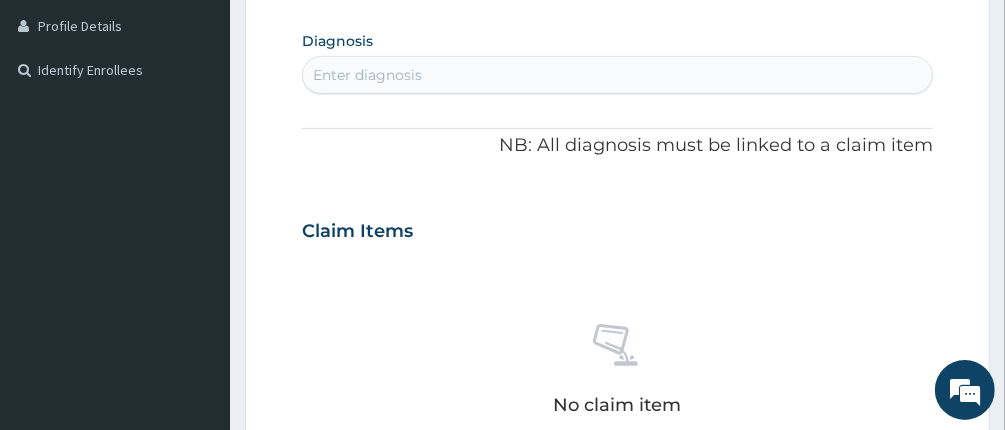 click on "Enter diagnosis" at bounding box center (618, 75) 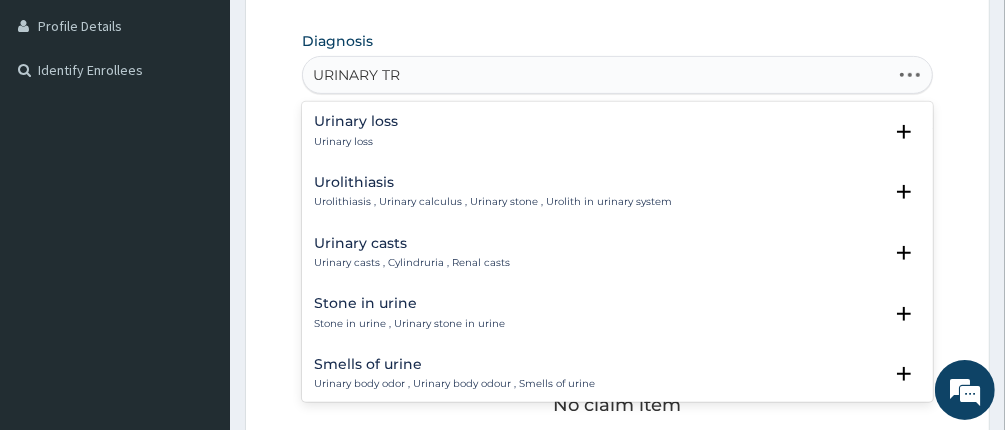 type on "URINARY TRA" 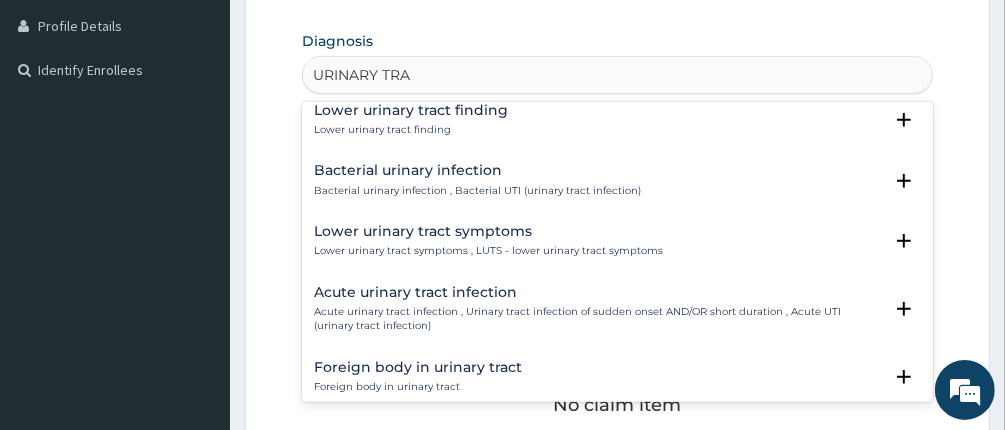 scroll, scrollTop: 600, scrollLeft: 0, axis: vertical 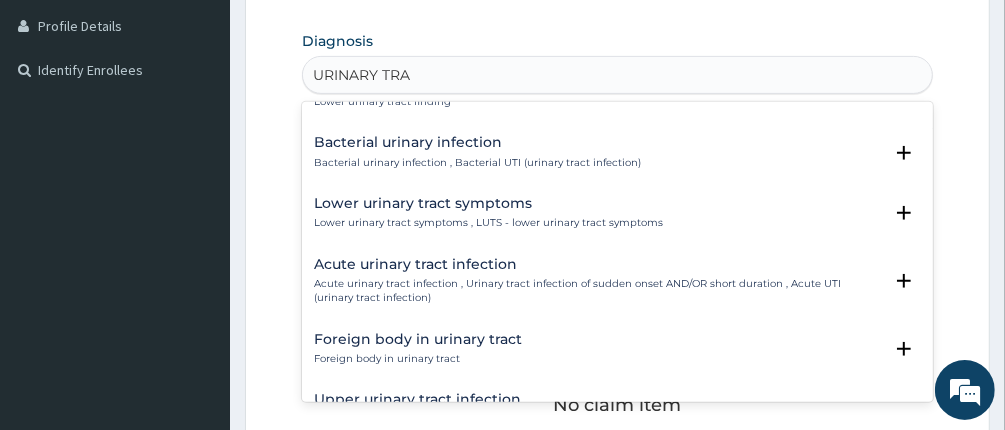 click on "Acute urinary tract infection" at bounding box center [598, 264] 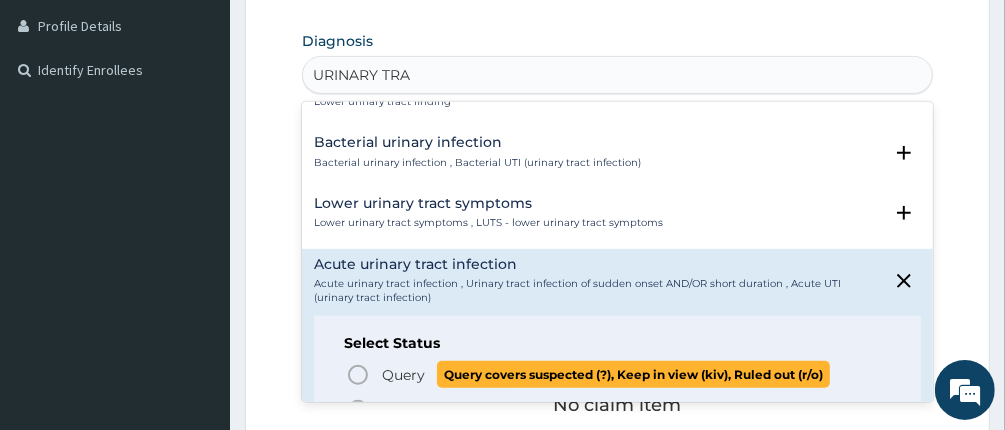 click 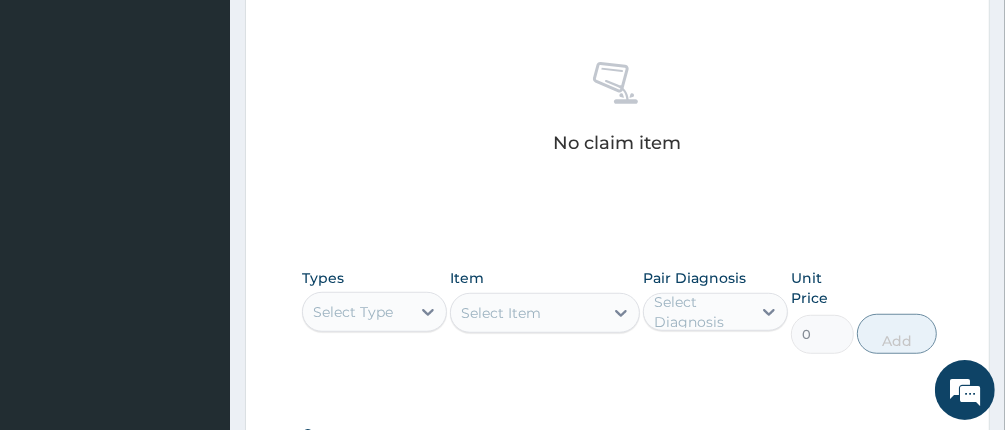 scroll, scrollTop: 800, scrollLeft: 0, axis: vertical 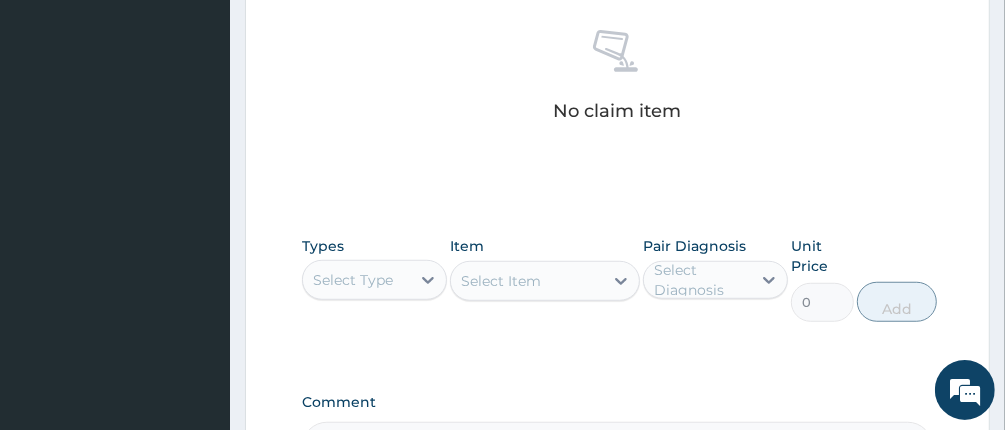 click on "Select Type" at bounding box center [353, 280] 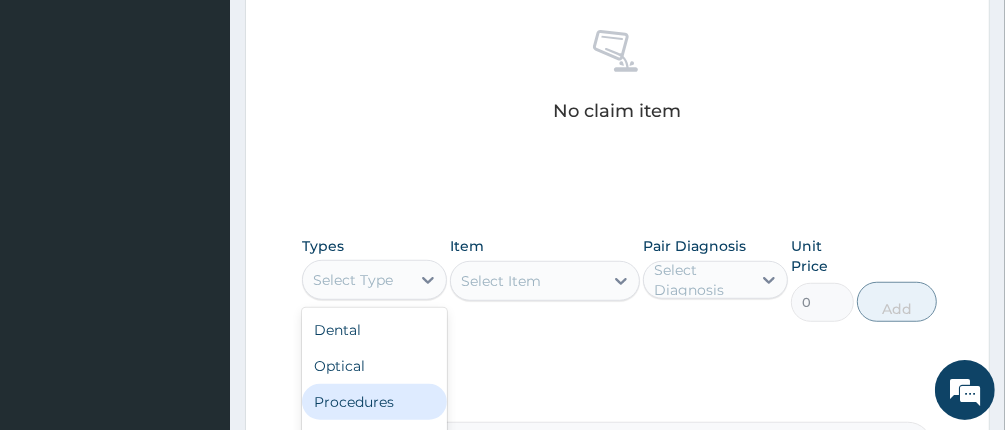 click on "Procedures" at bounding box center (374, 402) 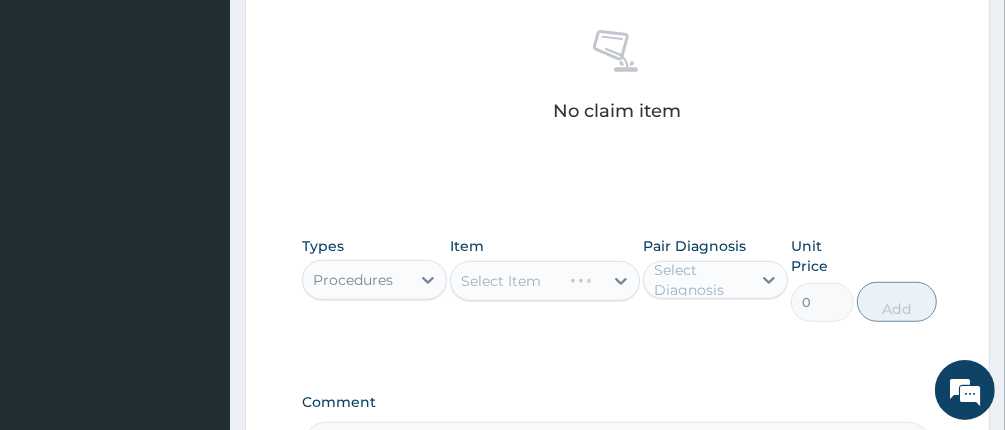 click on "Select Diagnosis" at bounding box center (701, 280) 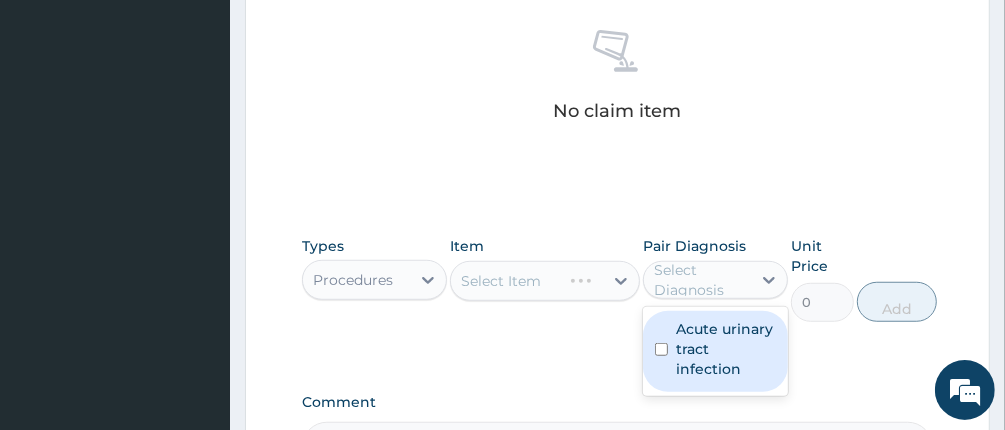 click on "Acute urinary tract infection" at bounding box center (726, 349) 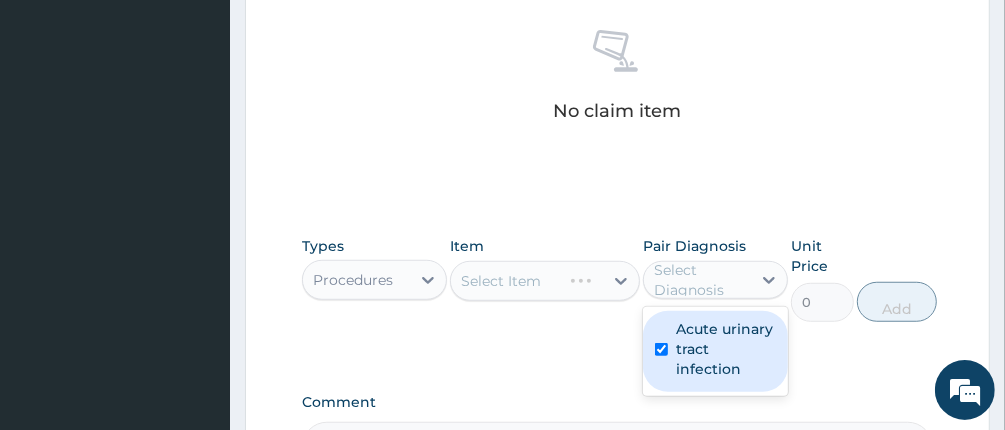 checkbox on "true" 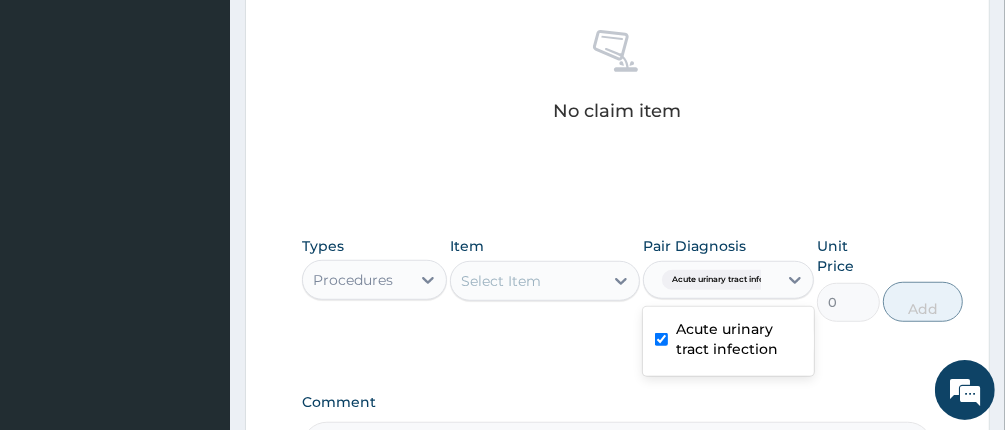 click on "Types Procedures Item Select Item Pair Diagnosis option Acute urinary tract infection, selected. option Acute urinary tract infection selected, 1 of 1. 1 result available. Use Up and Down to choose options, press Enter to select the currently focused option, press Escape to exit the menu, press Tab to select the option and exit the menu. Acute urinary tract infection Acute urinary tract infection Unit Price 0 Add" at bounding box center (618, 294) 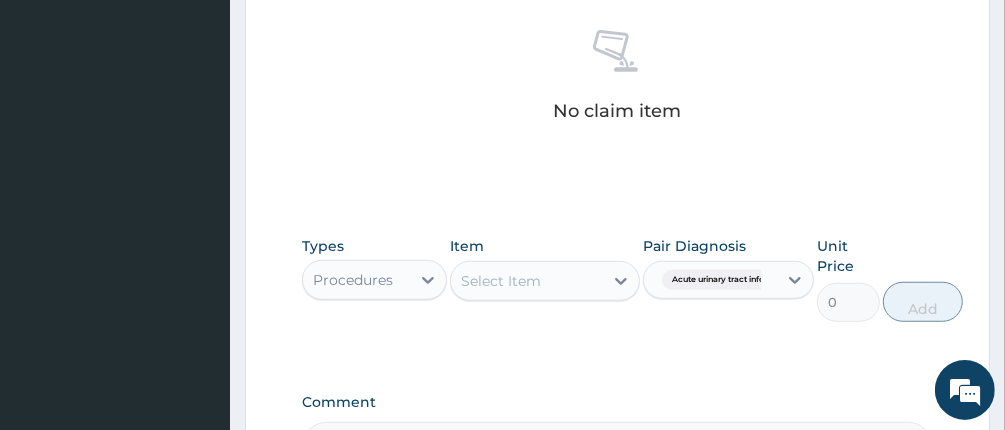 click on "Select Item" at bounding box center [526, 281] 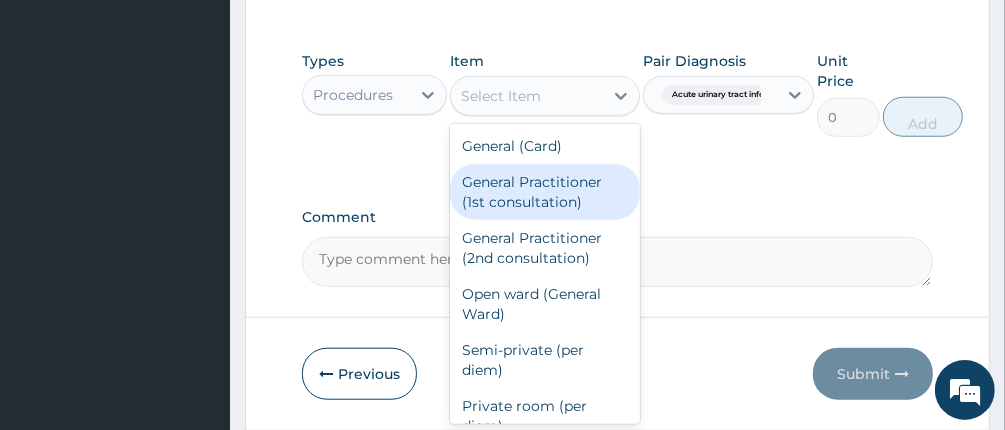 scroll, scrollTop: 1000, scrollLeft: 0, axis: vertical 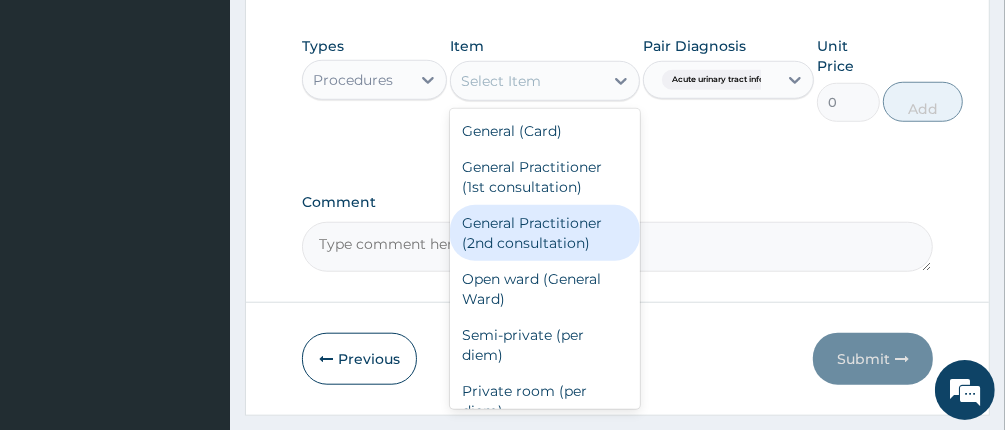 click on "General Practitioner (2nd consultation)" at bounding box center [544, 233] 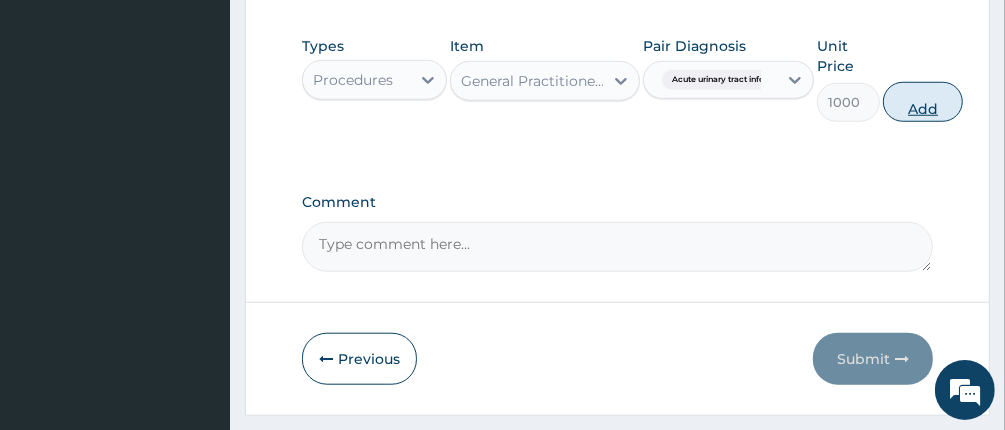 click on "Add" at bounding box center (923, 102) 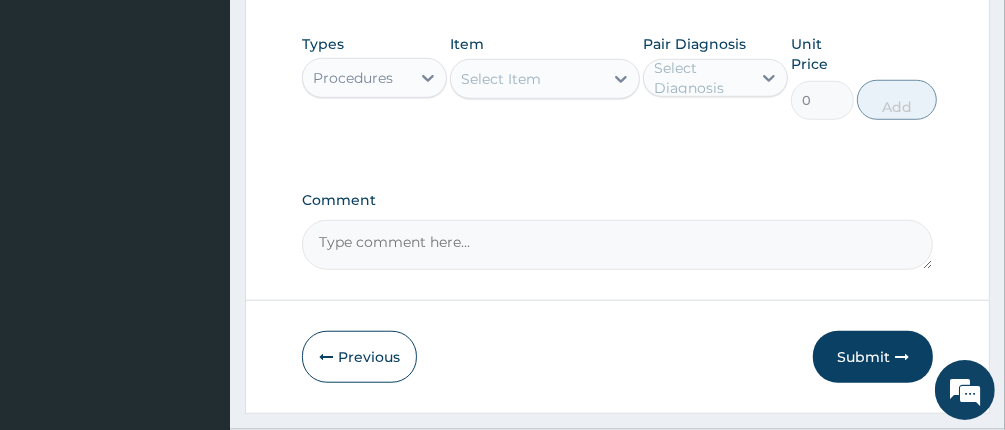 scroll, scrollTop: 935, scrollLeft: 0, axis: vertical 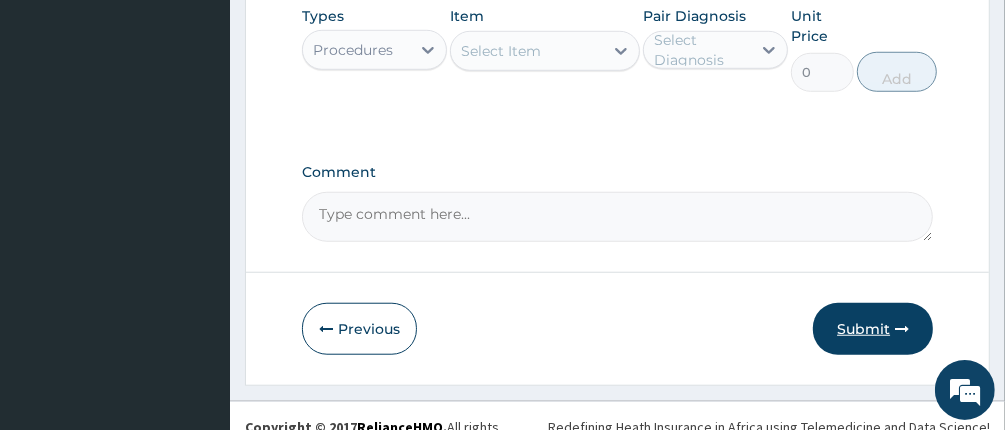 click on "Submit" at bounding box center (873, 329) 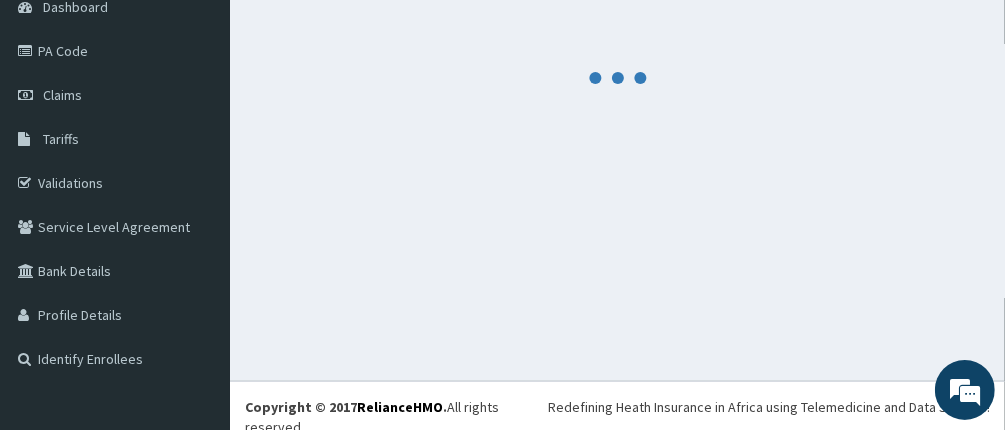 scroll, scrollTop: 935, scrollLeft: 0, axis: vertical 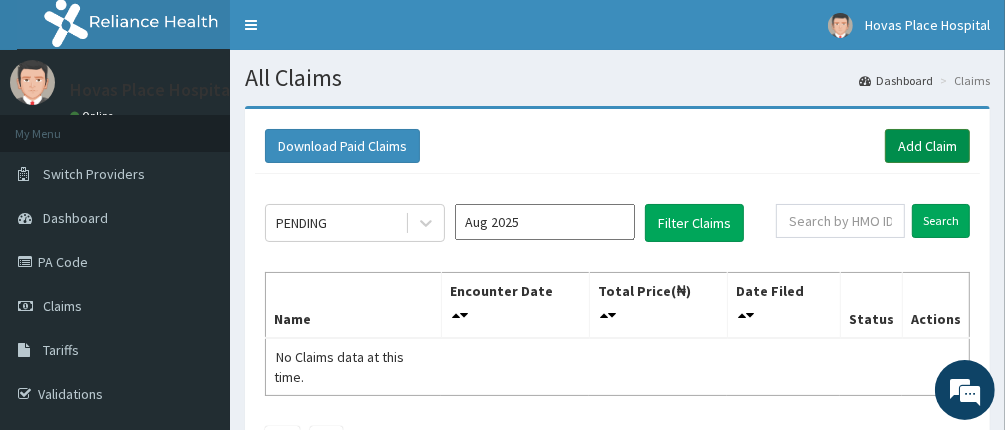 click on "Add Claim" at bounding box center [927, 146] 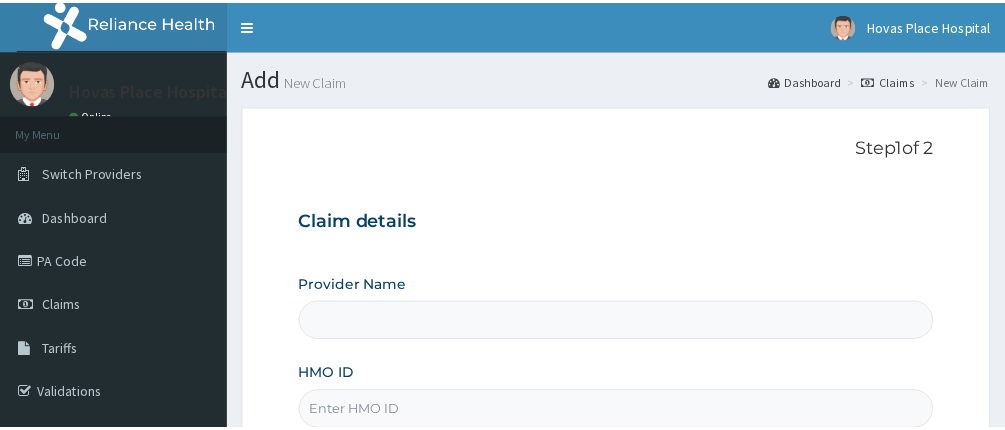 scroll, scrollTop: 200, scrollLeft: 0, axis: vertical 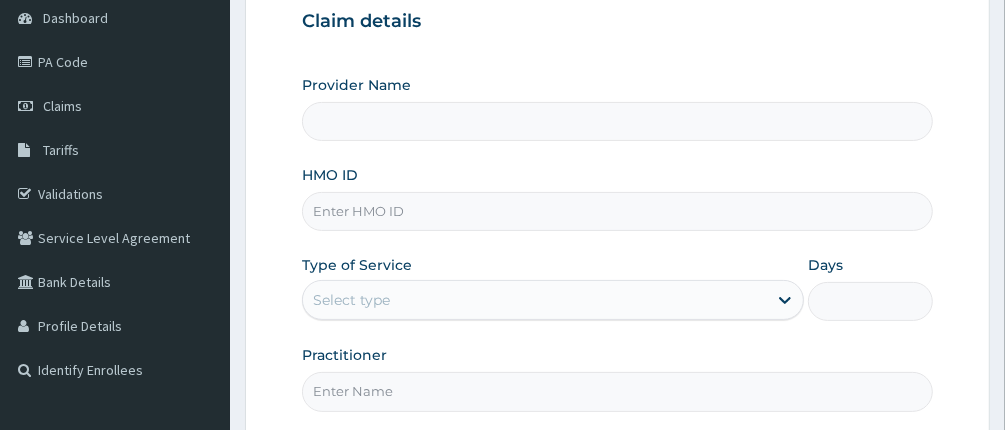 click on "HMO ID" at bounding box center [618, 211] 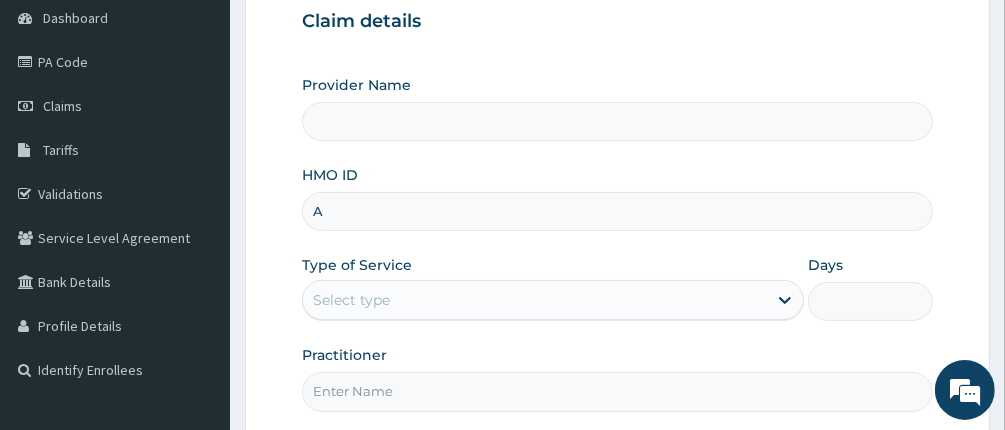 type on "Hovas Place Hospital" 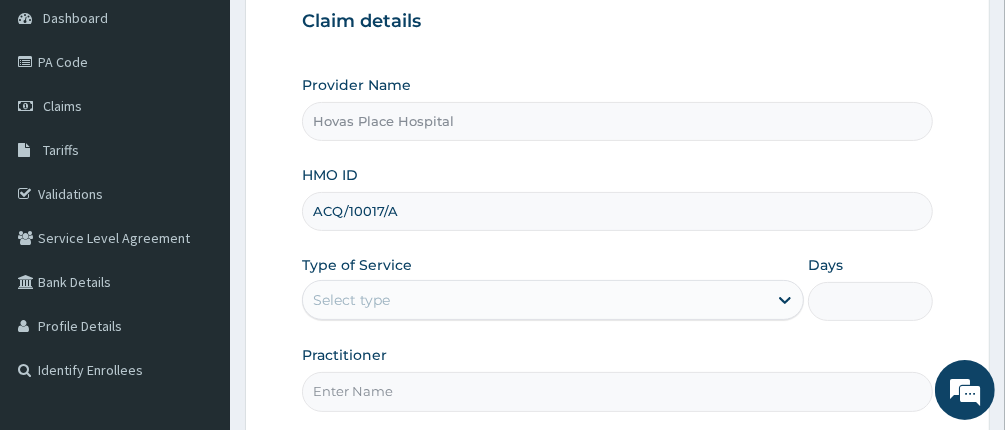 scroll, scrollTop: 0, scrollLeft: 0, axis: both 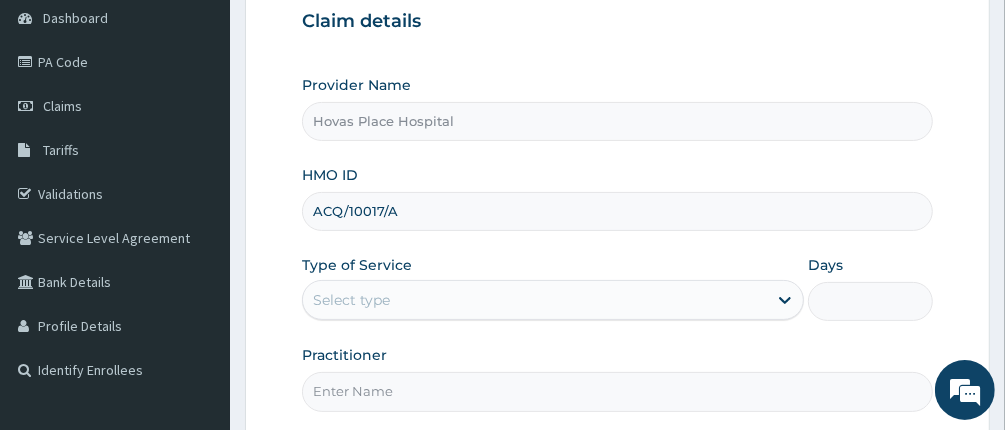type on "ACQ/10017/A" 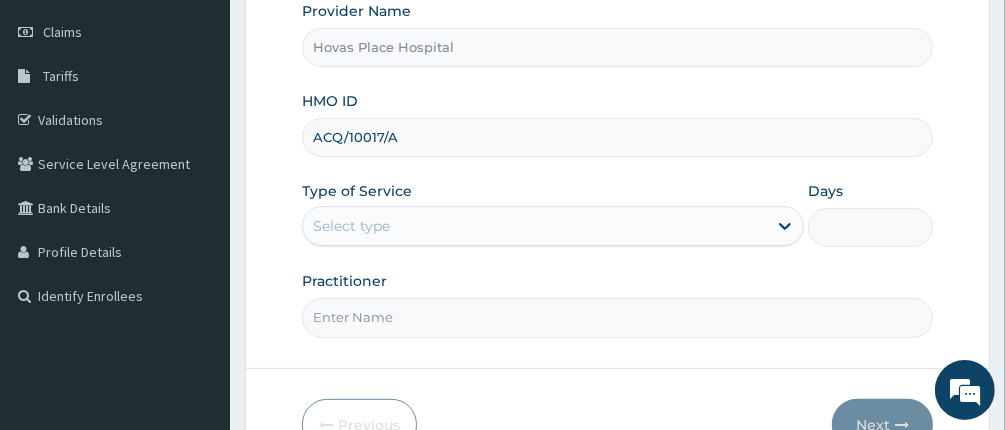 scroll, scrollTop: 388, scrollLeft: 0, axis: vertical 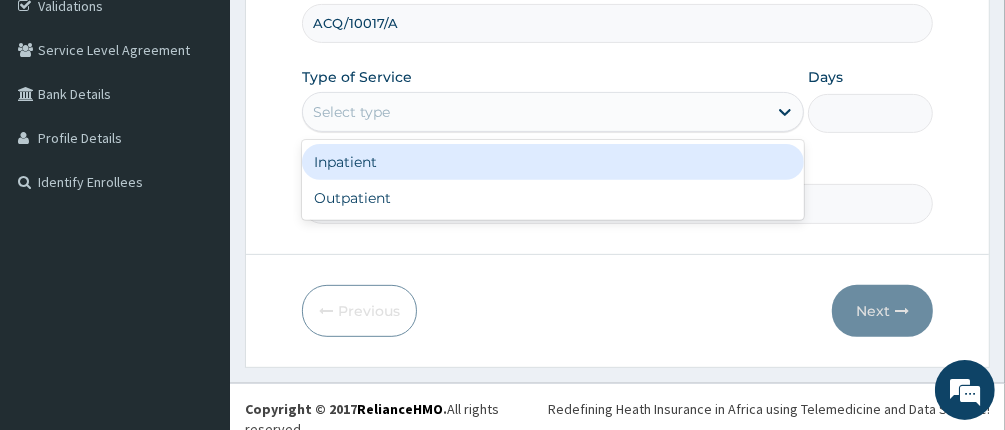 click on "Select type" at bounding box center [535, 112] 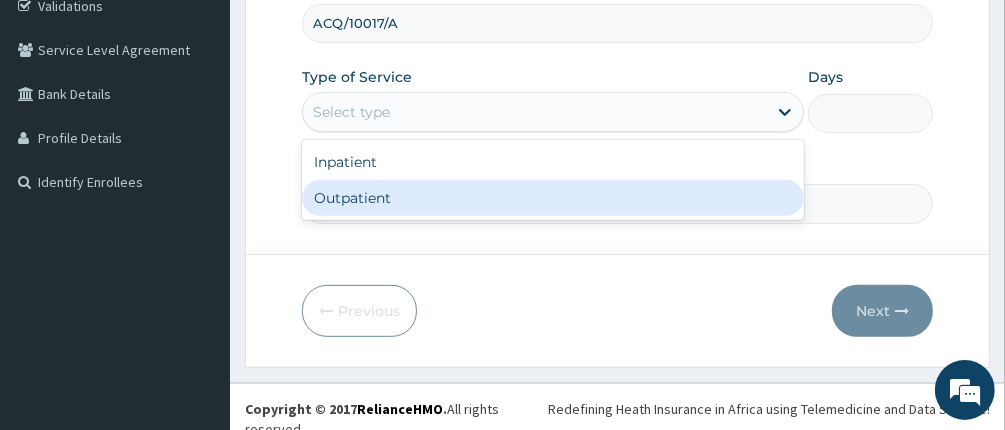 click on "Outpatient" at bounding box center (553, 198) 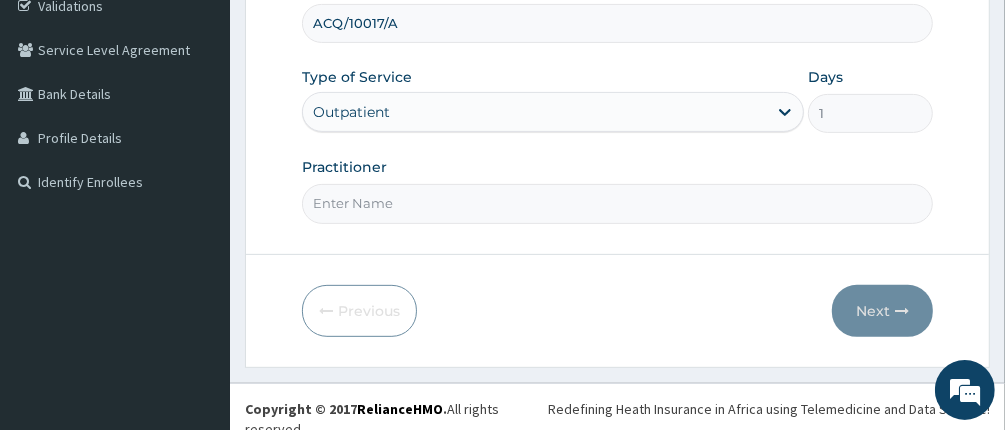 click on "Practitioner" at bounding box center [618, 203] 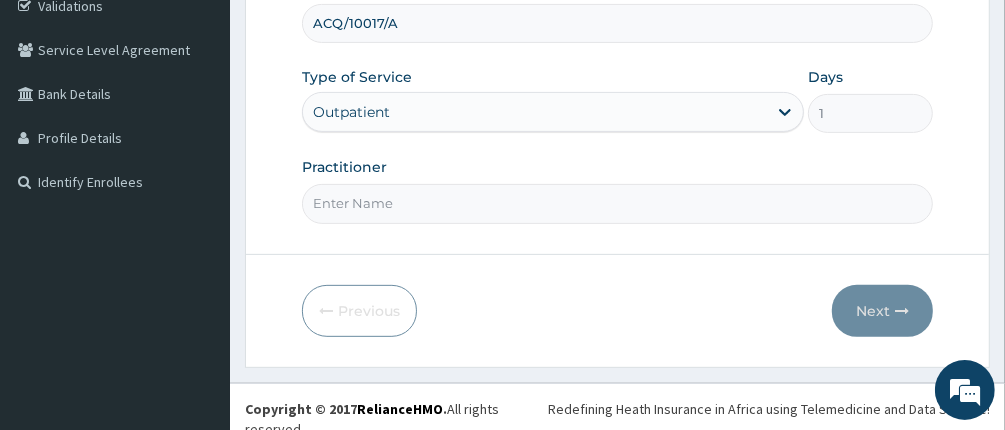 type on "DR [NAME]" 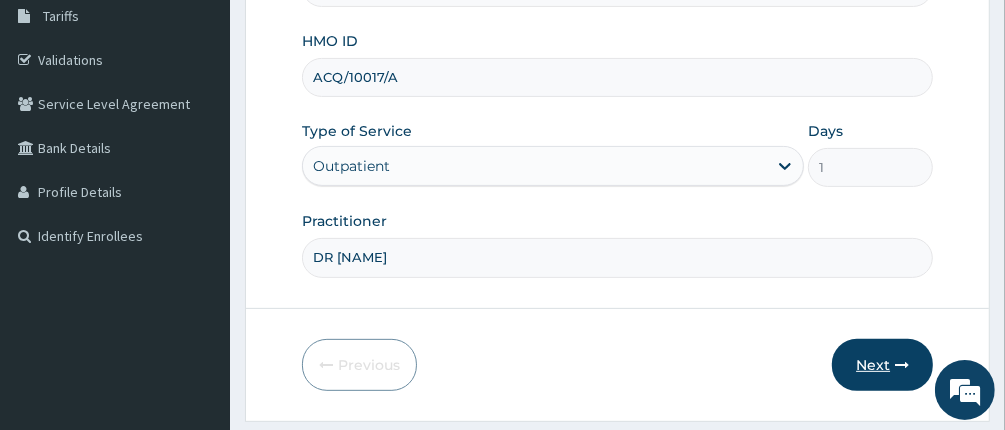scroll, scrollTop: 288, scrollLeft: 0, axis: vertical 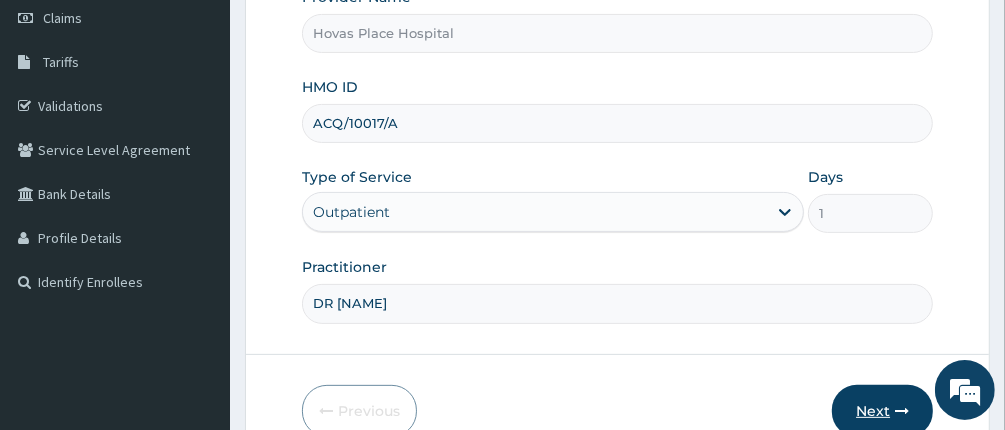 click on "Next" at bounding box center [882, 411] 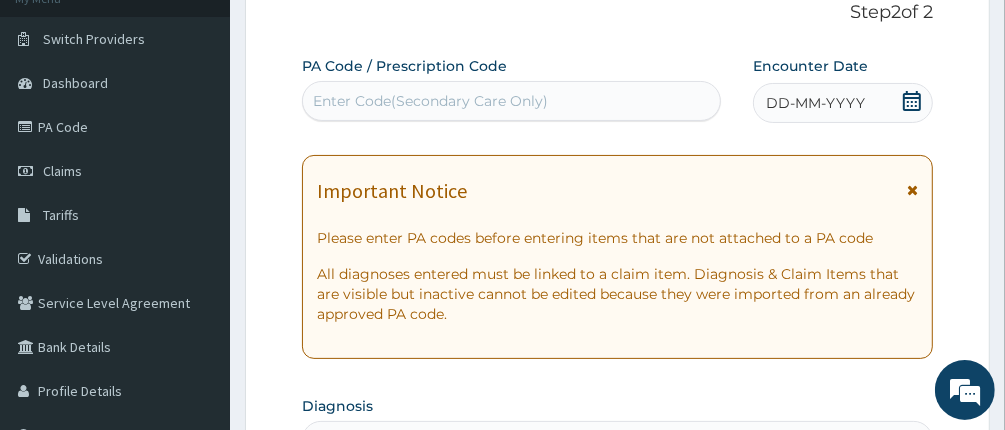 scroll, scrollTop: 0, scrollLeft: 0, axis: both 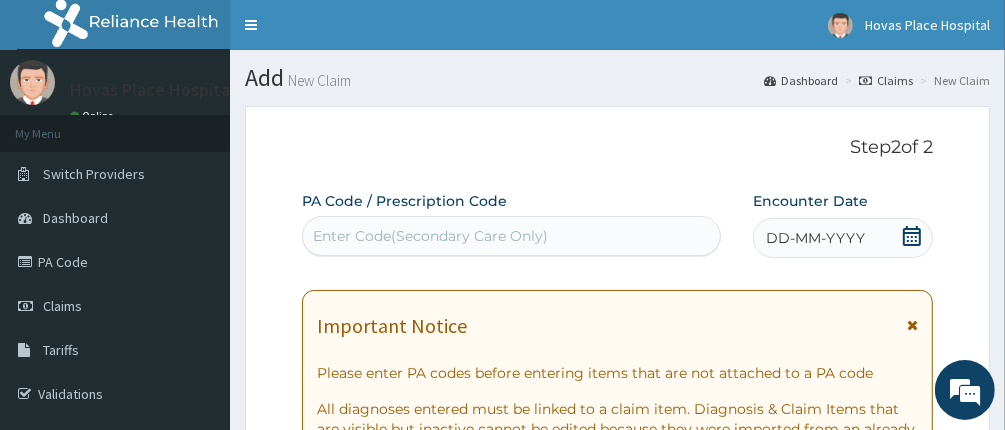 click on "Enter Code(Secondary Care Only)" at bounding box center (512, 236) 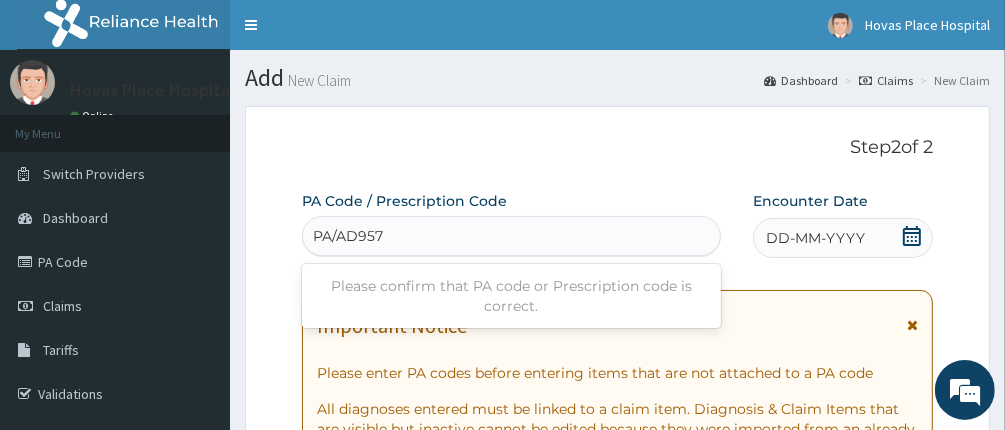type on "PA/AD957A" 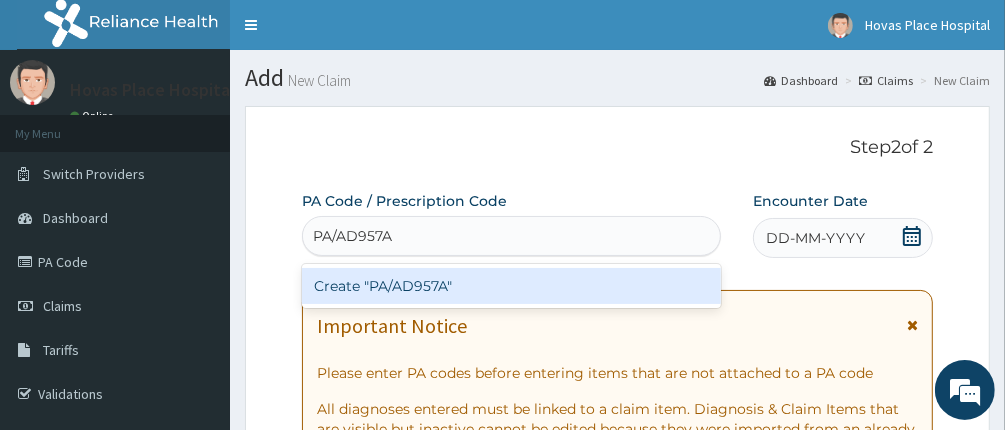 click on "Create "PA/AD957A"" at bounding box center (512, 286) 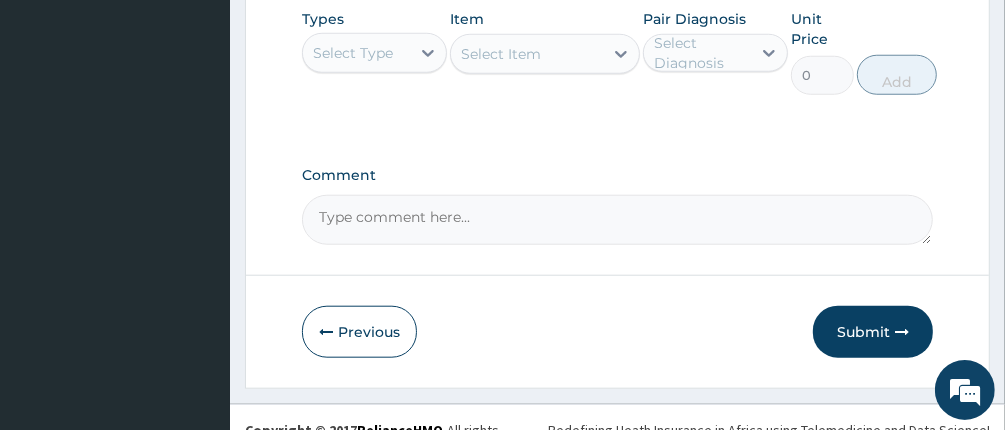 scroll, scrollTop: 1074, scrollLeft: 0, axis: vertical 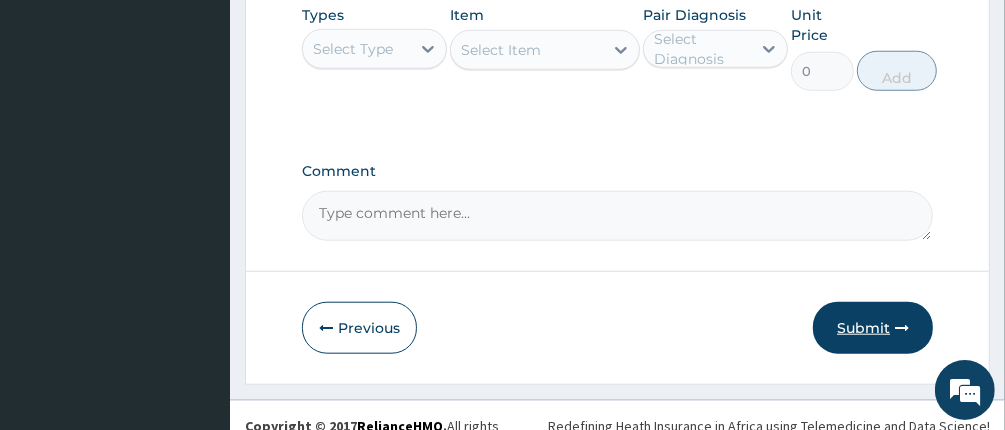 click on "Submit" at bounding box center (873, 328) 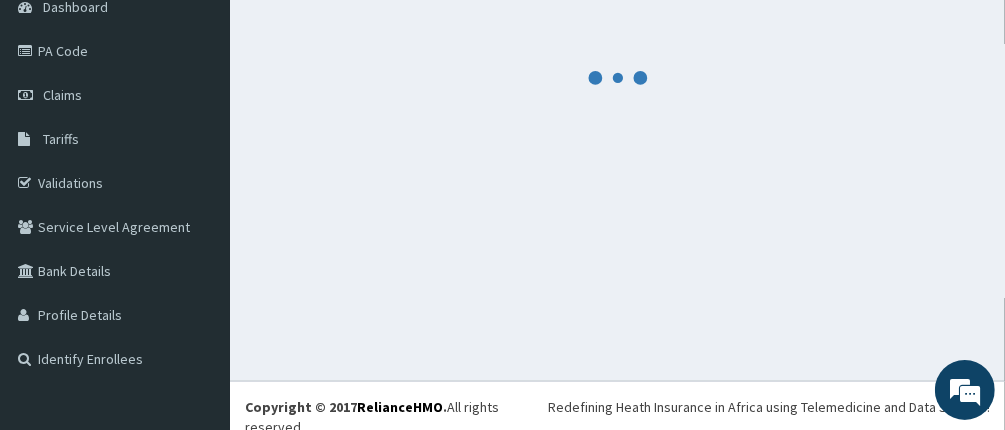 scroll, scrollTop: 1074, scrollLeft: 0, axis: vertical 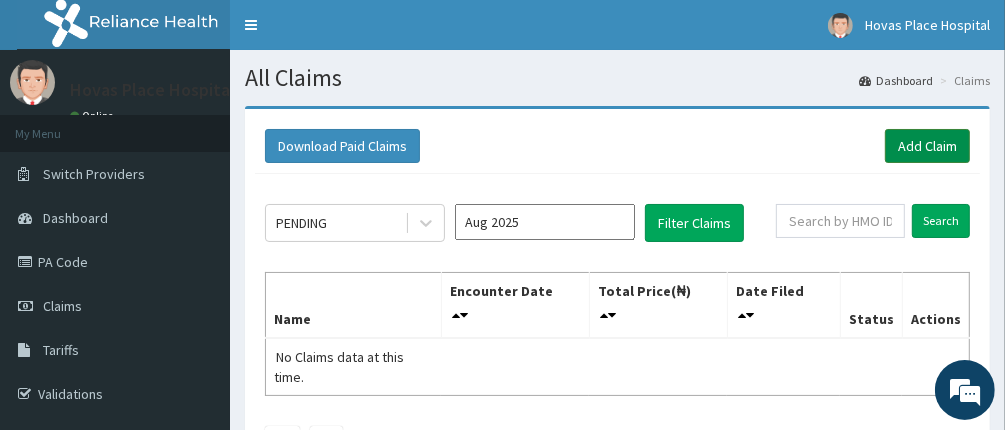 click on "Add Claim" at bounding box center [927, 146] 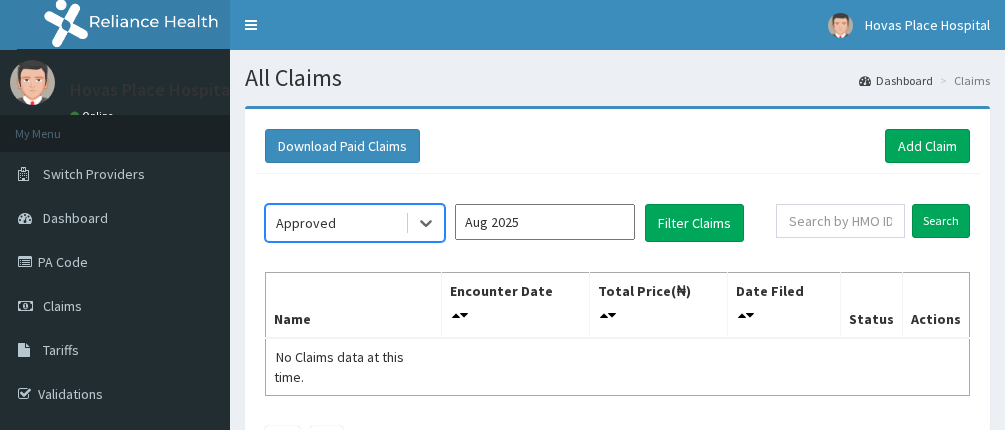 scroll, scrollTop: 0, scrollLeft: 0, axis: both 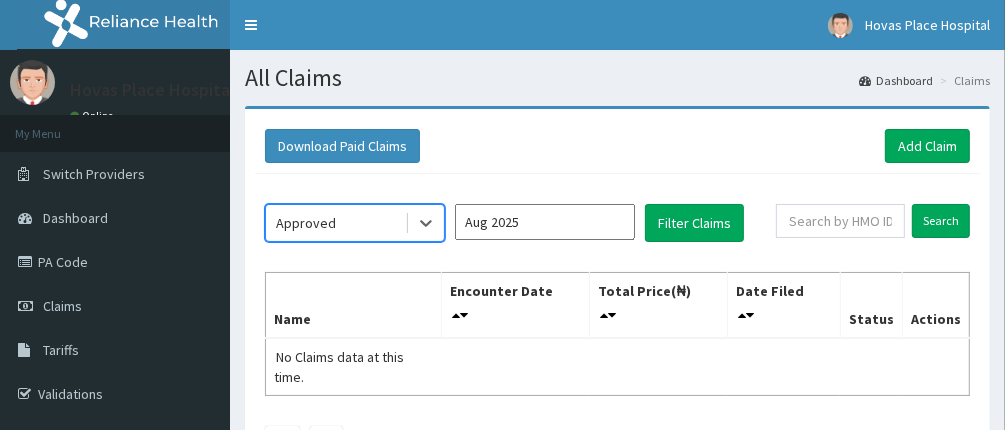 click on "Aug 2025" at bounding box center [545, 222] 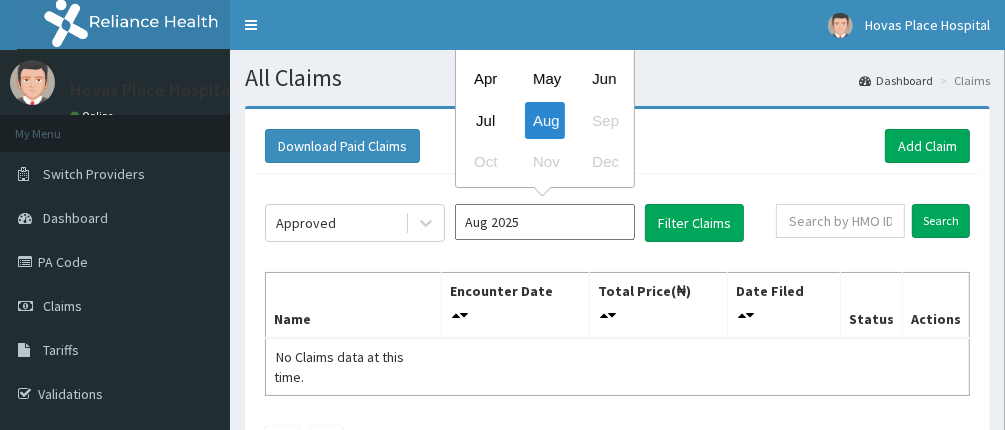 scroll, scrollTop: 0, scrollLeft: 0, axis: both 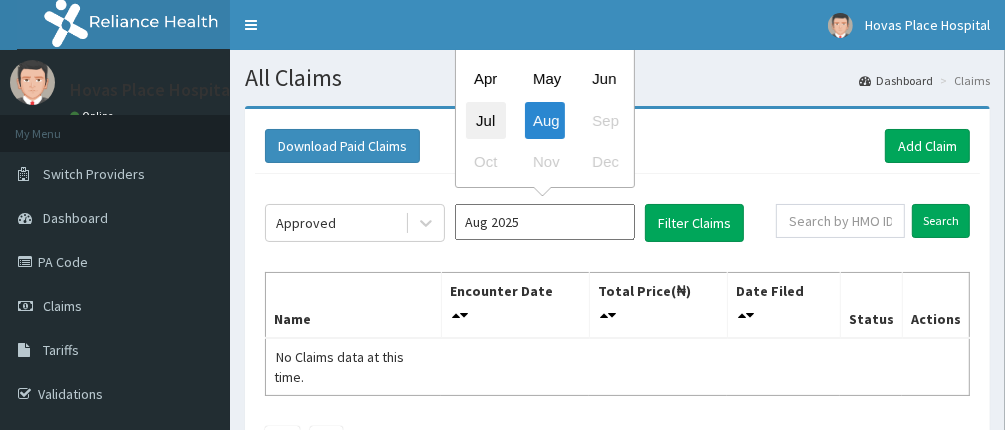 click on "Jul" at bounding box center [486, 120] 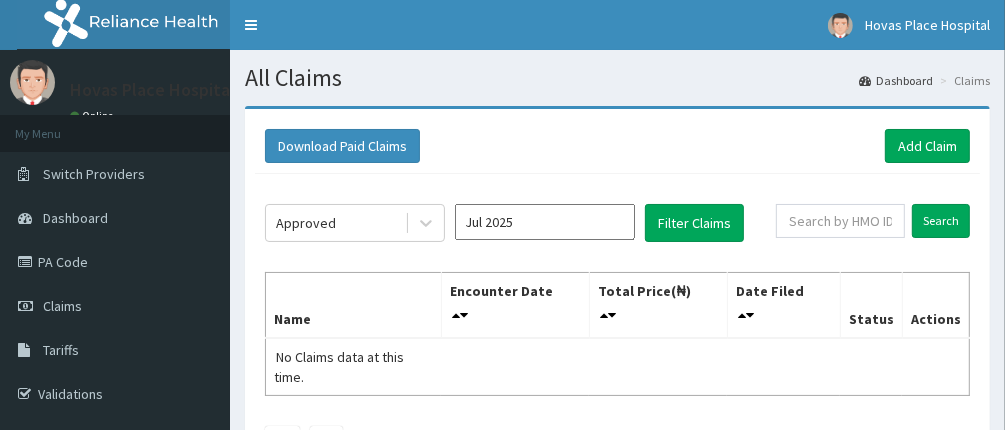type on "Jul 2025" 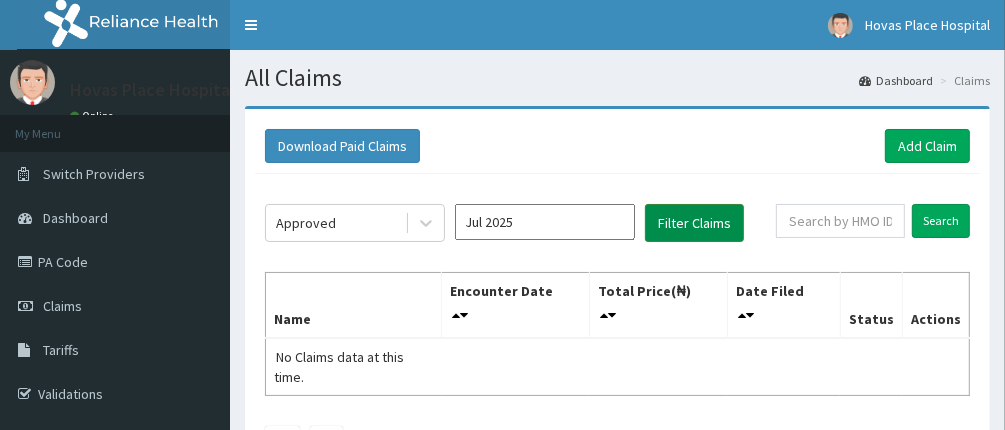 click on "Filter Claims" at bounding box center [694, 223] 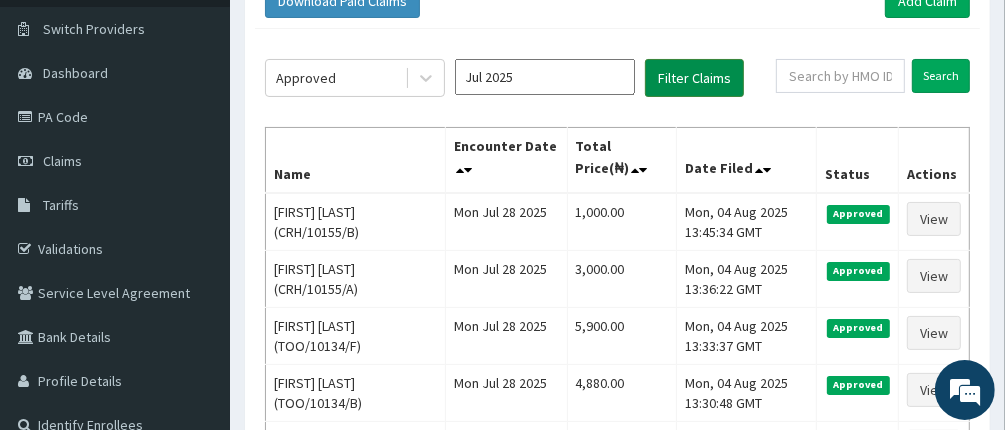 scroll, scrollTop: 200, scrollLeft: 0, axis: vertical 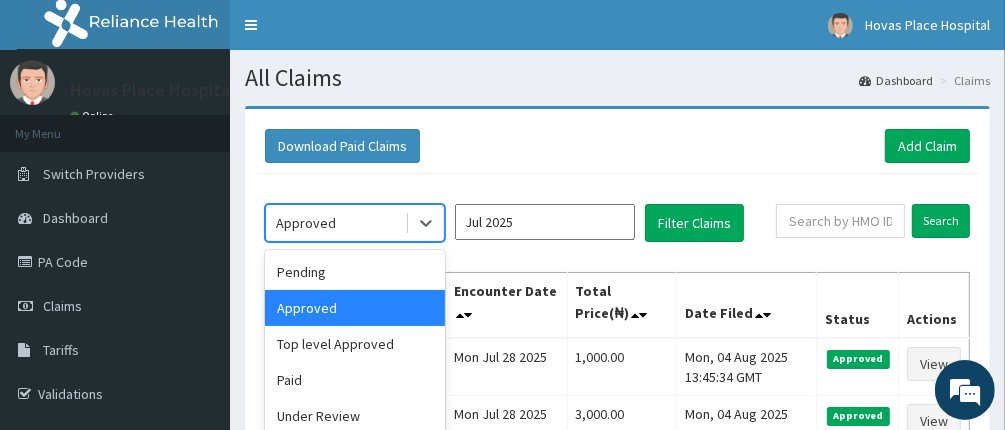 click on "Approved" at bounding box center [335, 223] 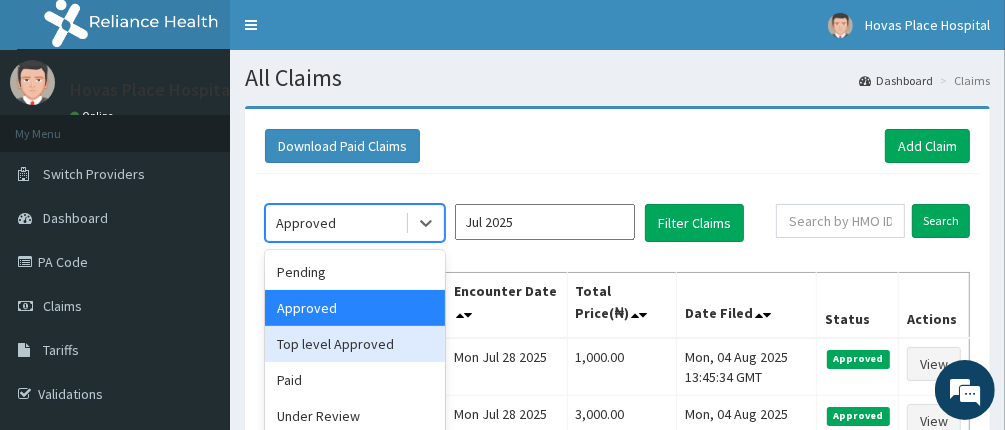 click on "Top level Approved" at bounding box center (355, 344) 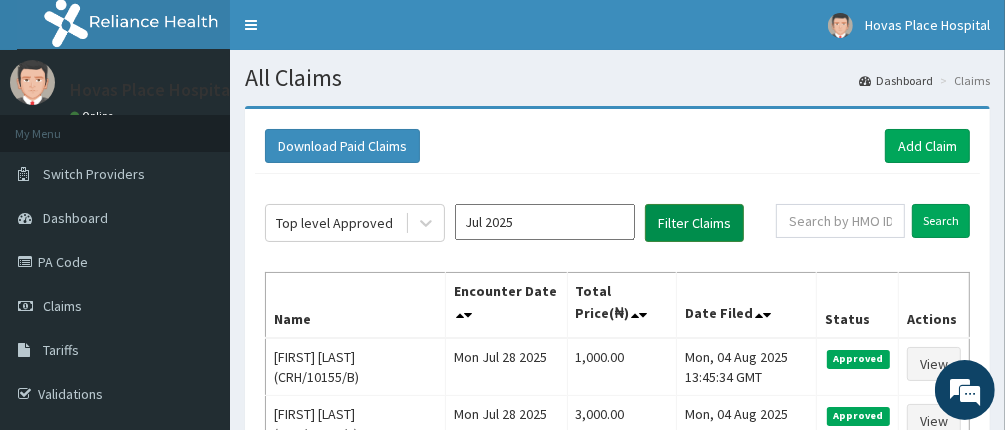 click on "Filter Claims" at bounding box center [694, 223] 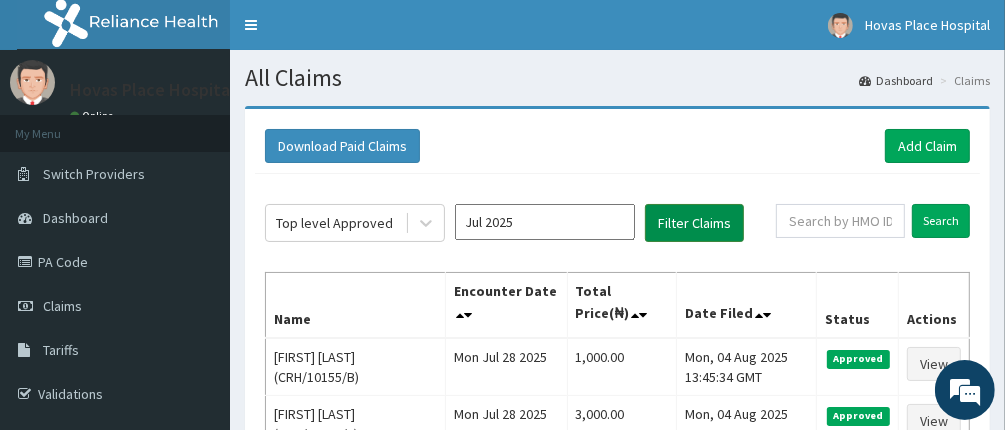 click on "Filter Claims" at bounding box center [694, 223] 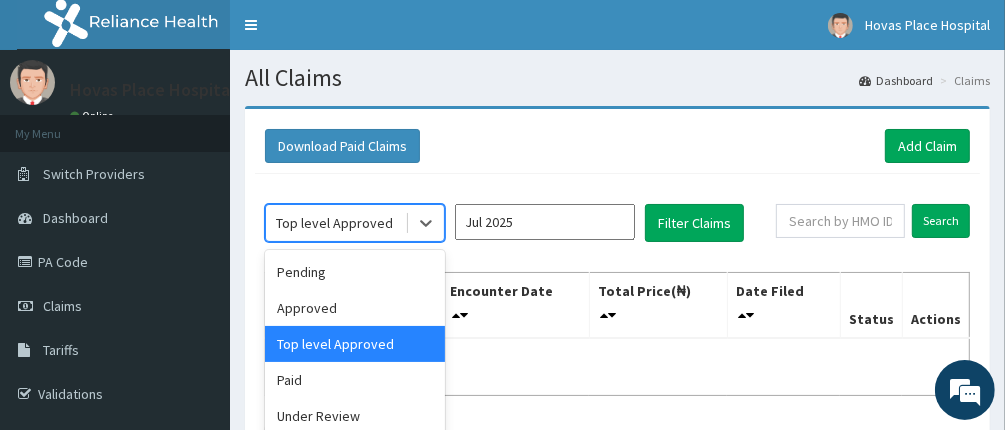 click on "Top level Approved" at bounding box center [334, 223] 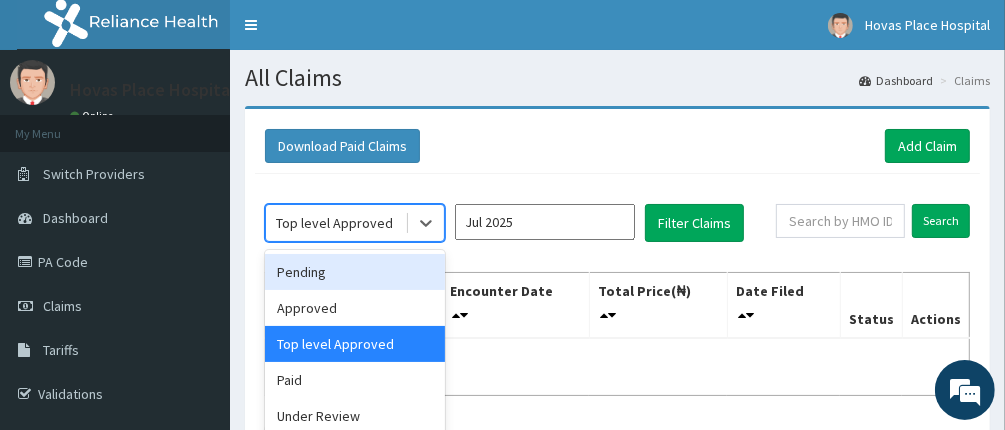 click on "Pending" at bounding box center (355, 272) 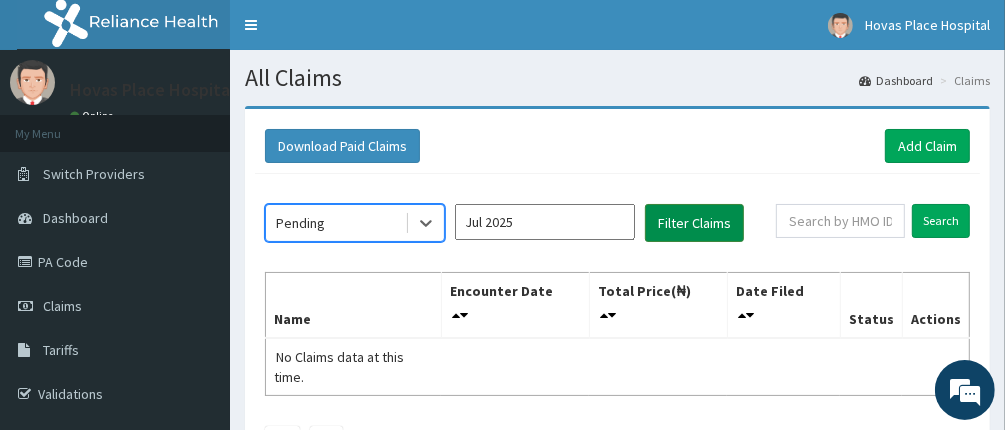 click on "Filter Claims" at bounding box center (694, 223) 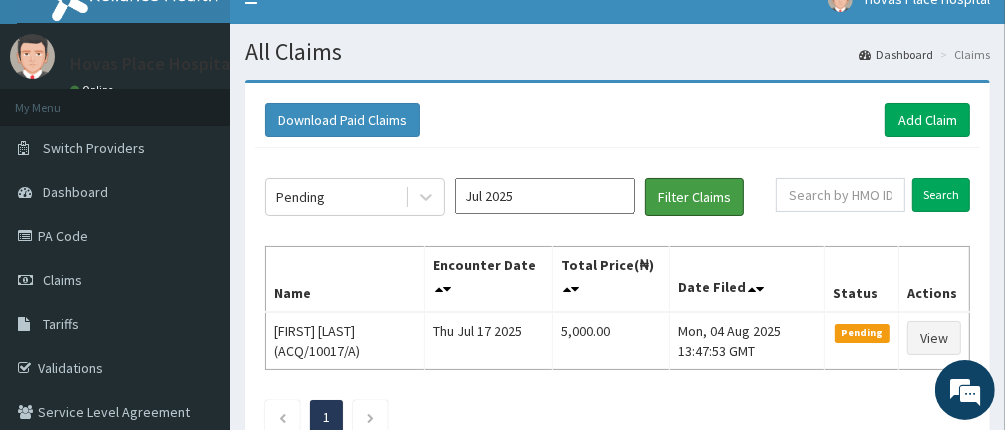 scroll, scrollTop: 0, scrollLeft: 0, axis: both 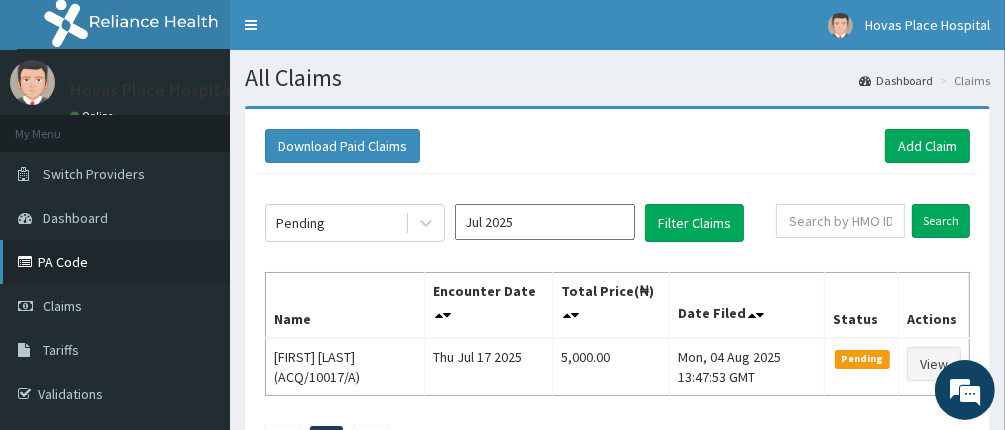 click on "PA Code" at bounding box center (115, 262) 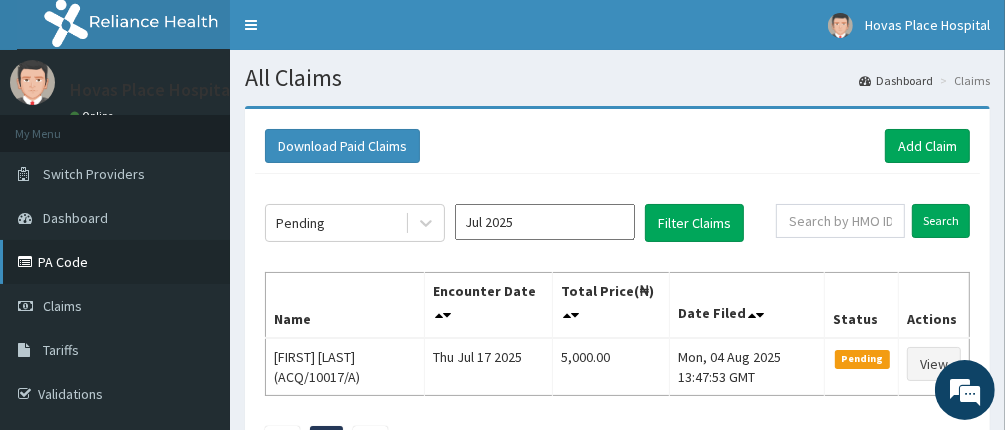 click on "PA Code" at bounding box center (115, 262) 